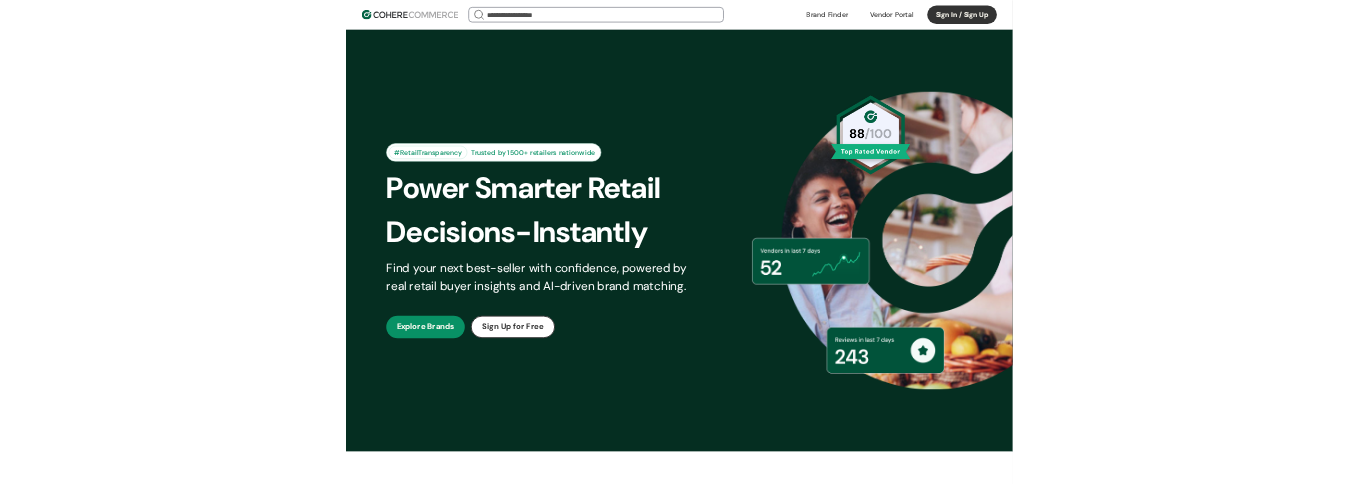 scroll, scrollTop: 0, scrollLeft: 0, axis: both 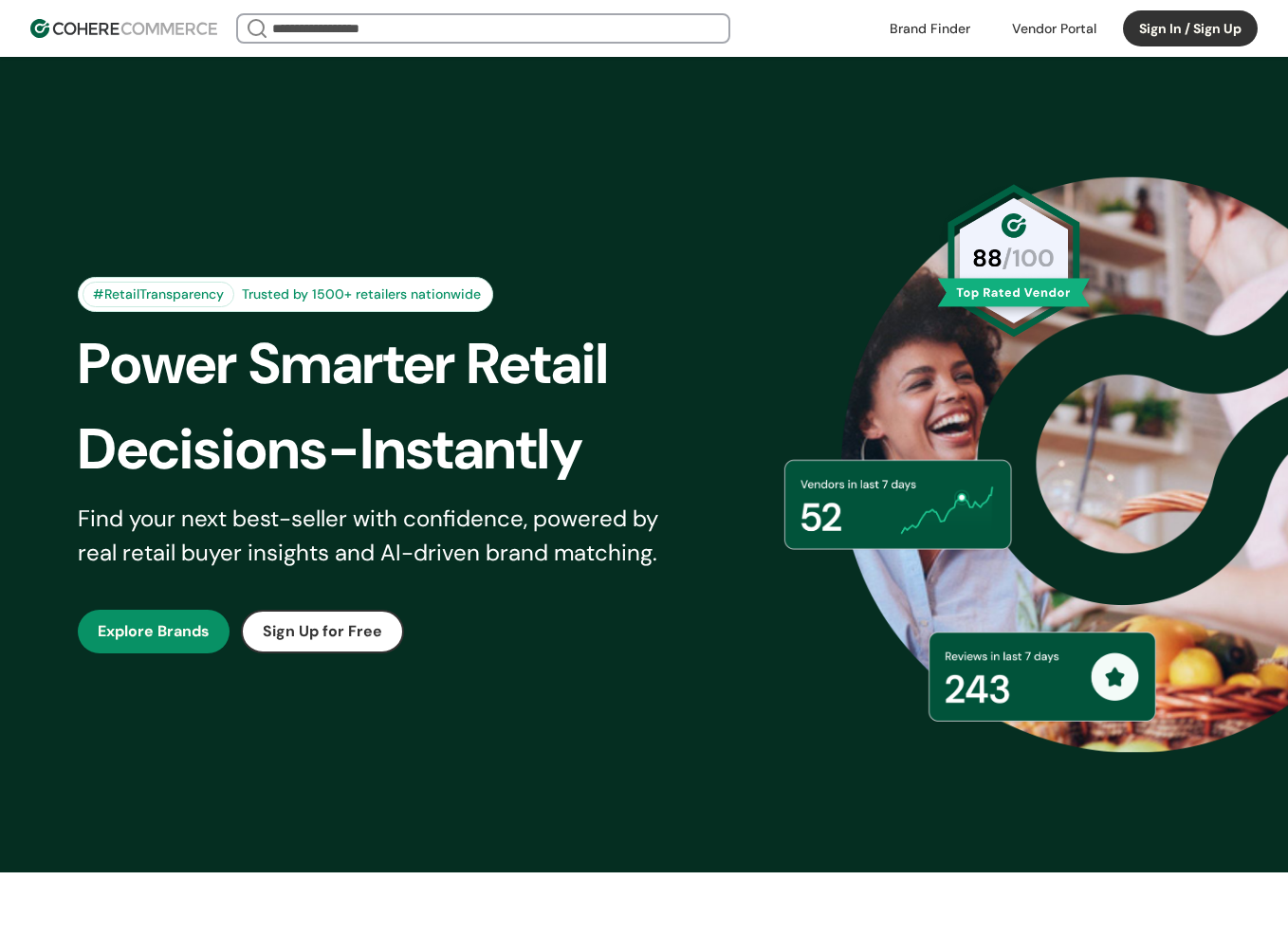 click on "Sign In / Sign Up" at bounding box center (1190, 28) 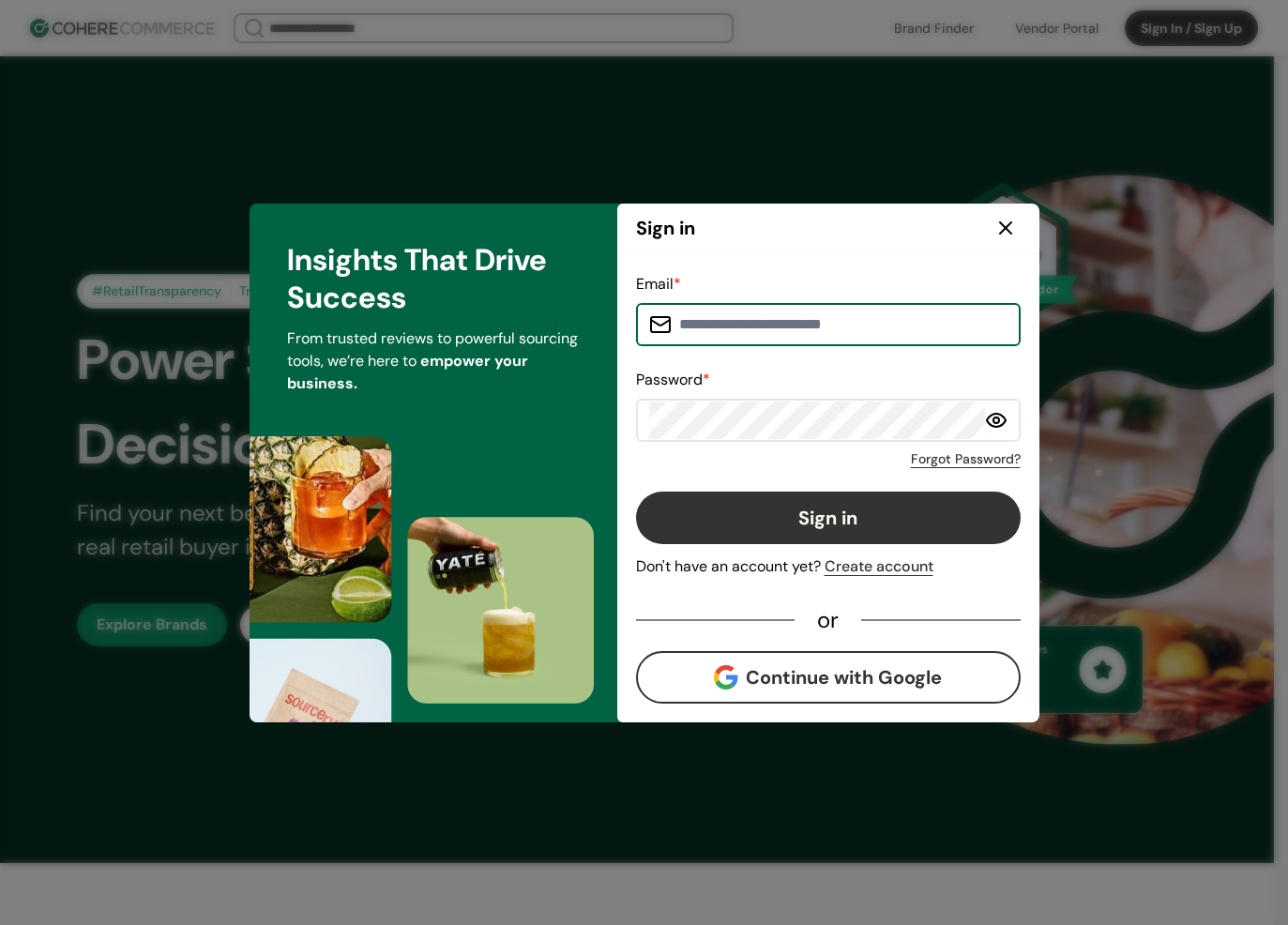 type on "**********" 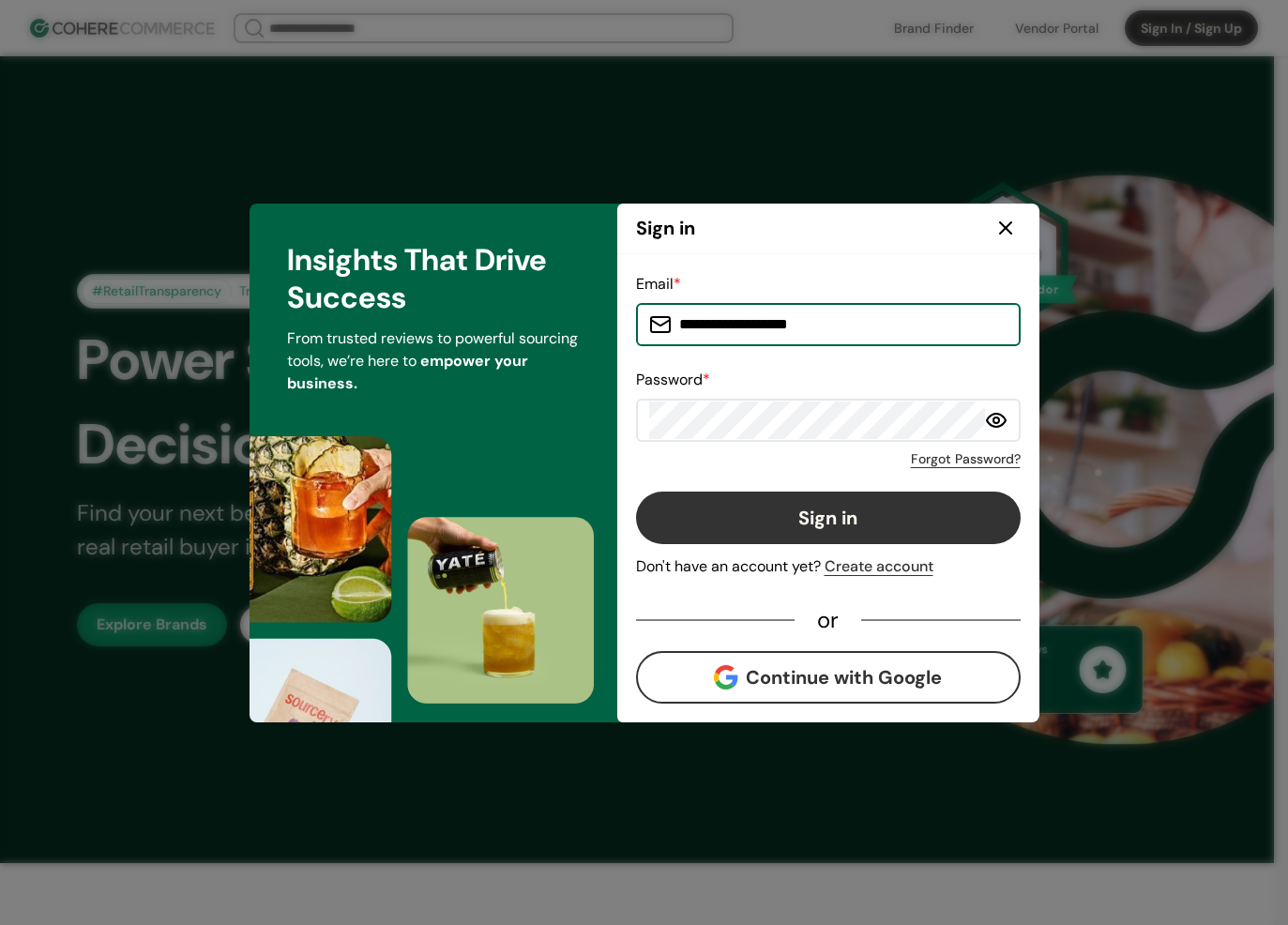 click 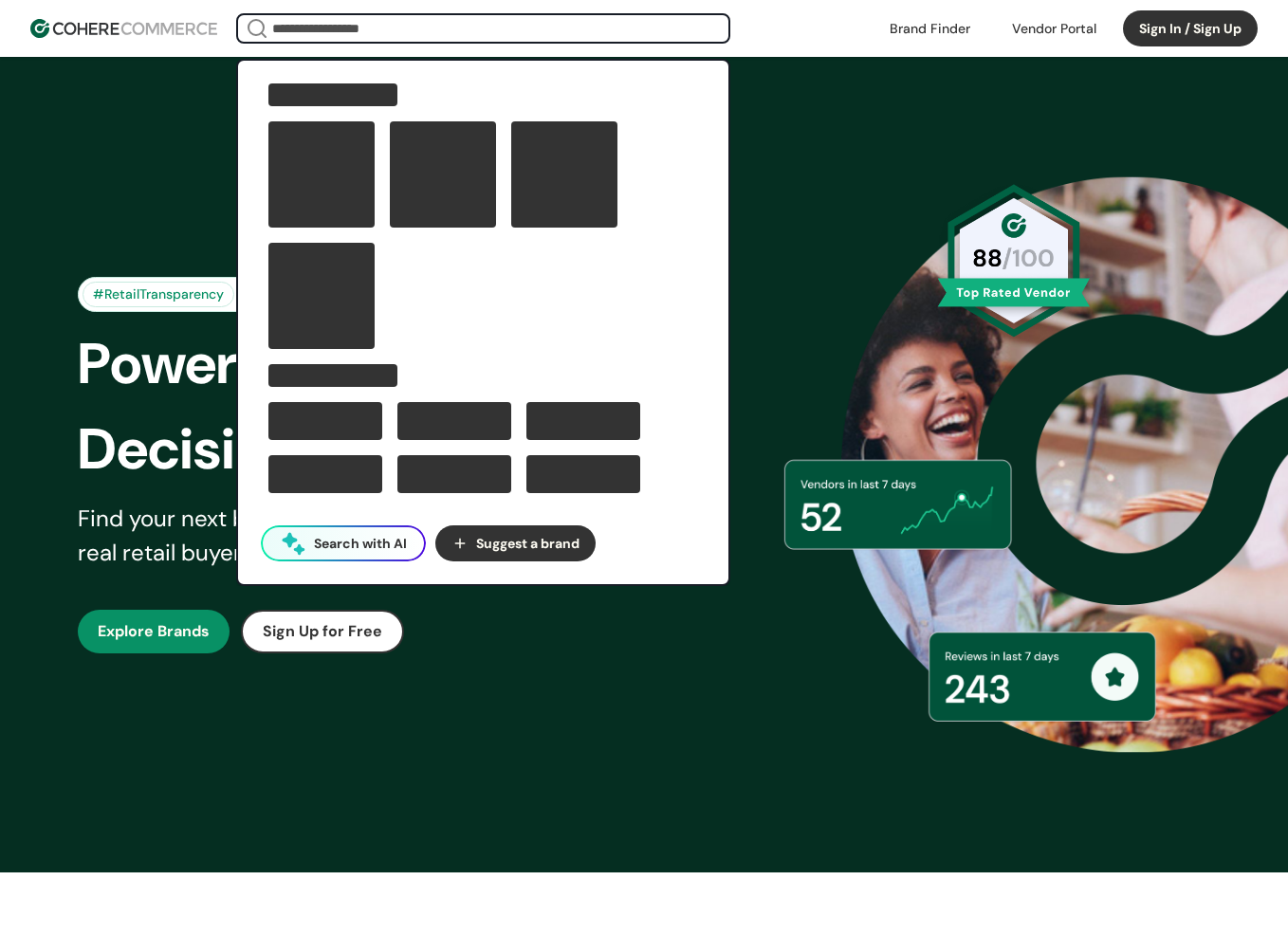 click at bounding box center [483, 28] 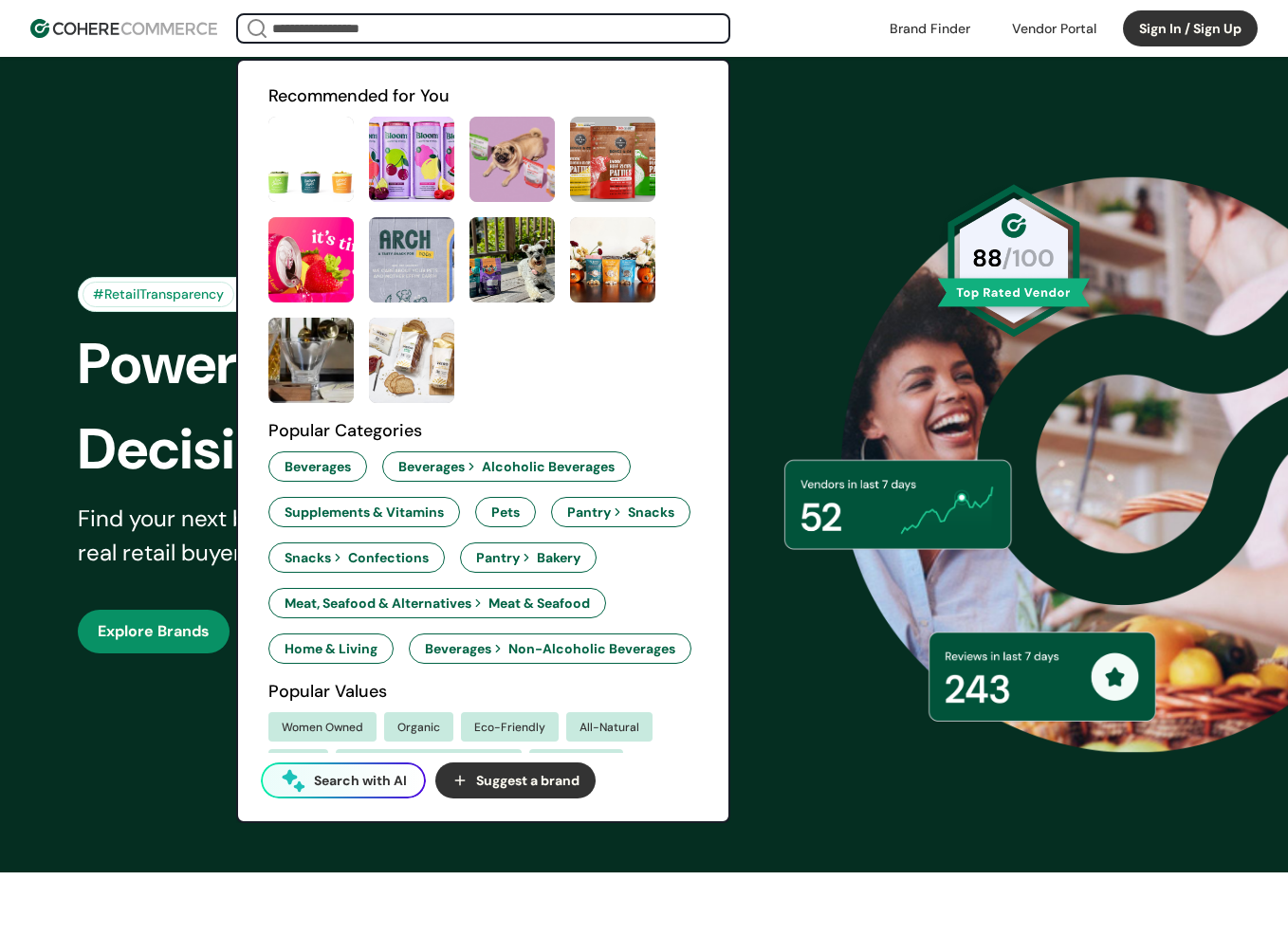 click on "Search with AI" at bounding box center (360, 780) 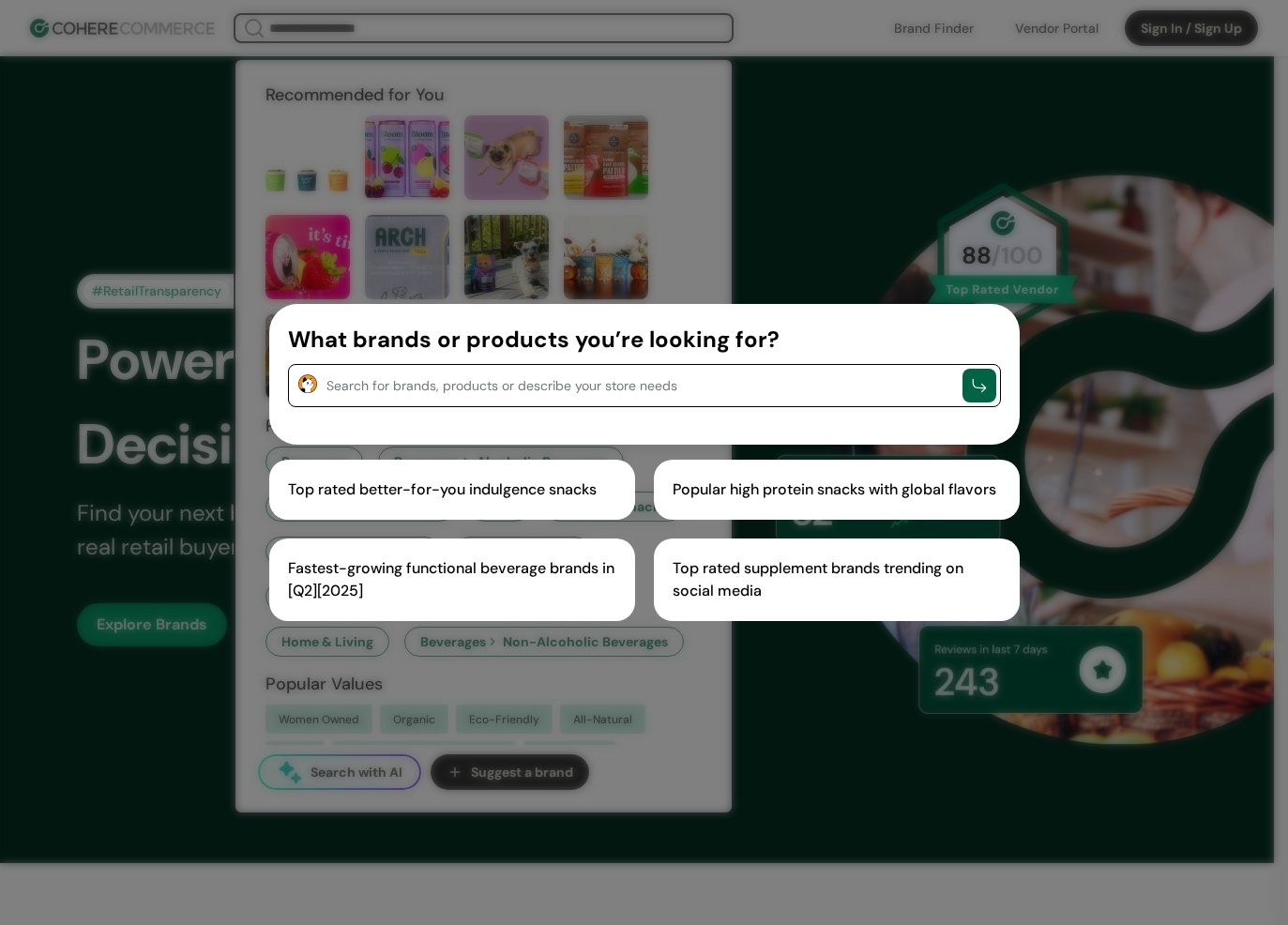 click on "Top rated better-for-you indulgence snacks" at bounding box center [452, 490] 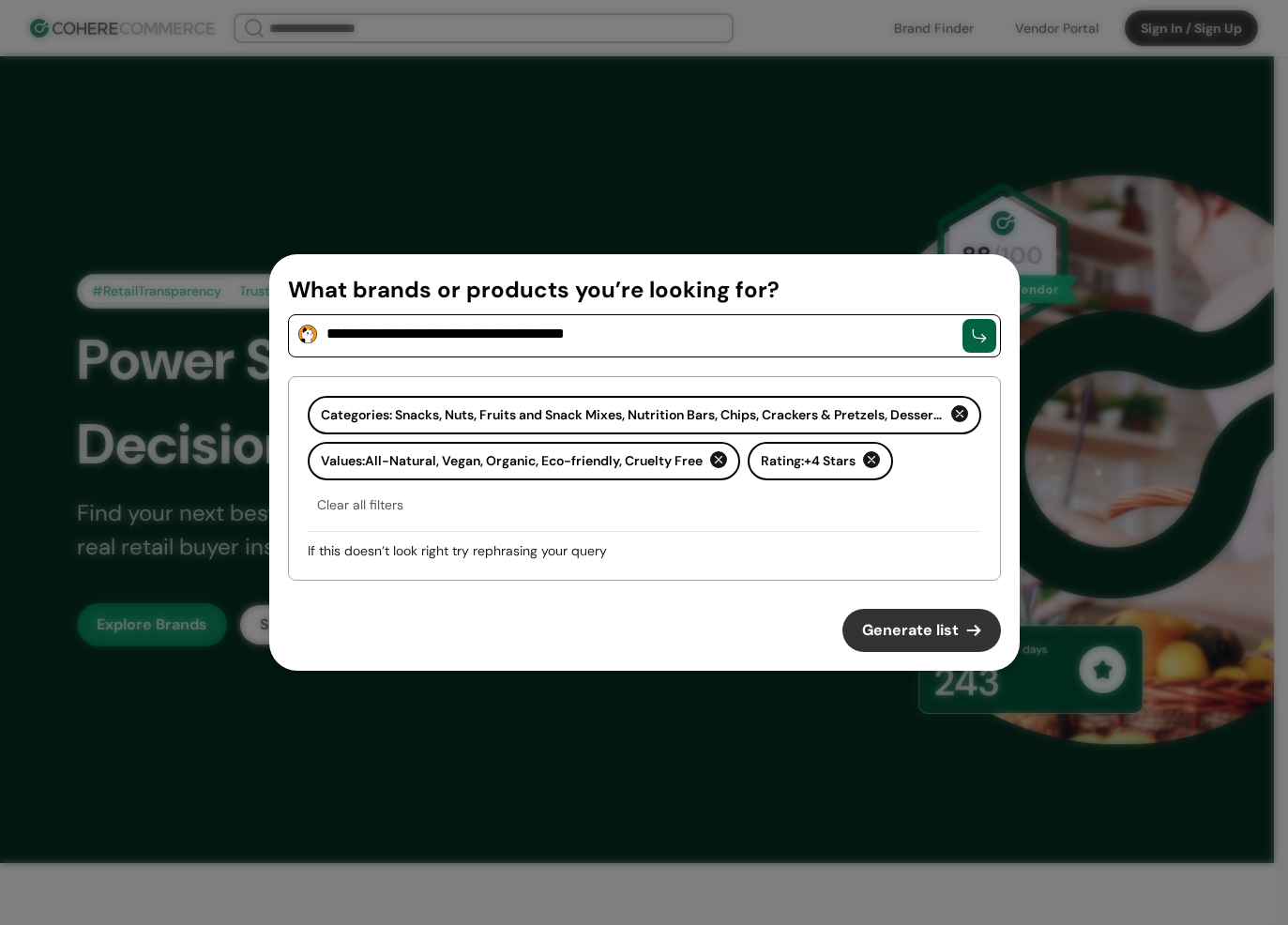 click on "Generate list" at bounding box center (910, 630) 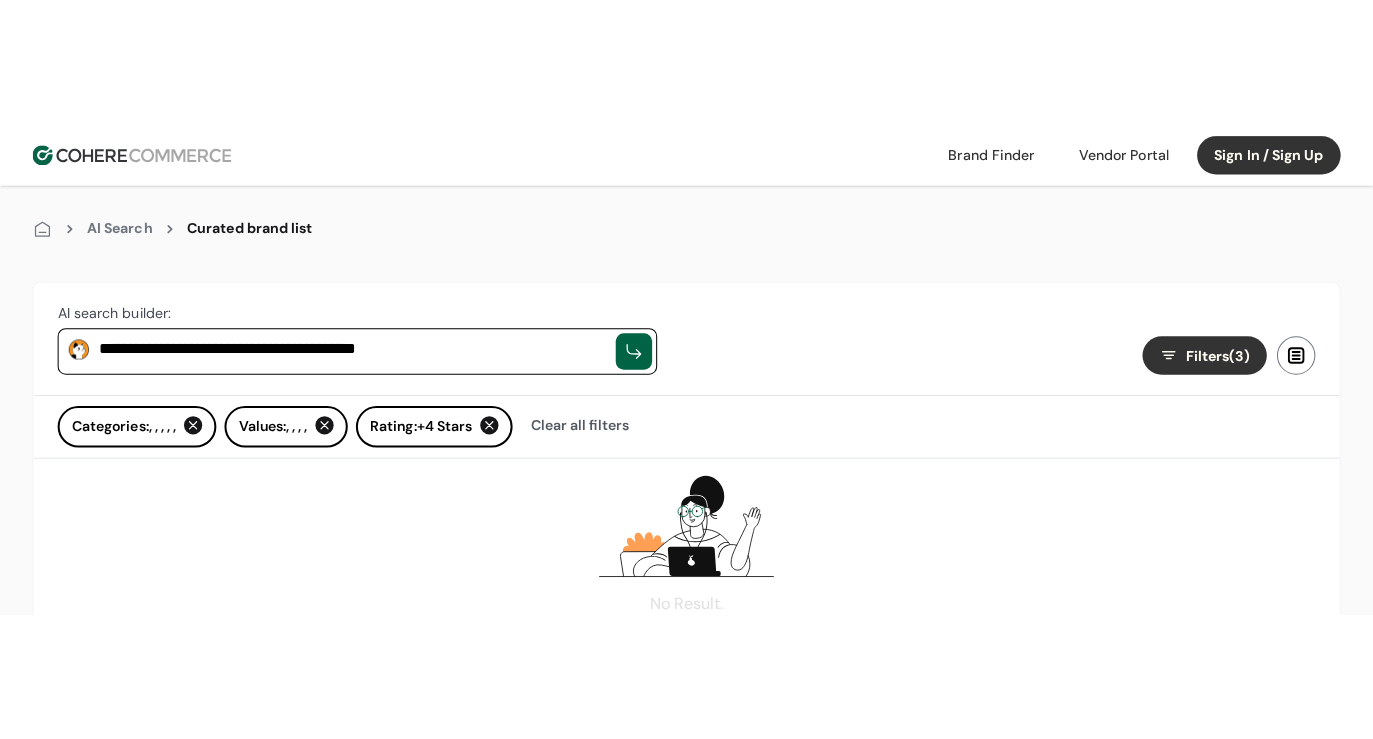 scroll, scrollTop: 0, scrollLeft: 0, axis: both 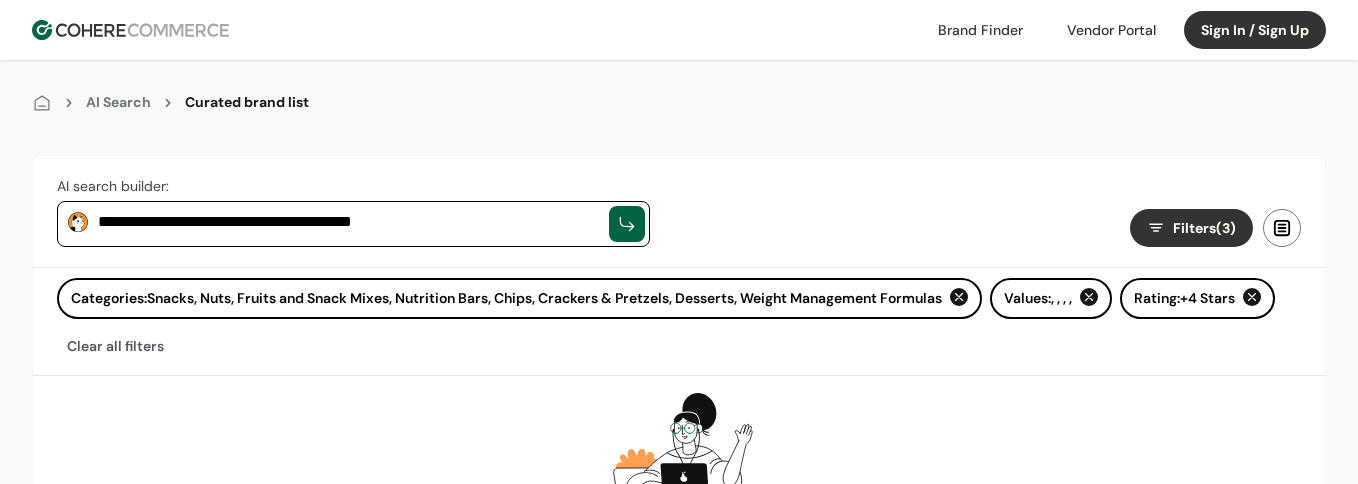 click on "Categories:  Snacks, Nuts, Fruits and Snack Mixes, Nutrition Bars, Chips, Crackers & Pretzels, Desserts, Weight Management Formulas Values:  , , , ,  Rating:  +4 Stars Clear all filters" at bounding box center (679, 321) 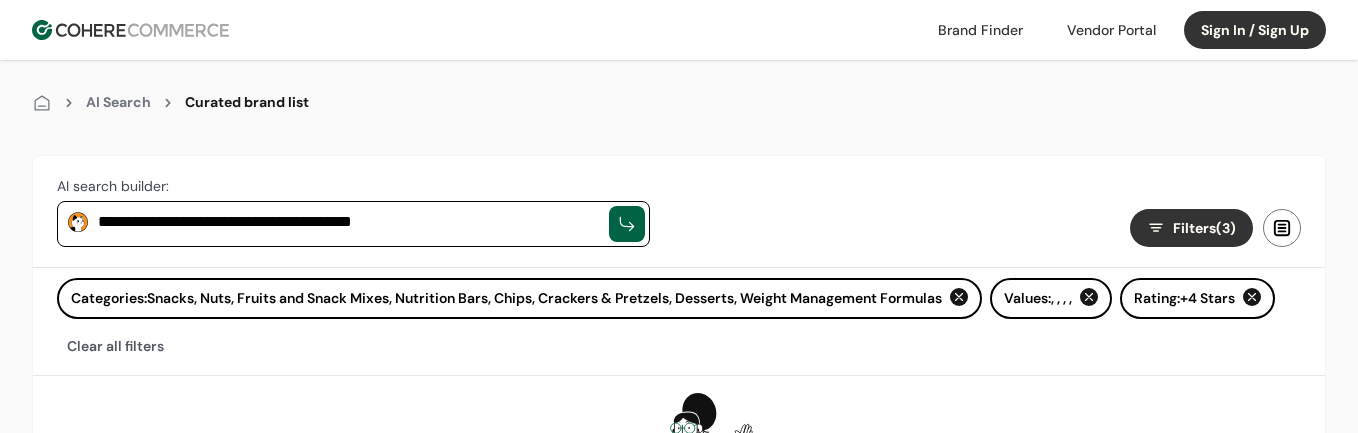 click on "Categories:  Snacks, Nuts, Fruits and Snack Mixes, Nutrition Bars, Chips, Crackers & Pretzels, Desserts, Weight Management Formulas" at bounding box center (519, 298) 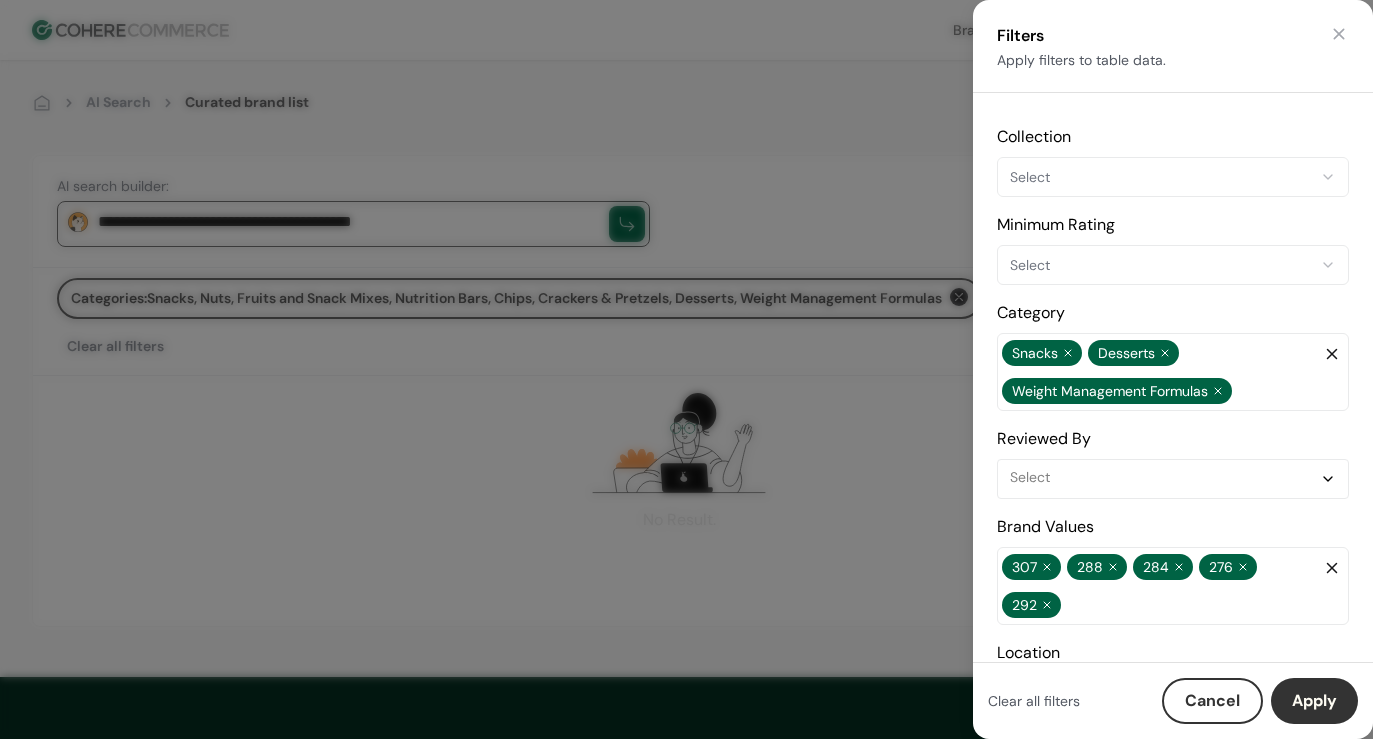 click on "**********" at bounding box center (686, 675) 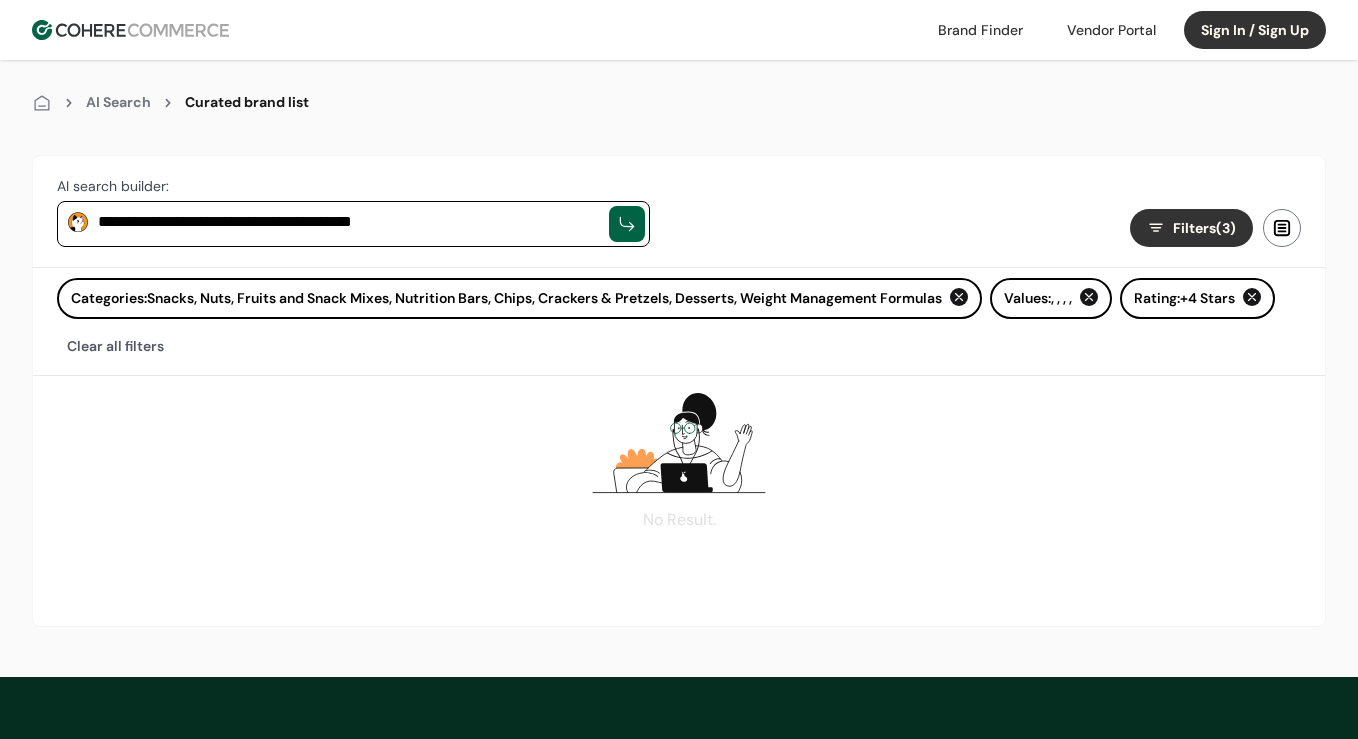 click on "Categories:  Snacks, Nuts, Fruits and Snack Mixes, Nutrition Bars, Chips, Crackers & Pretzels, Desserts, Weight Management Formulas" at bounding box center [506, 298] 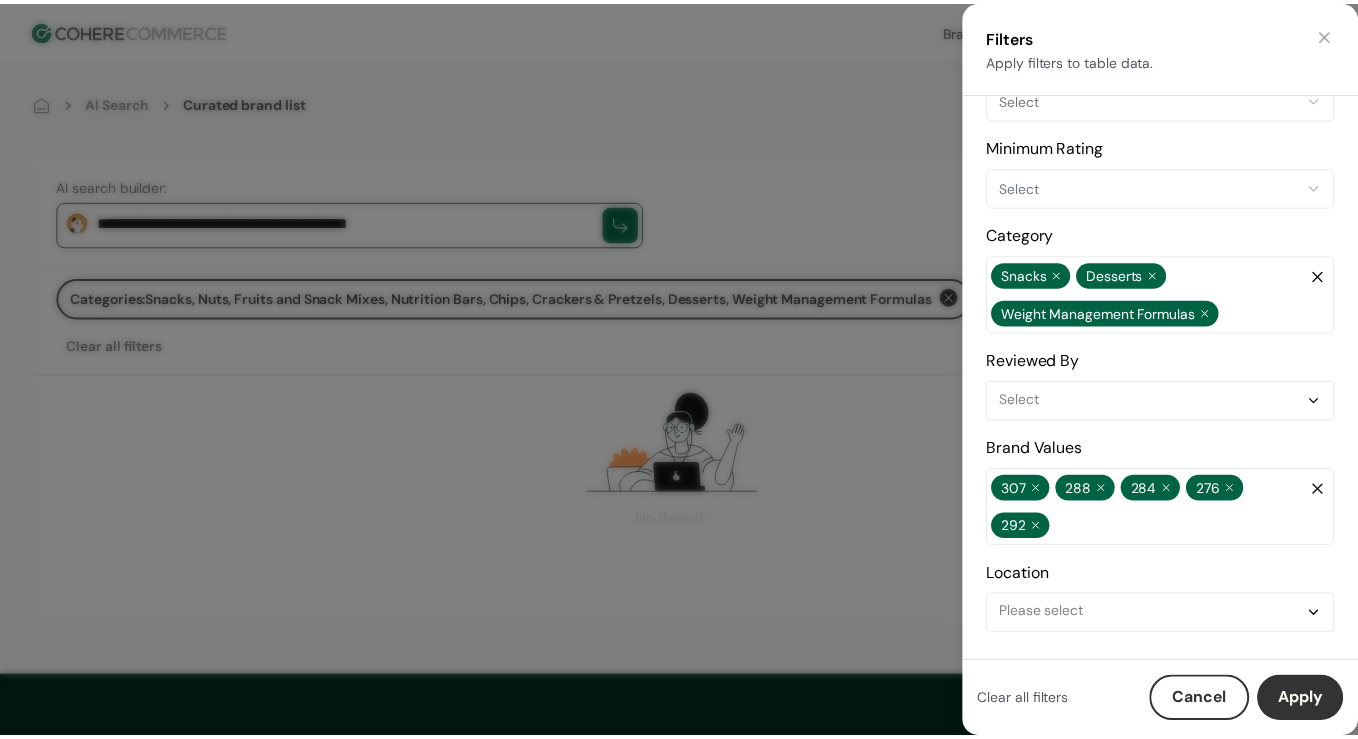 scroll, scrollTop: 83, scrollLeft: 0, axis: vertical 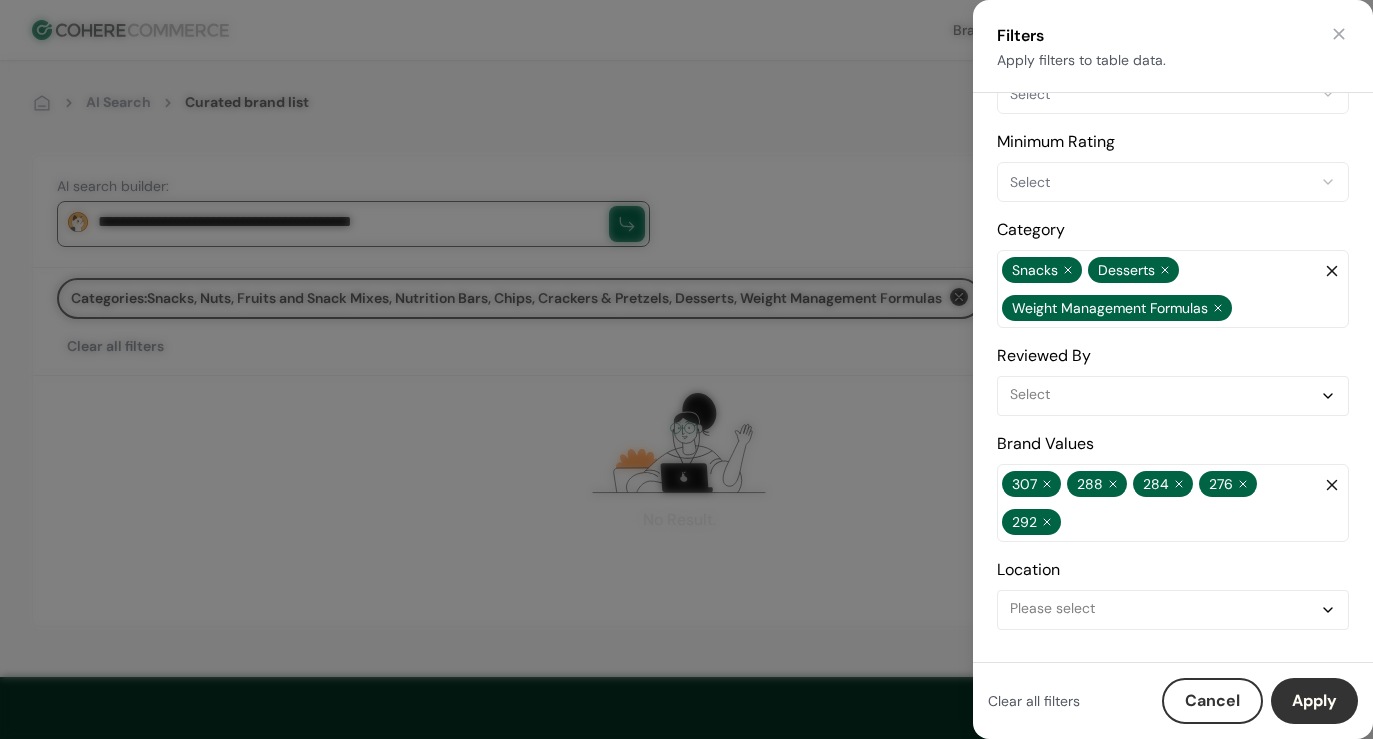 click on "**********" at bounding box center (686, 675) 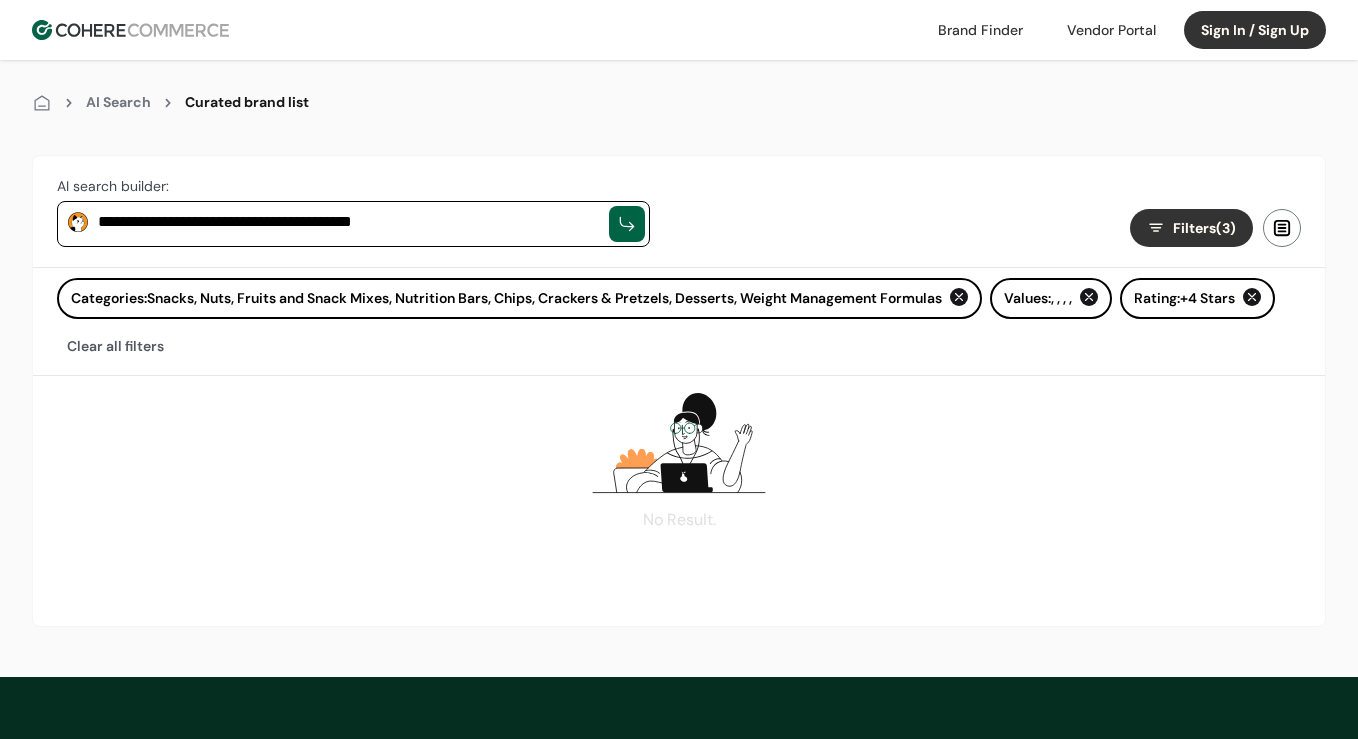 click on "Filters  (3)" at bounding box center [1204, 228] 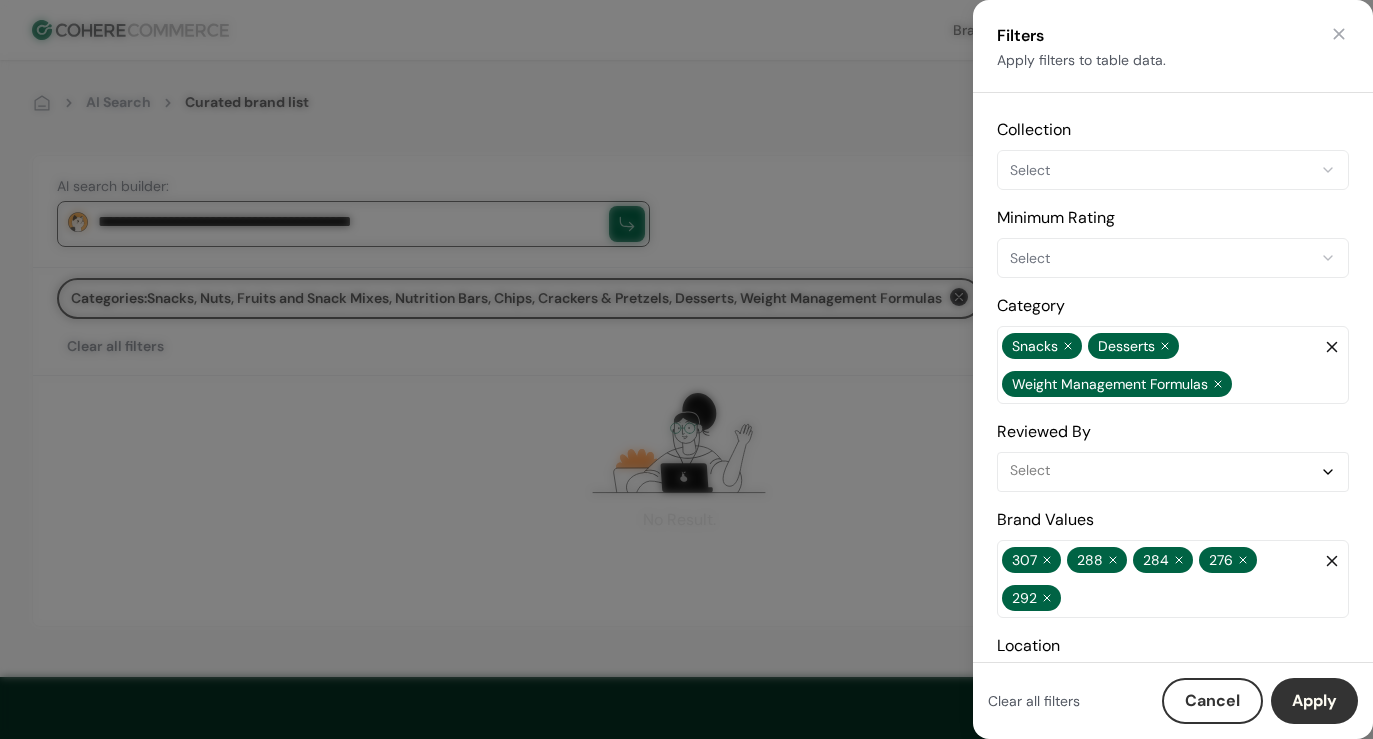 click on "307 288 284 276 292" at bounding box center [1161, 579] 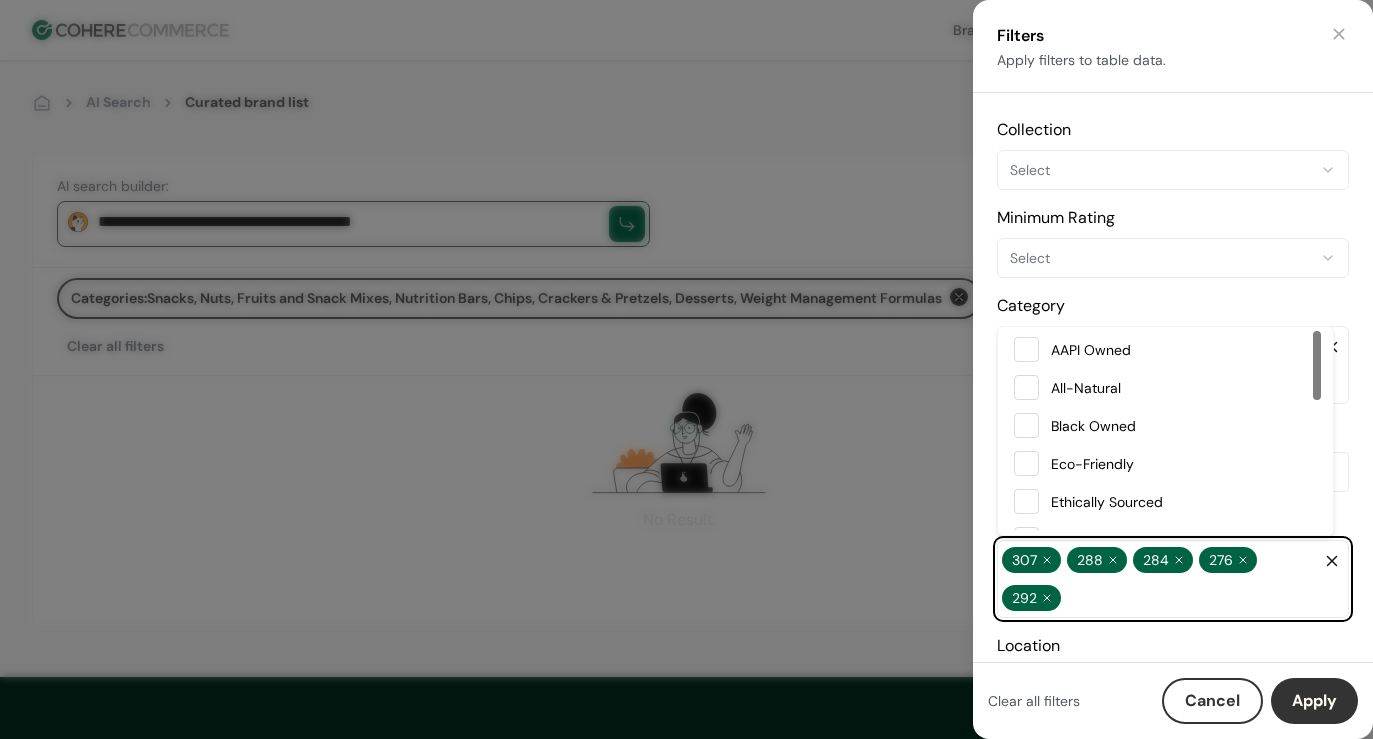 click at bounding box center [1026, 349] 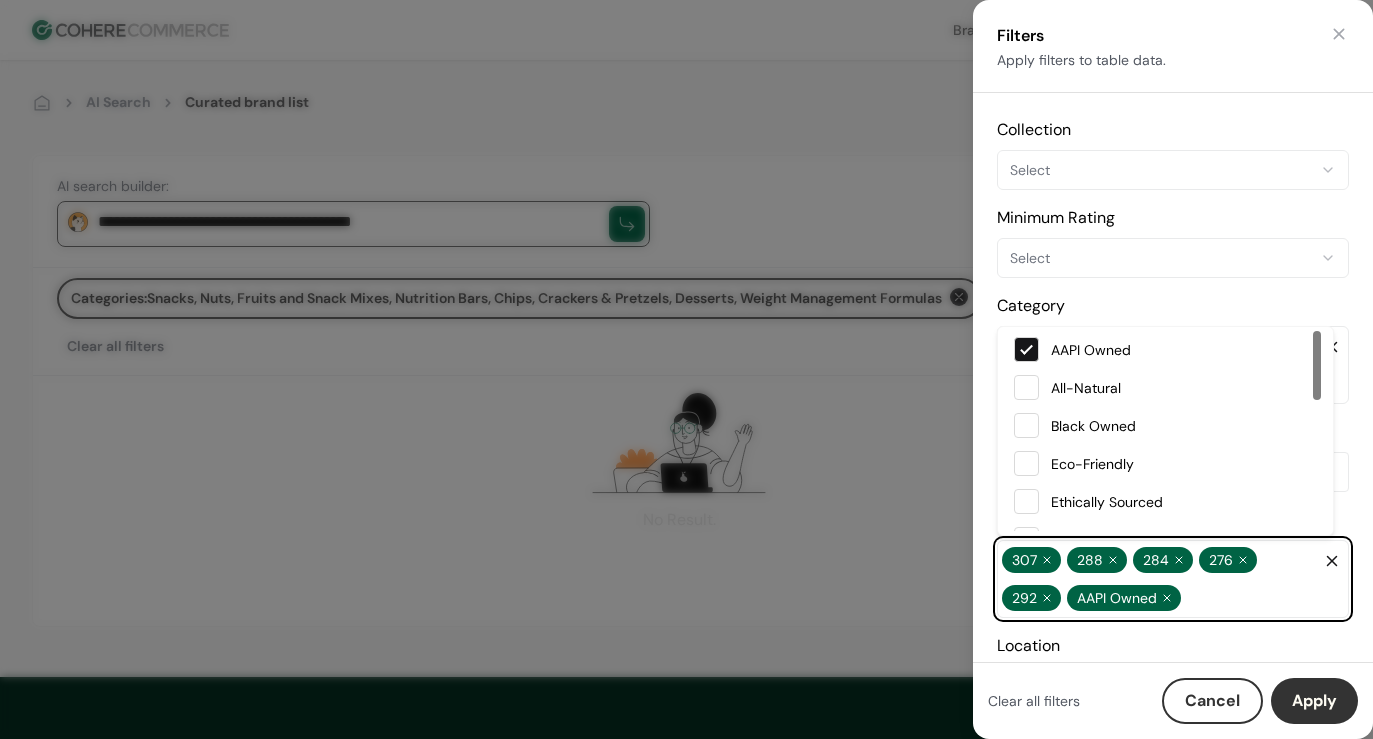 click at bounding box center (1026, 387) 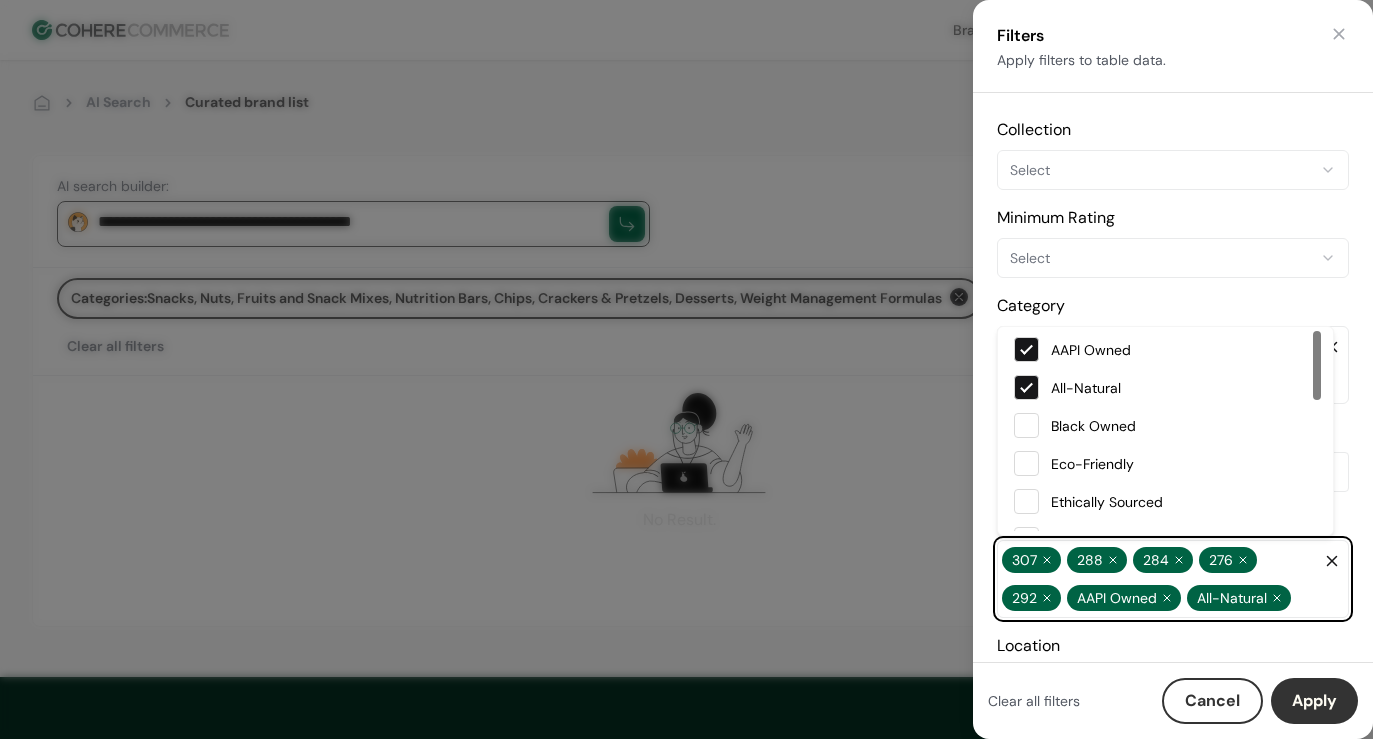 scroll, scrollTop: 0, scrollLeft: 0, axis: both 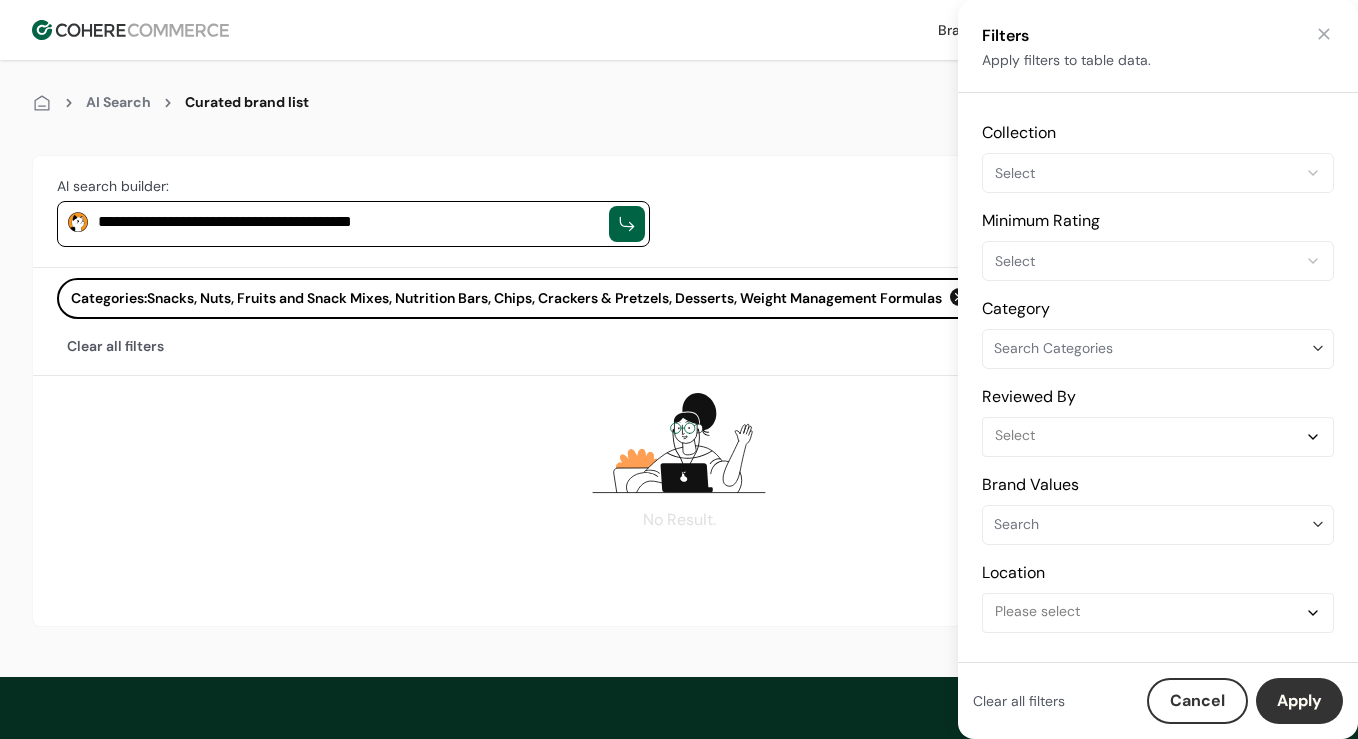 click on "**********" at bounding box center [679, 675] 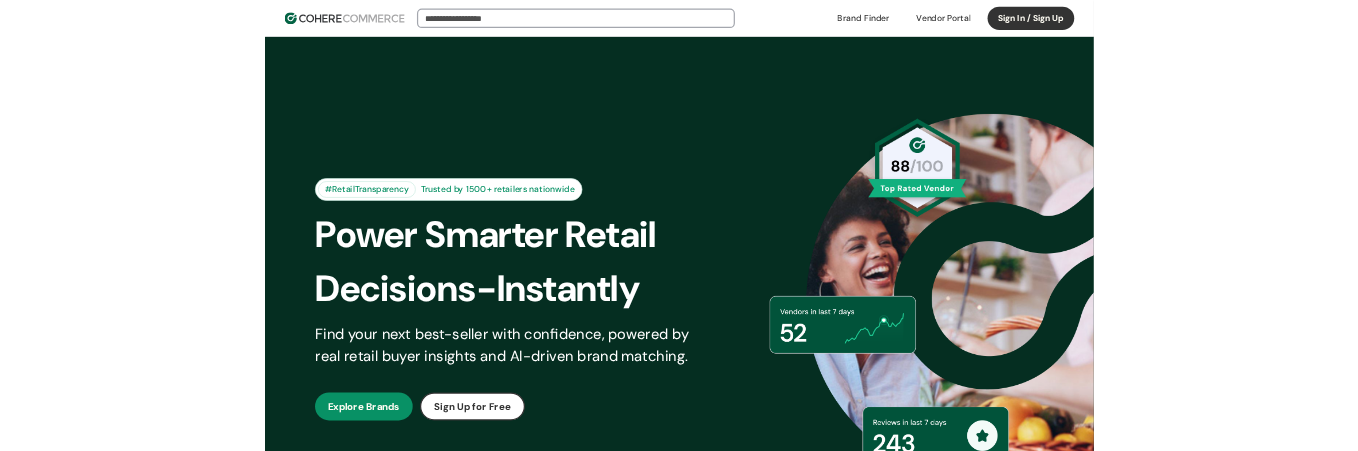 scroll, scrollTop: 0, scrollLeft: 0, axis: both 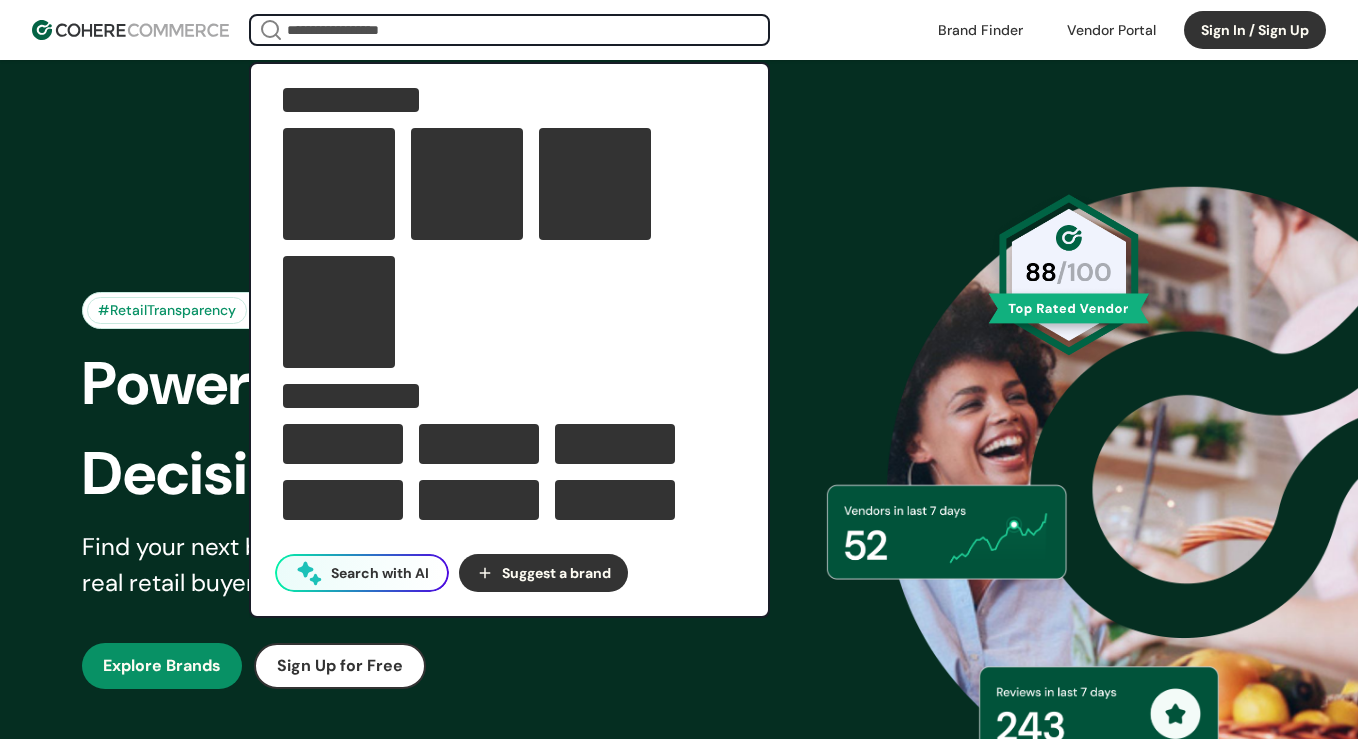 click at bounding box center (509, 30) 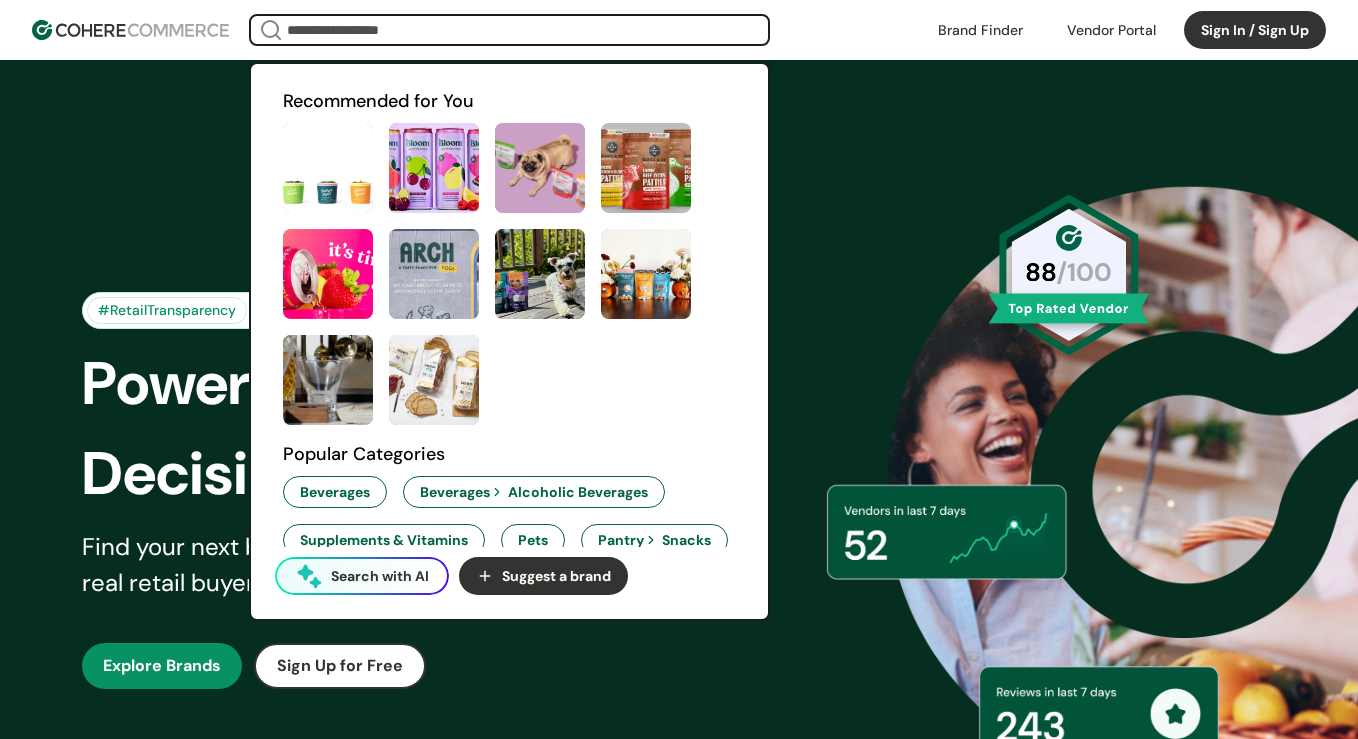 click on "Search with AI" at bounding box center (380, 576) 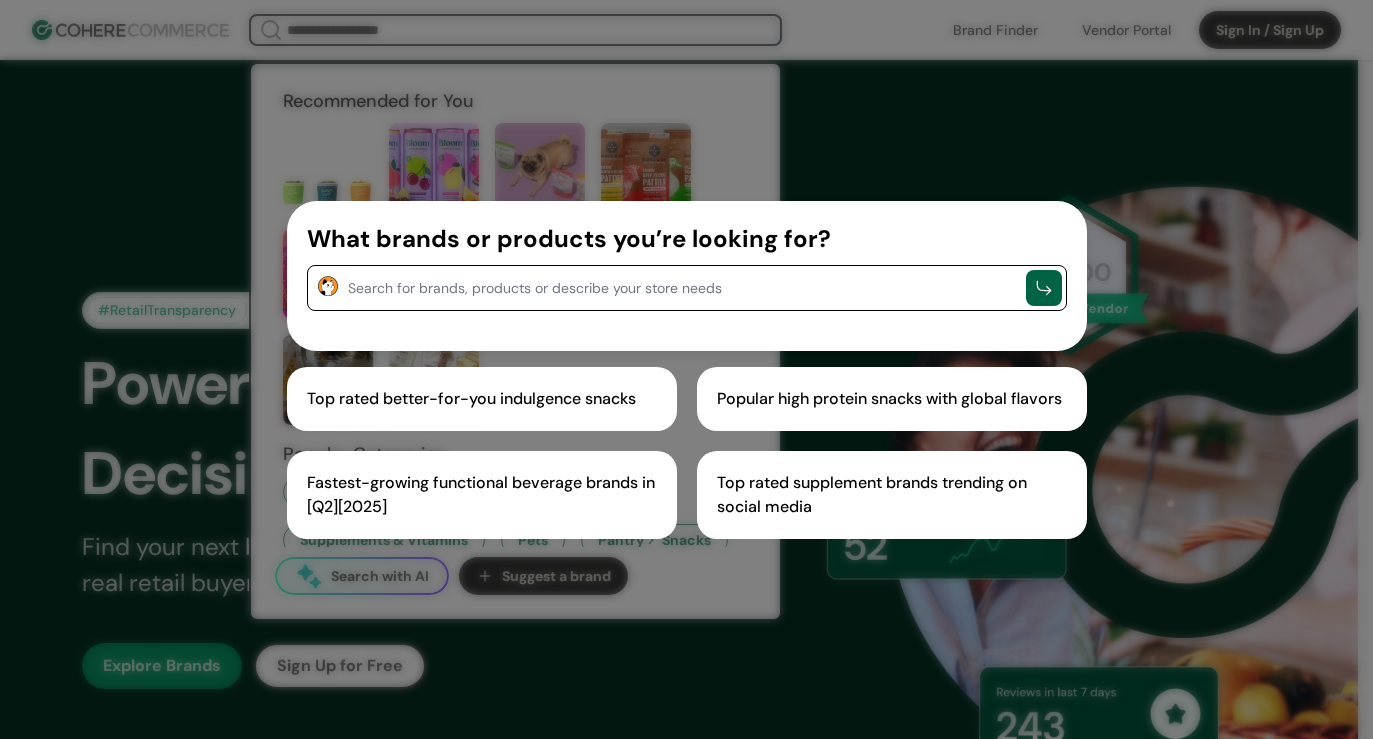 click on "Search for brands, products or describe your store needs" at bounding box center [687, 288] 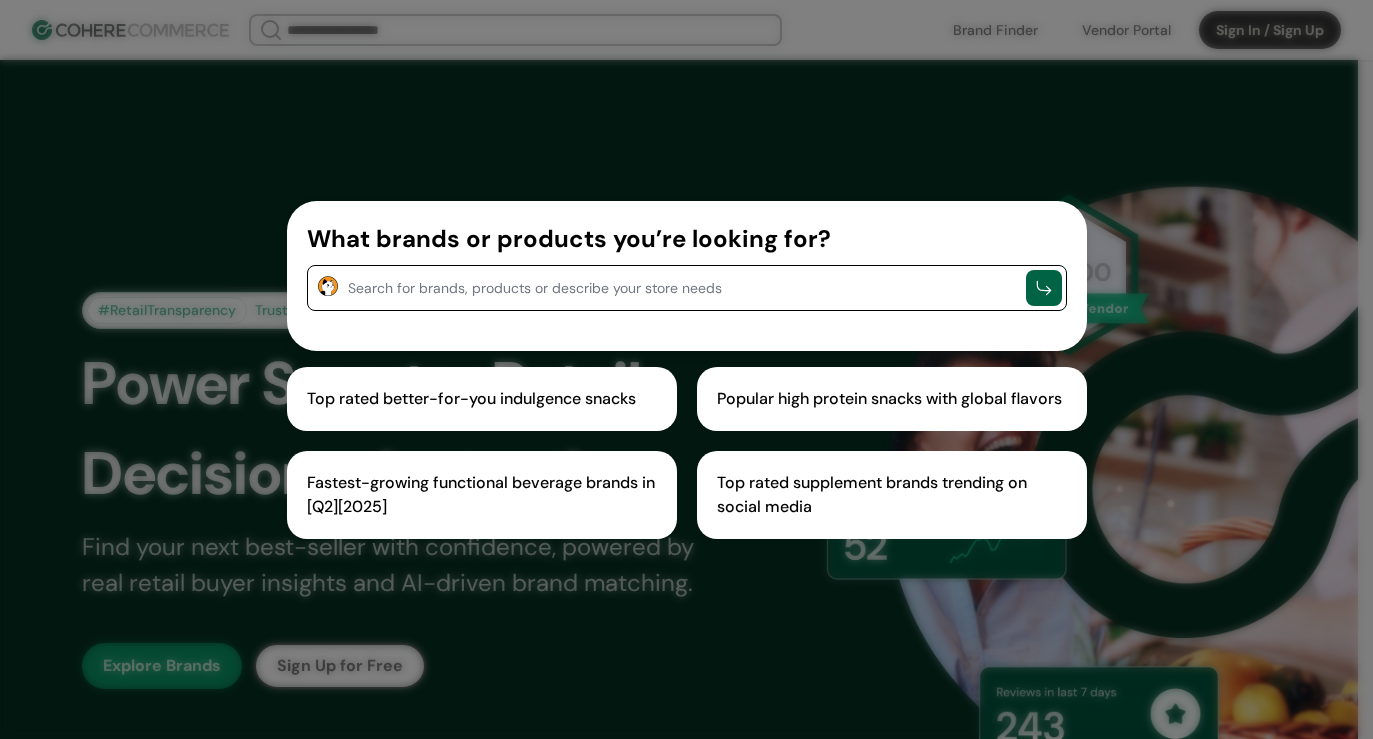 click at bounding box center (682, 286) 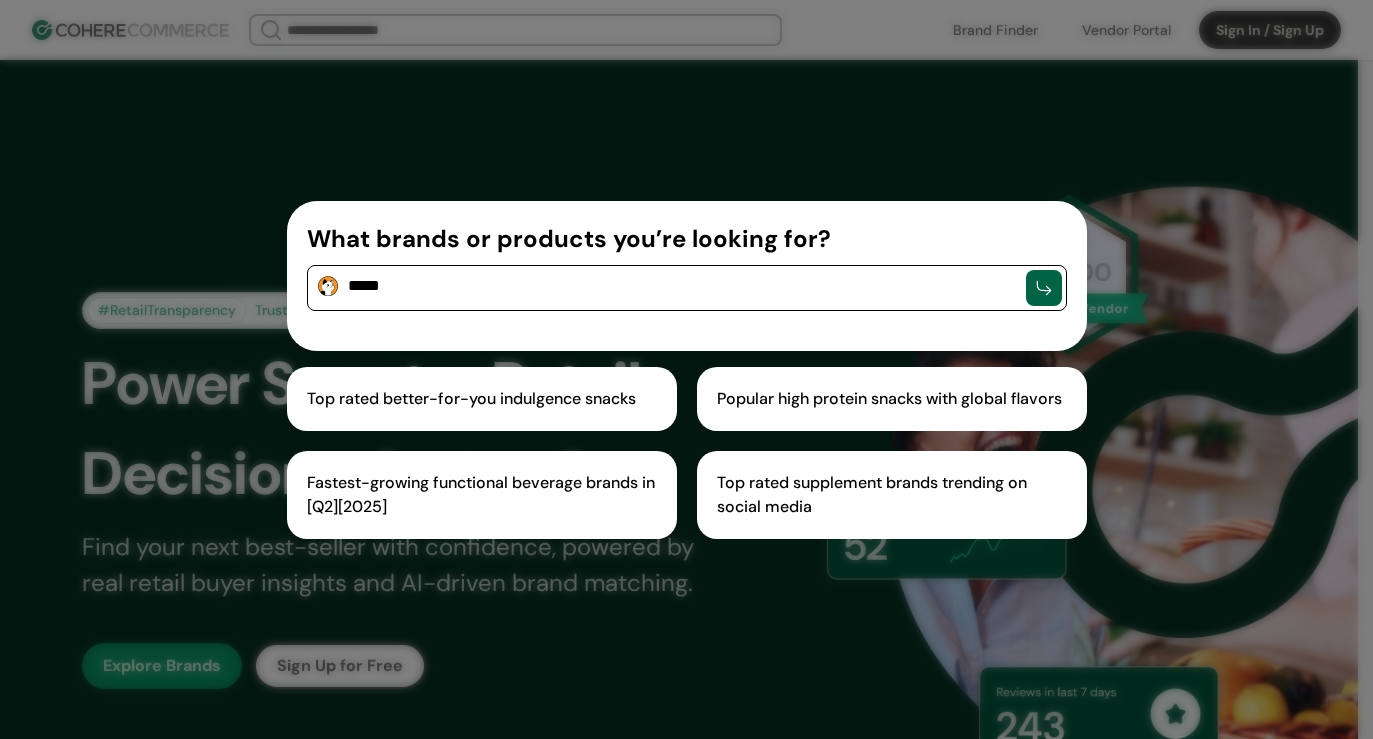 click on "What brands or products you’re looking for? ****" at bounding box center (687, 276) 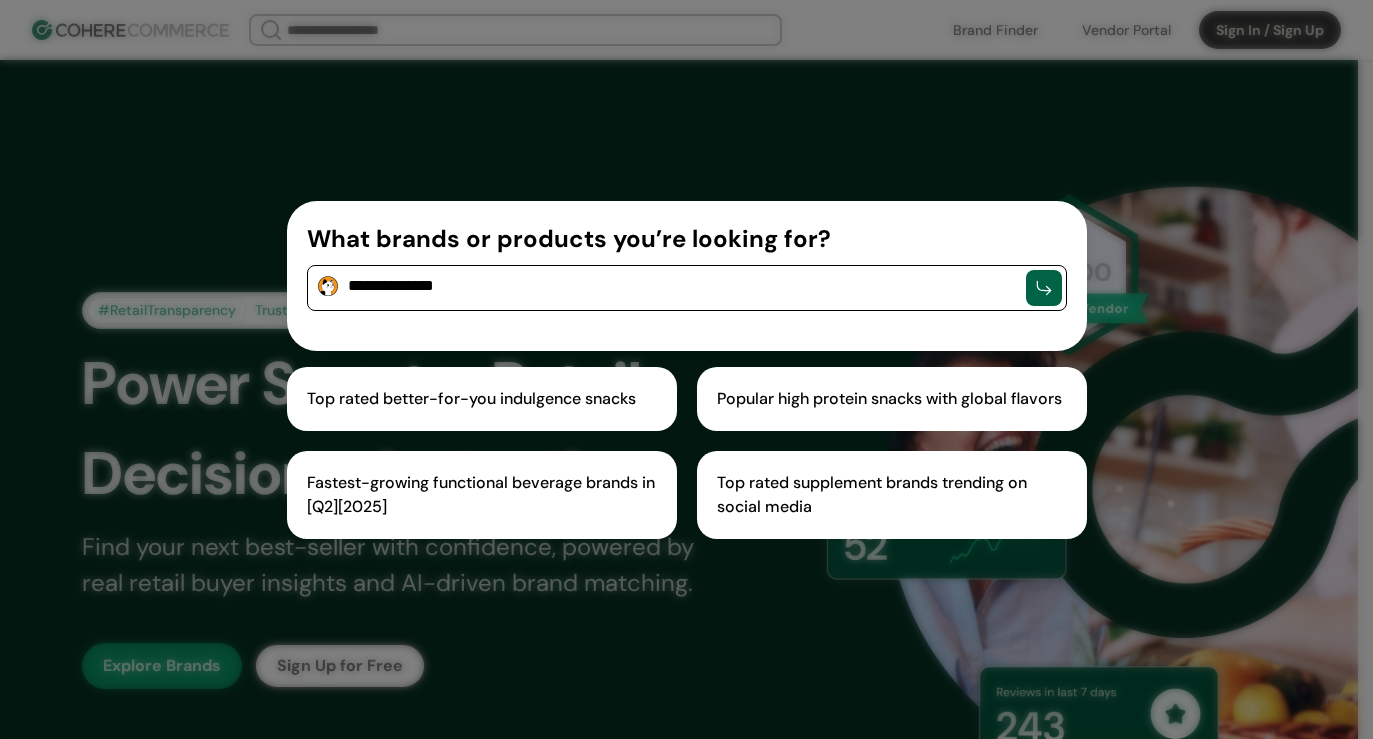 click on "**********" at bounding box center (687, 276) 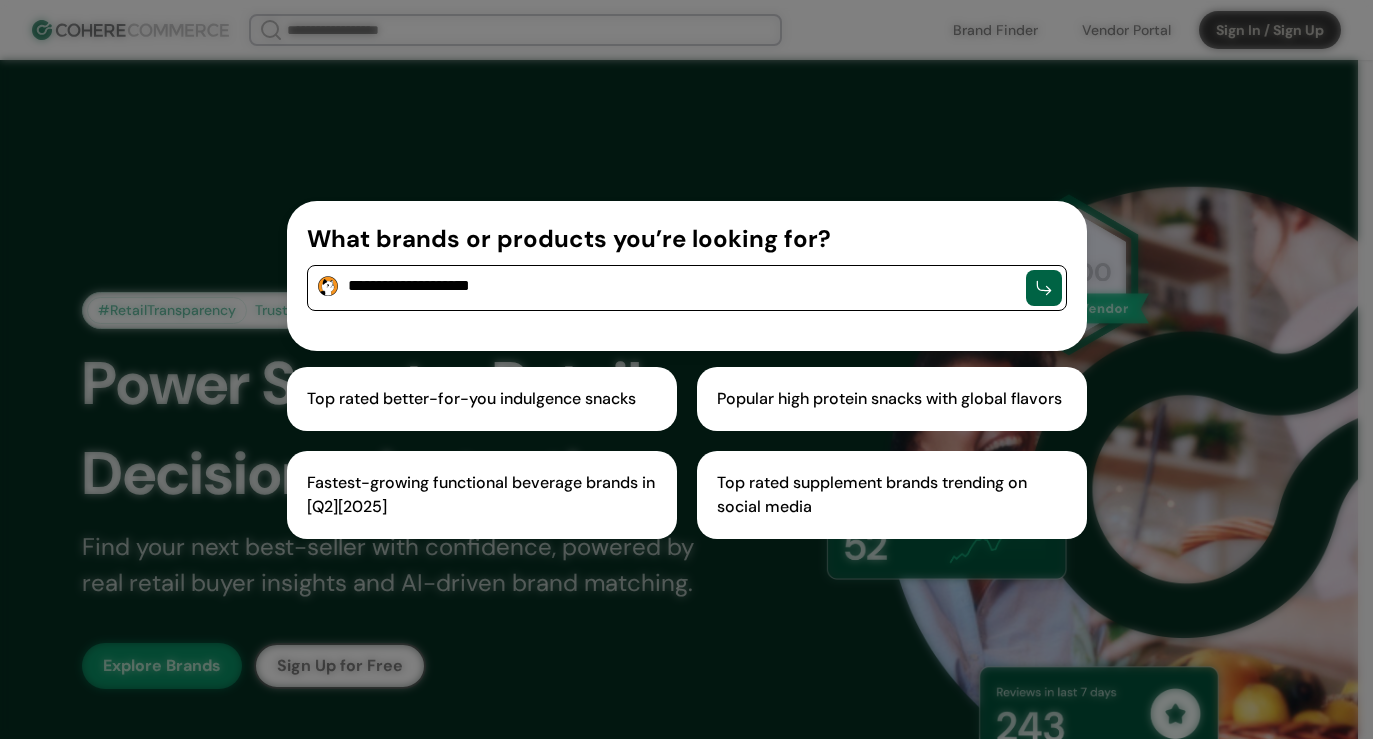 click on "**********" at bounding box center (687, 276) 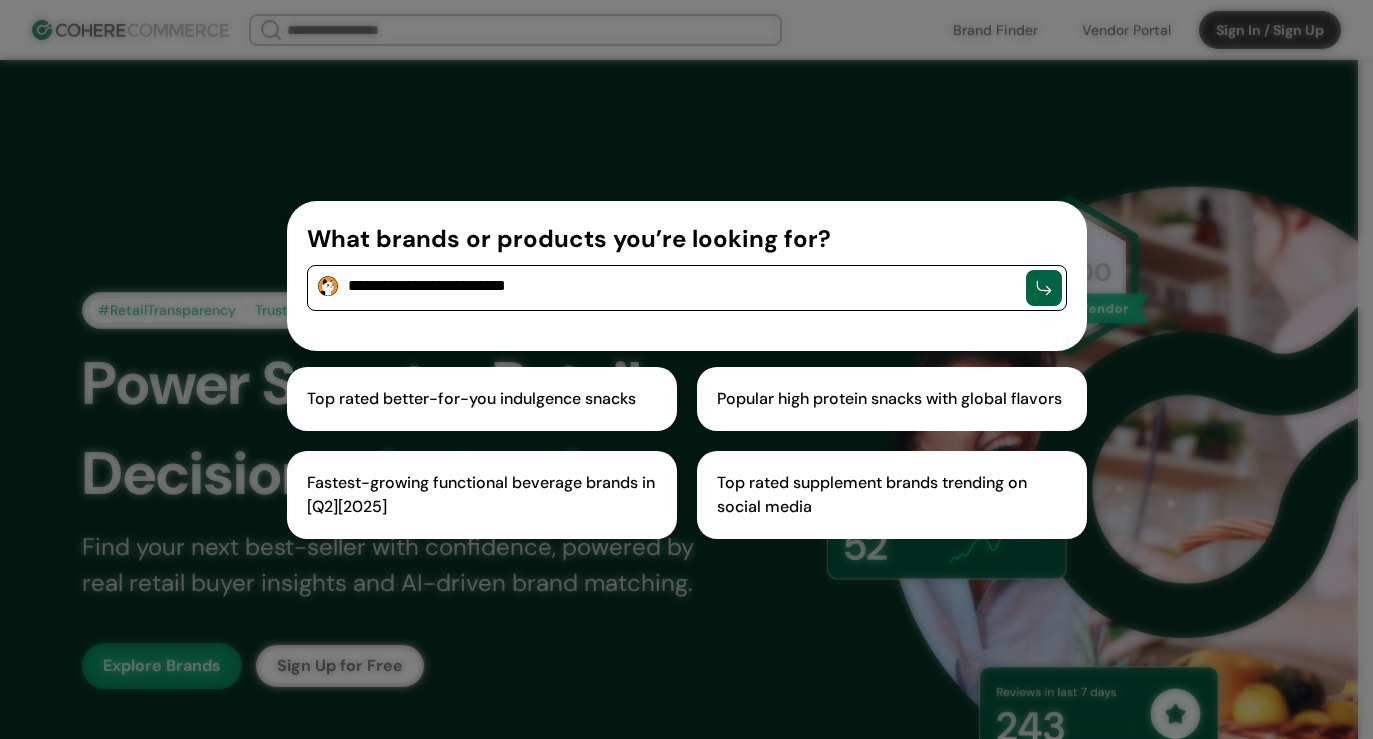 click on "**********" at bounding box center [687, 276] 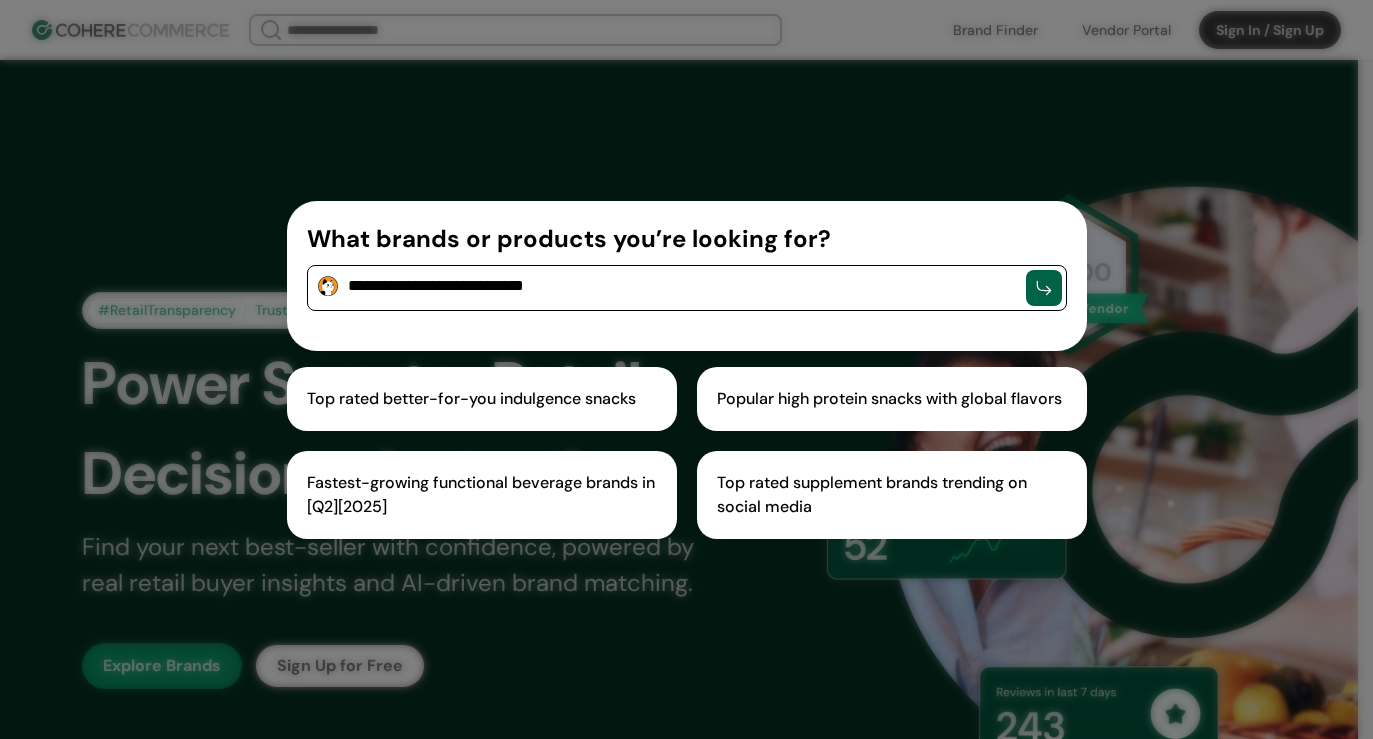 click on "**********" at bounding box center (687, 276) 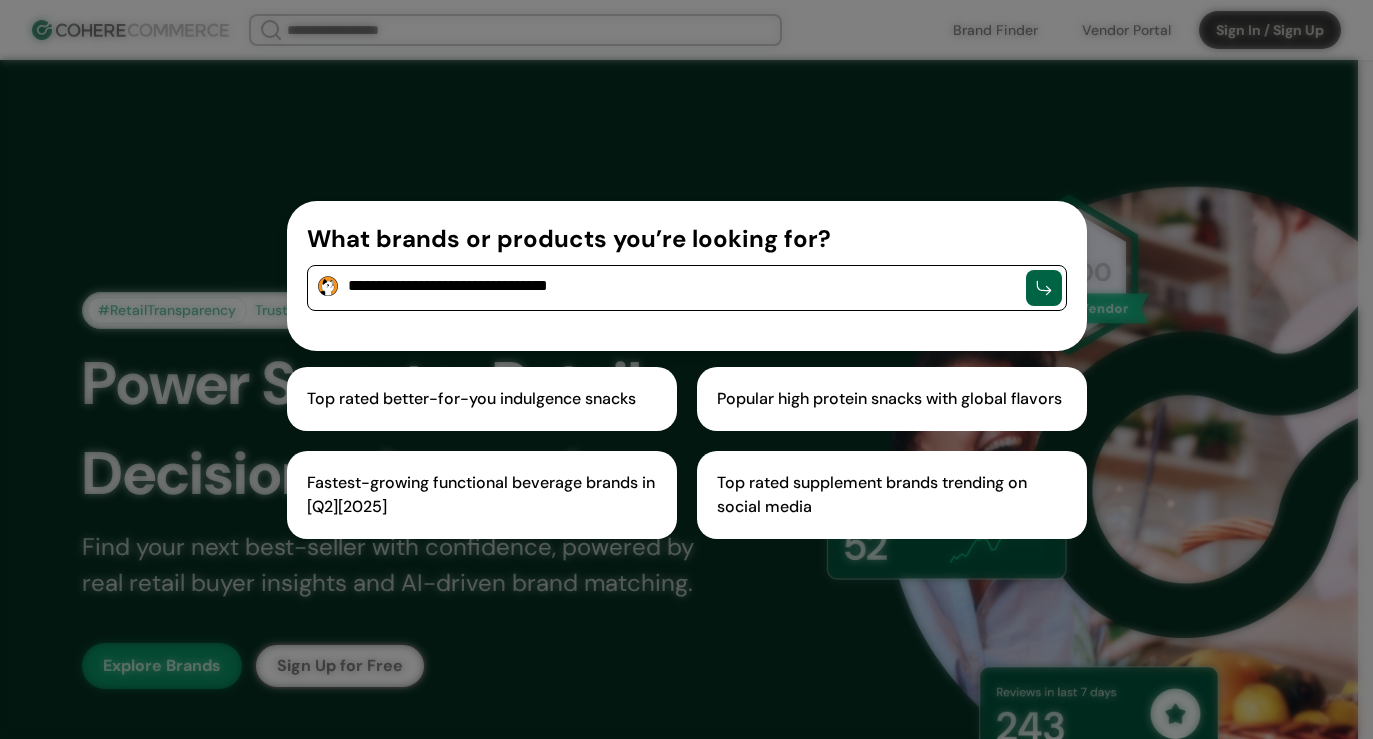 click on "**********" at bounding box center [687, 276] 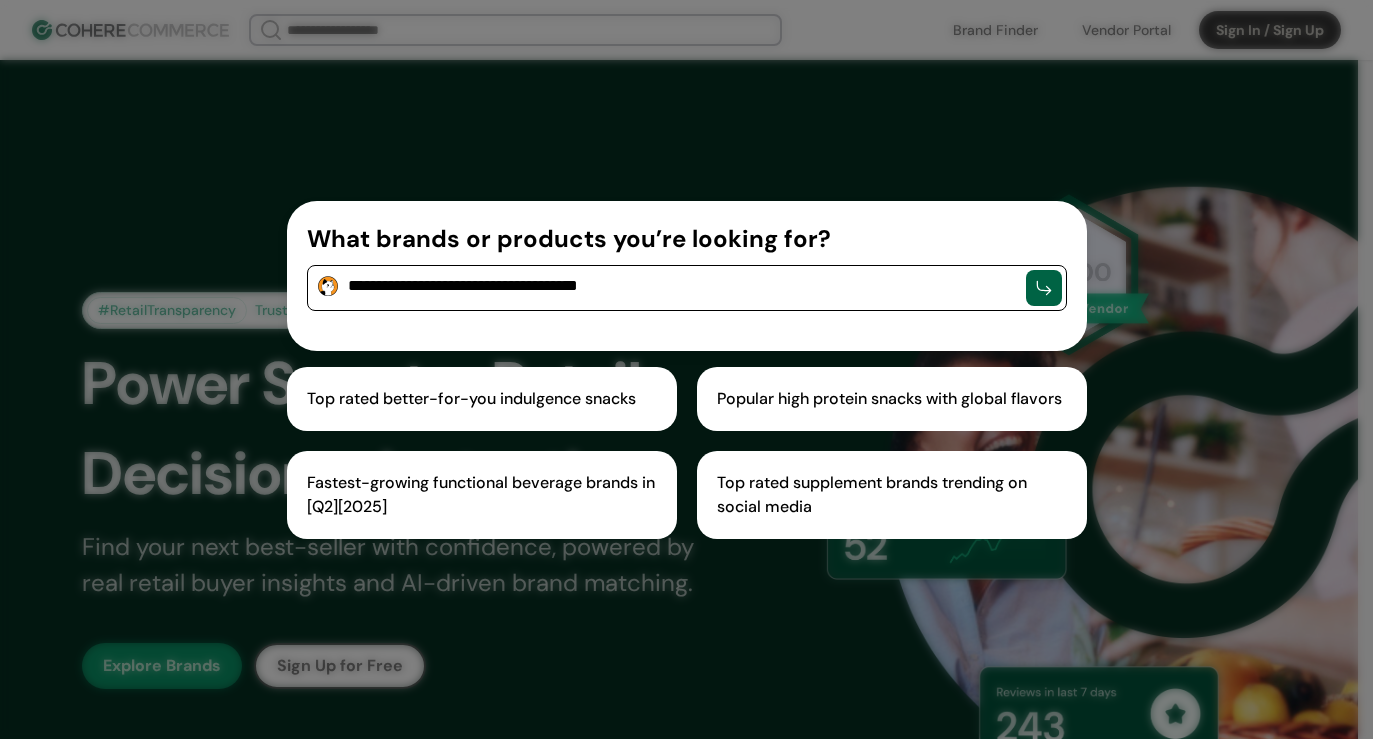 click on "**********" at bounding box center [687, 276] 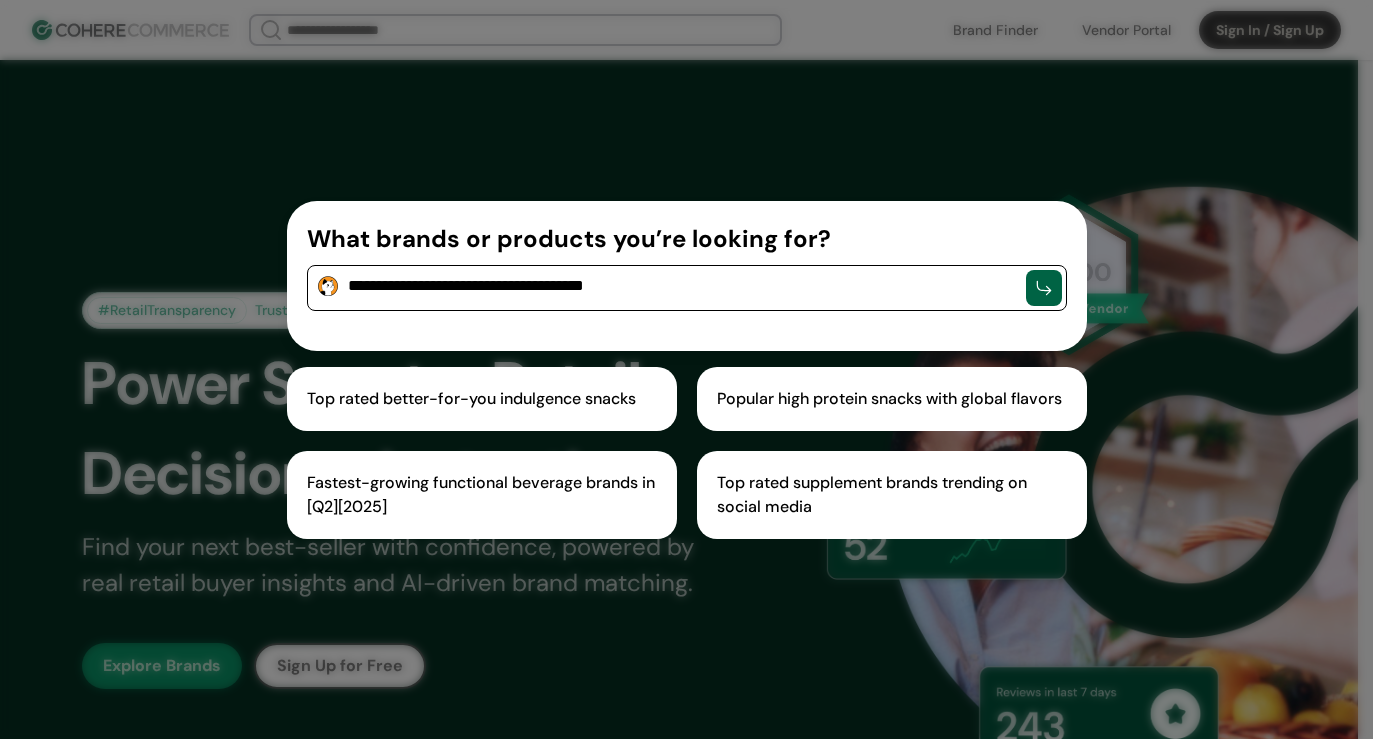 click on "**********" at bounding box center [687, 276] 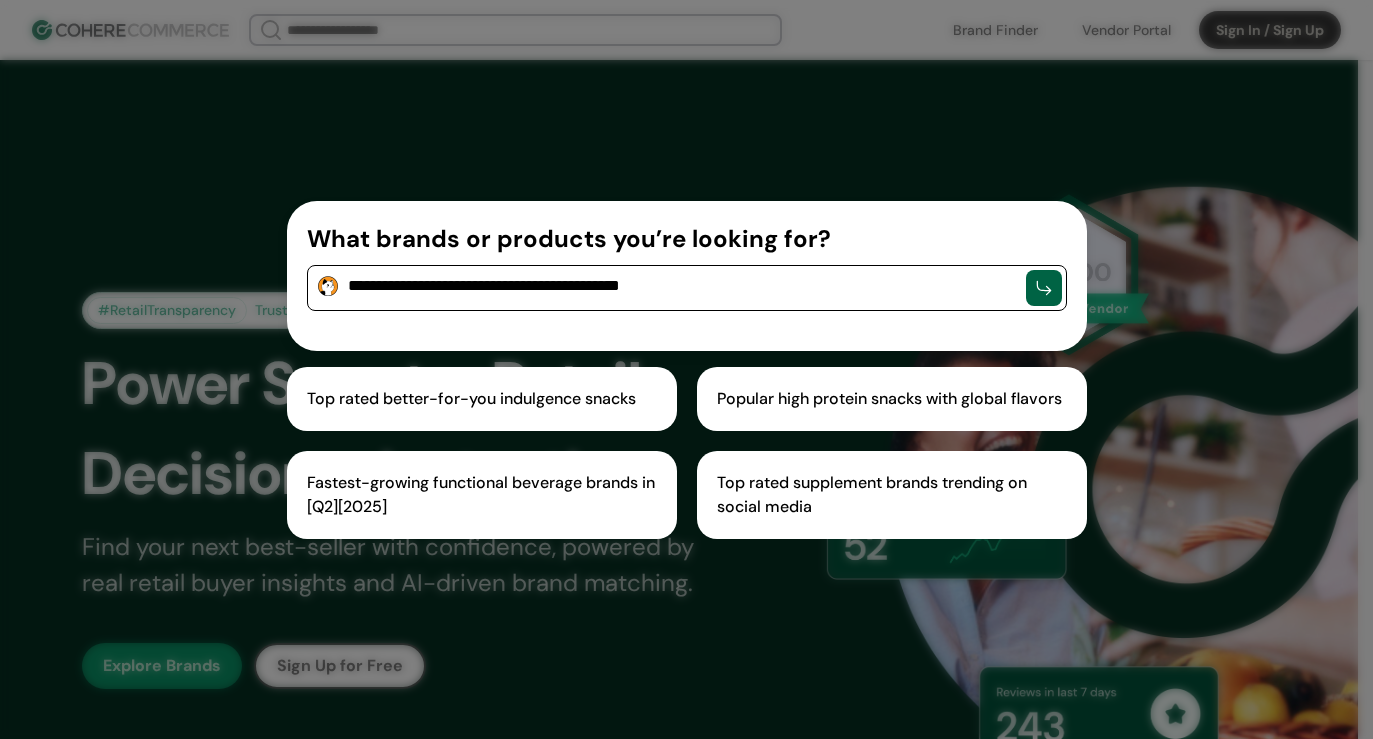 click on "**********" at bounding box center (687, 276) 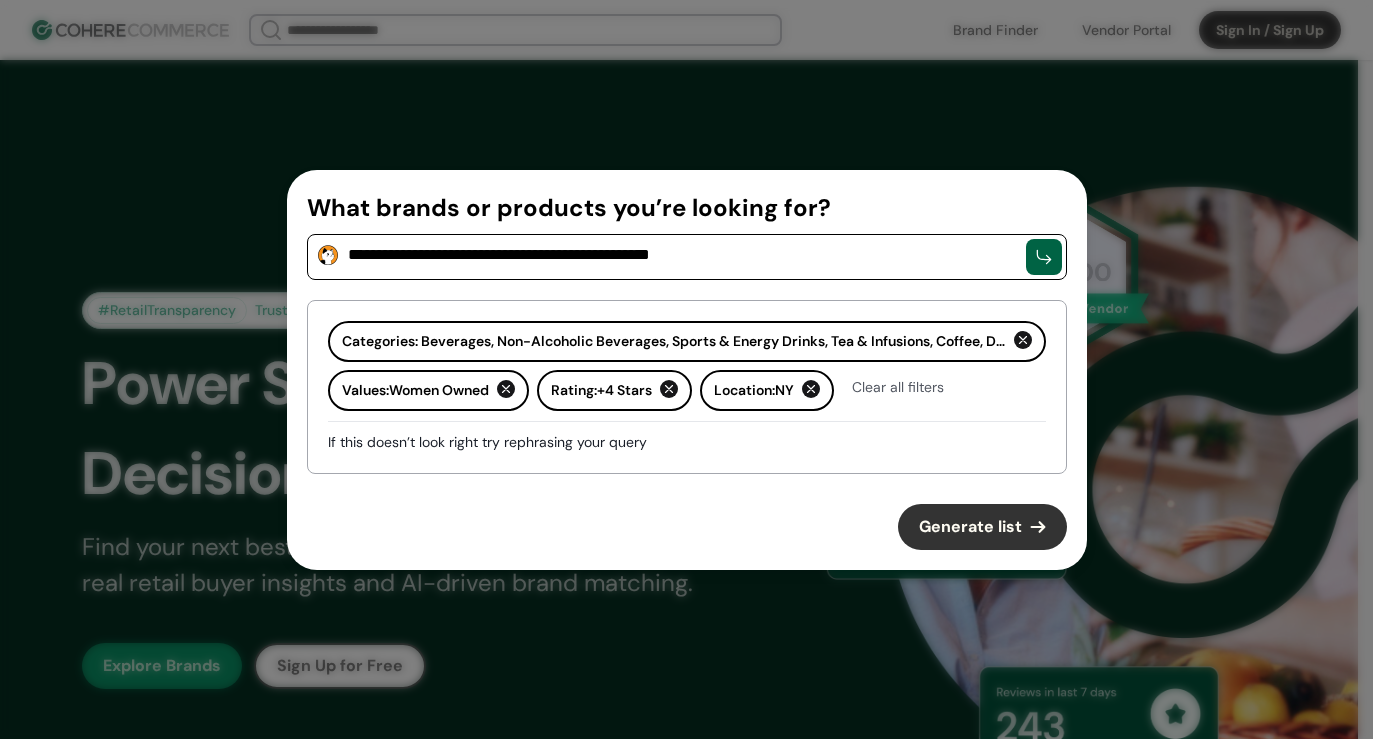 type on "**********" 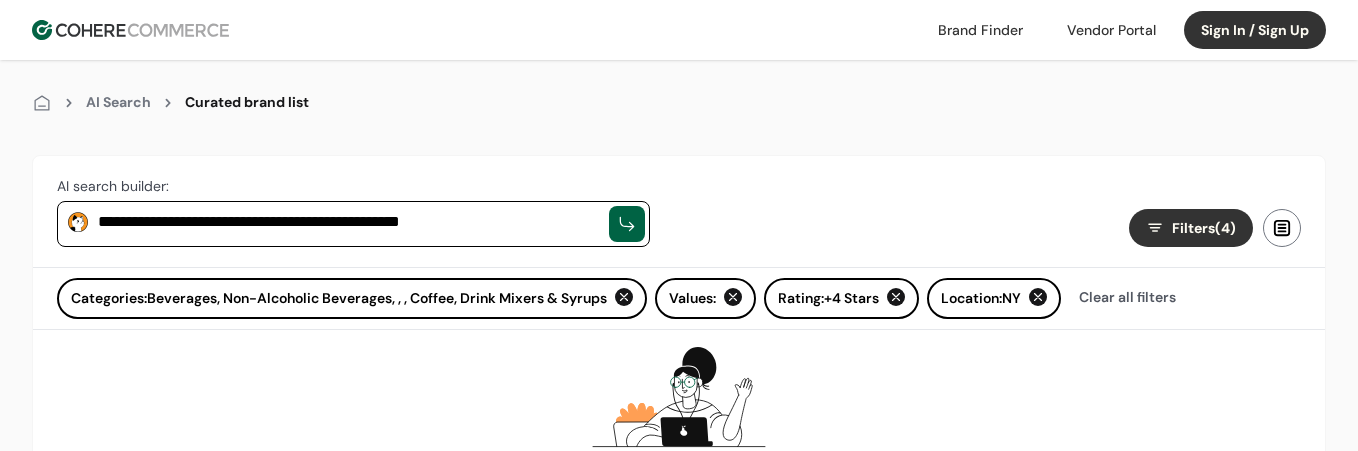 click on "**********" at bounding box center [348, 222] 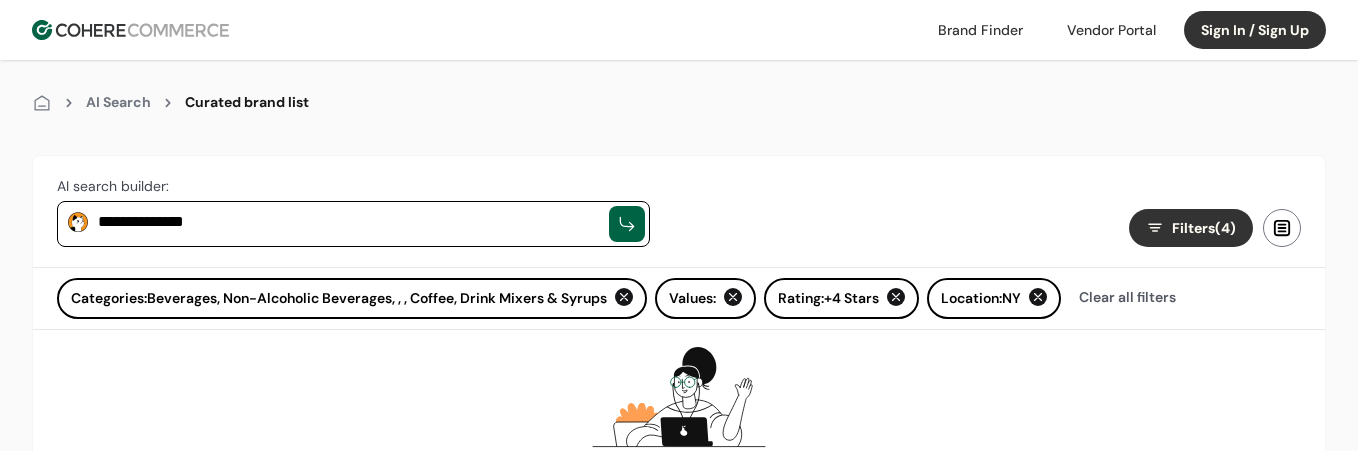 type on "**********" 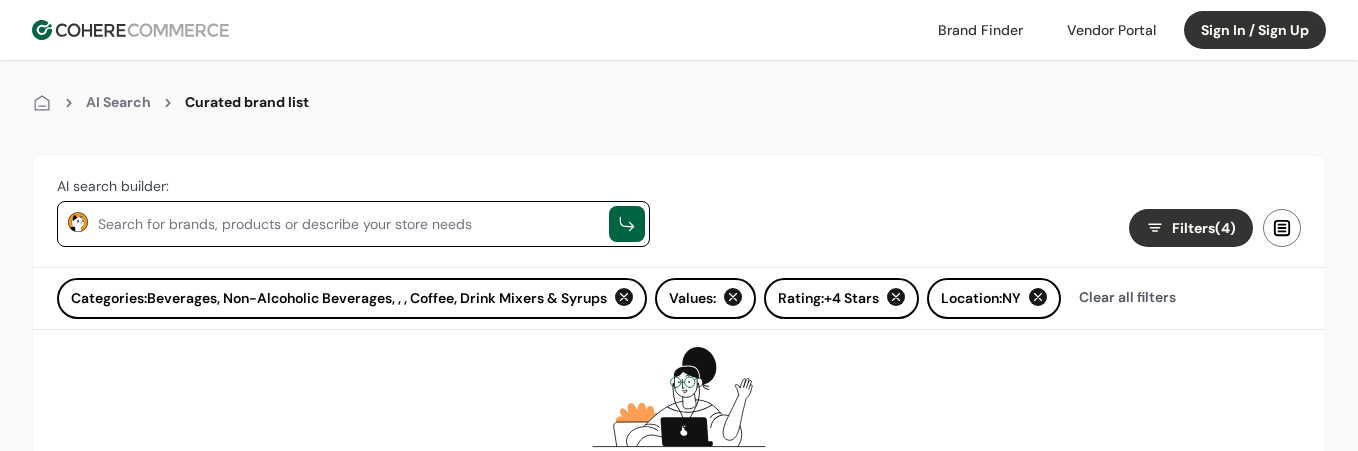type 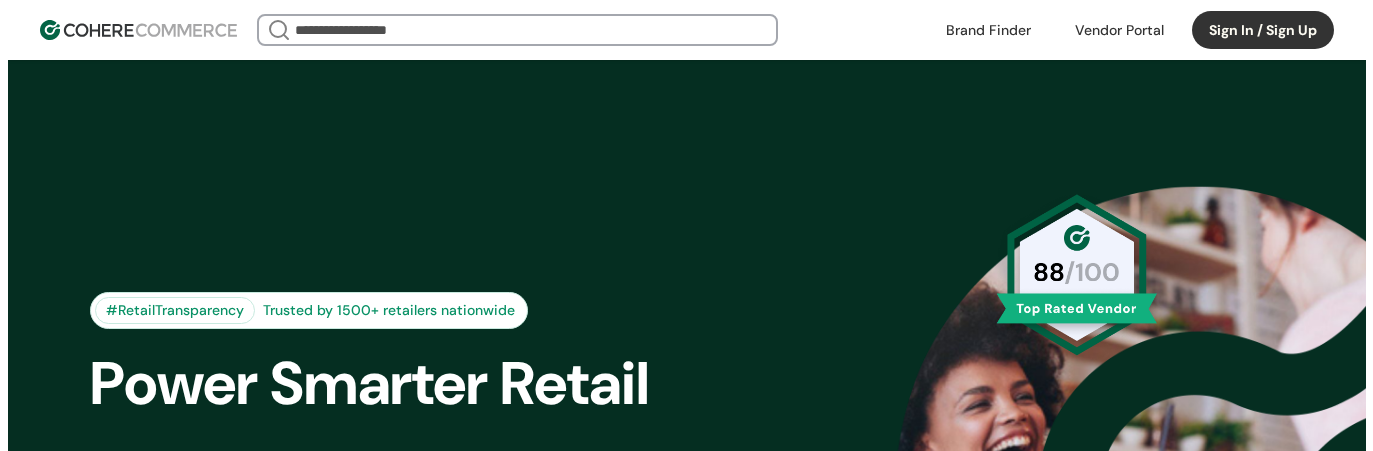 scroll, scrollTop: 0, scrollLeft: 0, axis: both 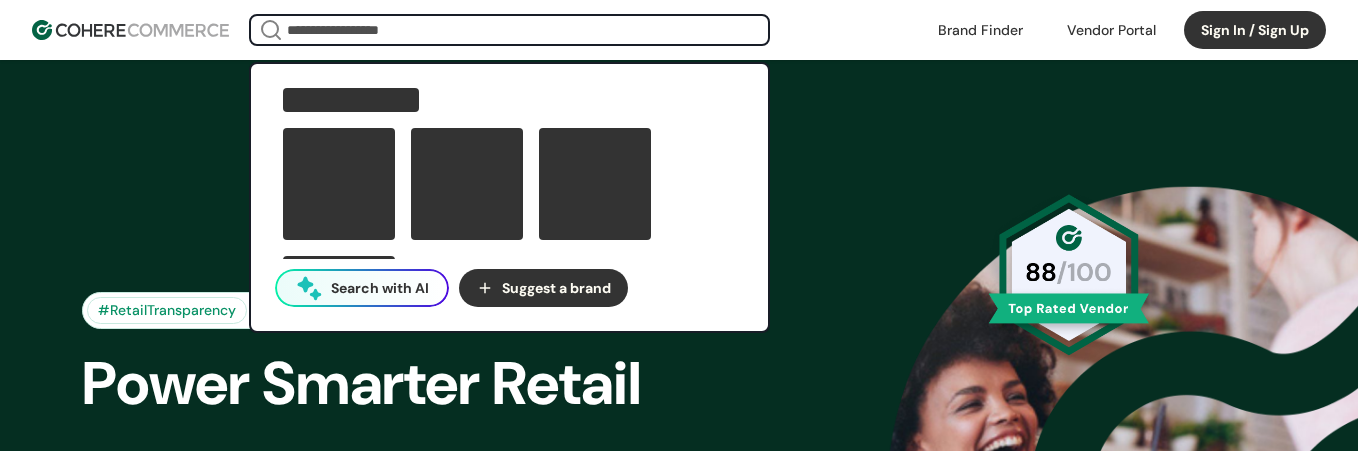 click at bounding box center (509, 30) 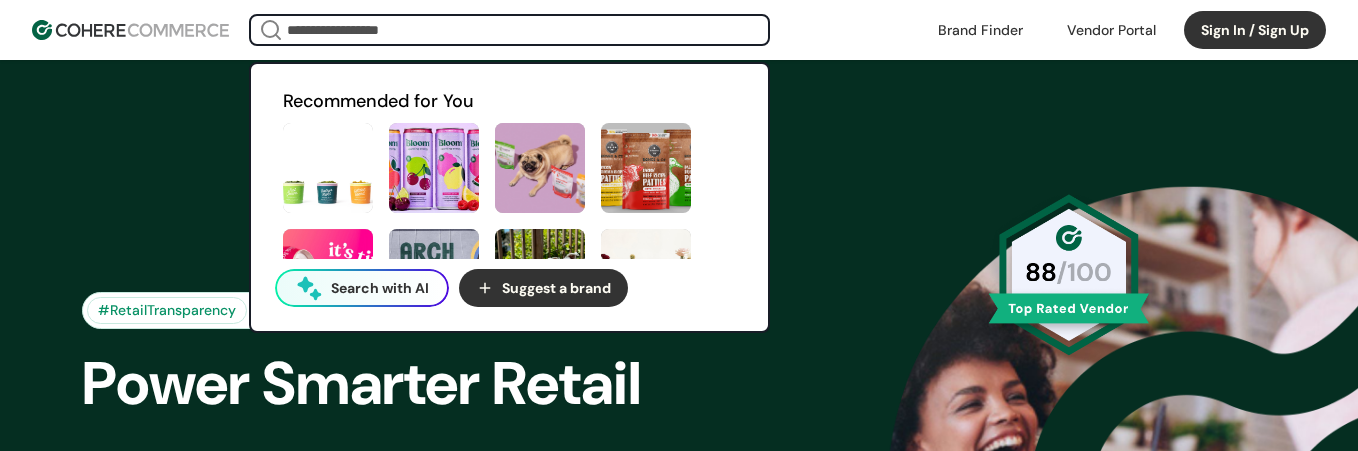 click on "Search with AI" at bounding box center [380, 288] 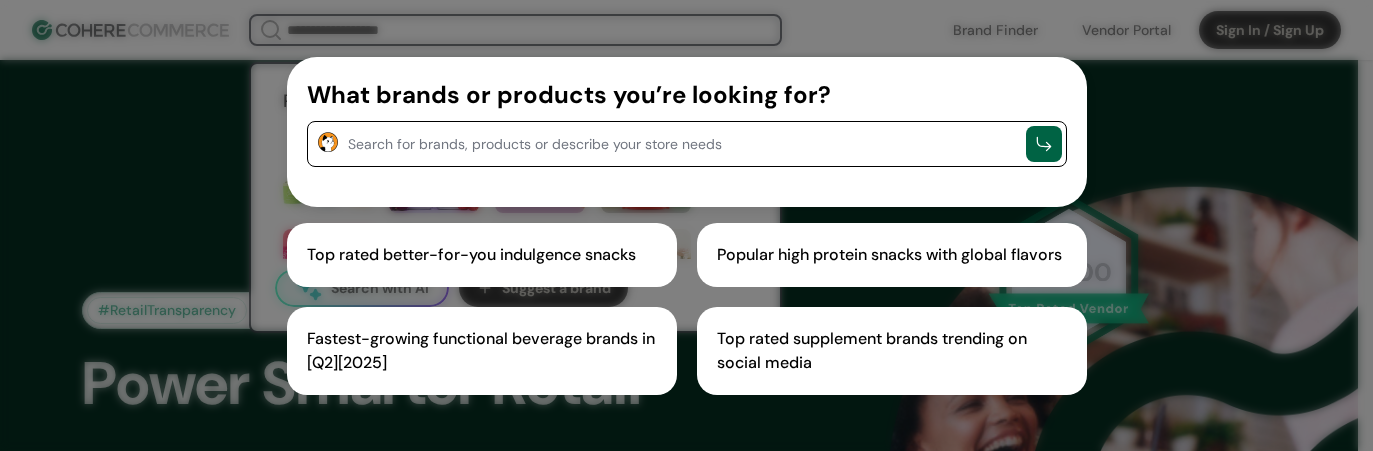 click at bounding box center (682, 142) 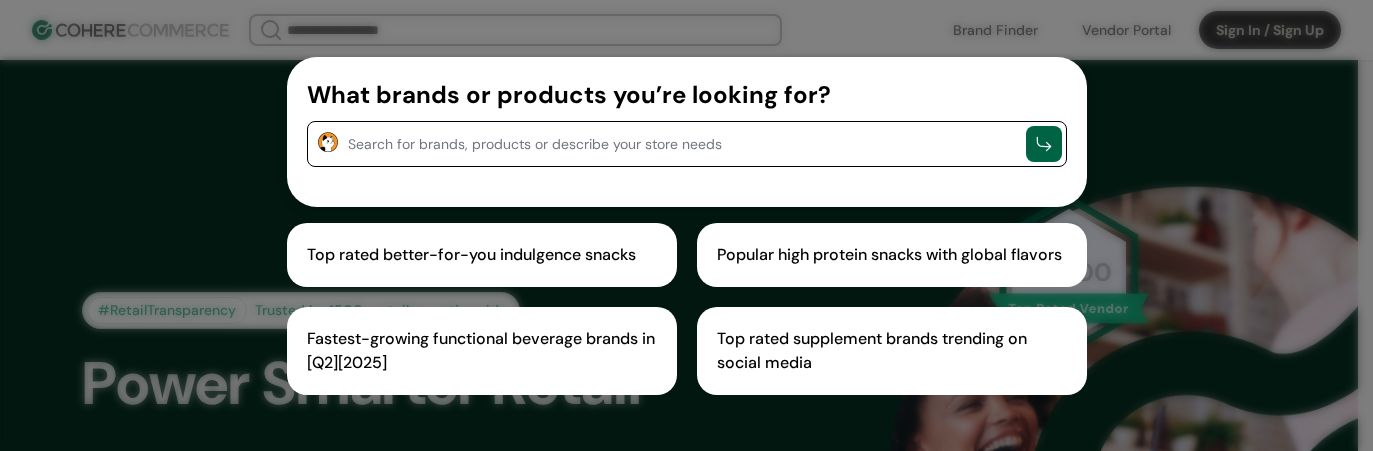 paste on "**********" 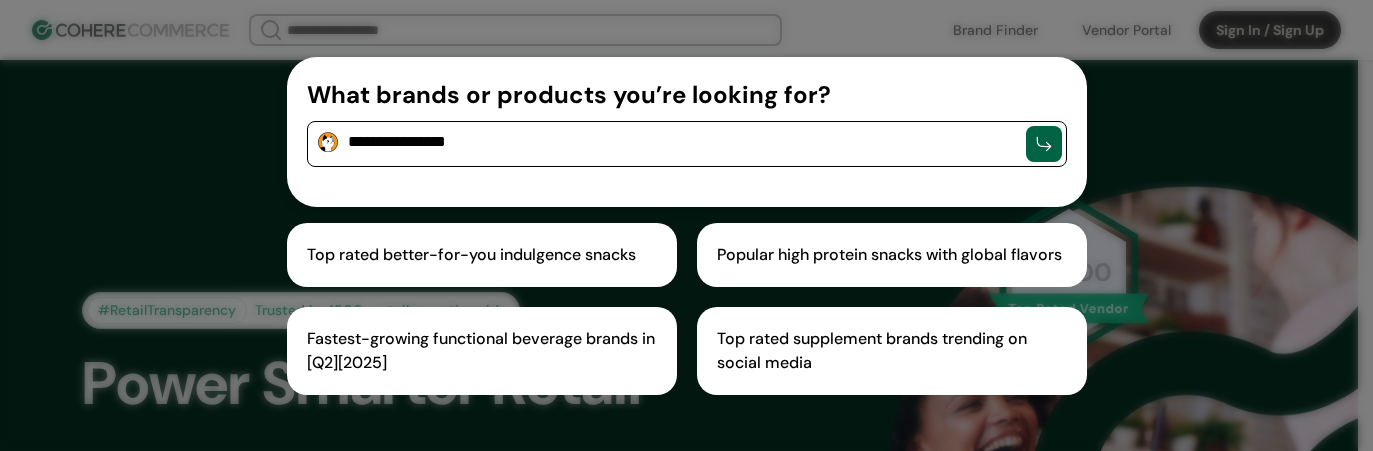 click on "**********" at bounding box center [687, 132] 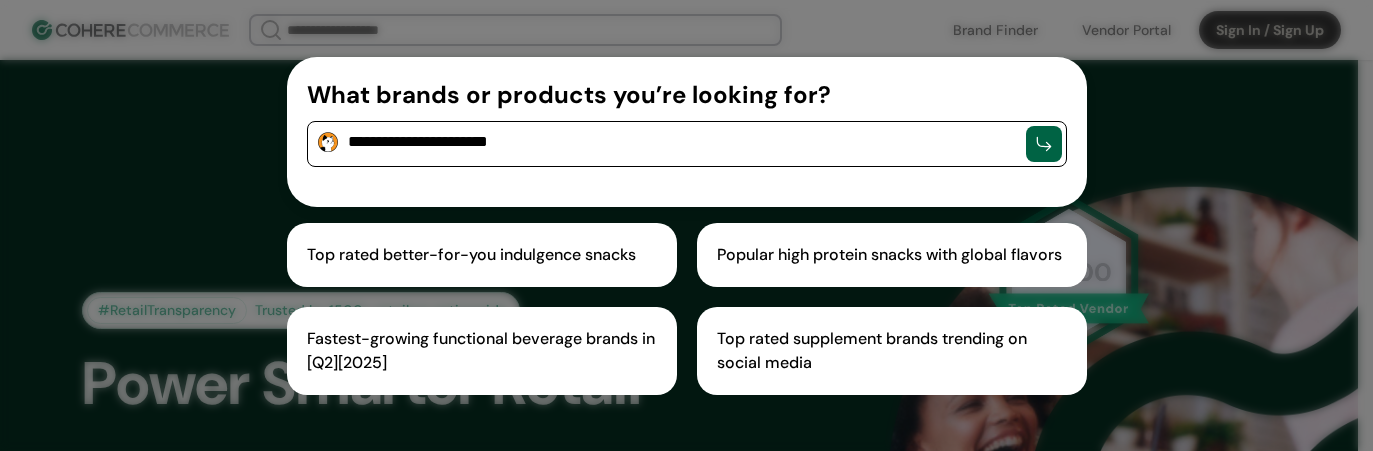 click on "**********" at bounding box center [687, 132] 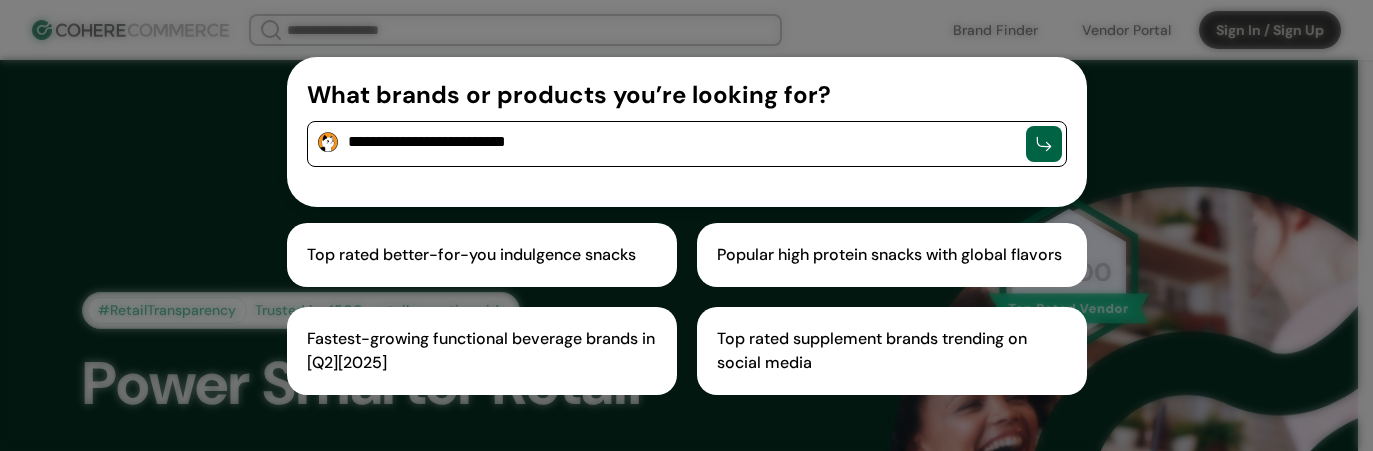 click on "**********" at bounding box center (687, 132) 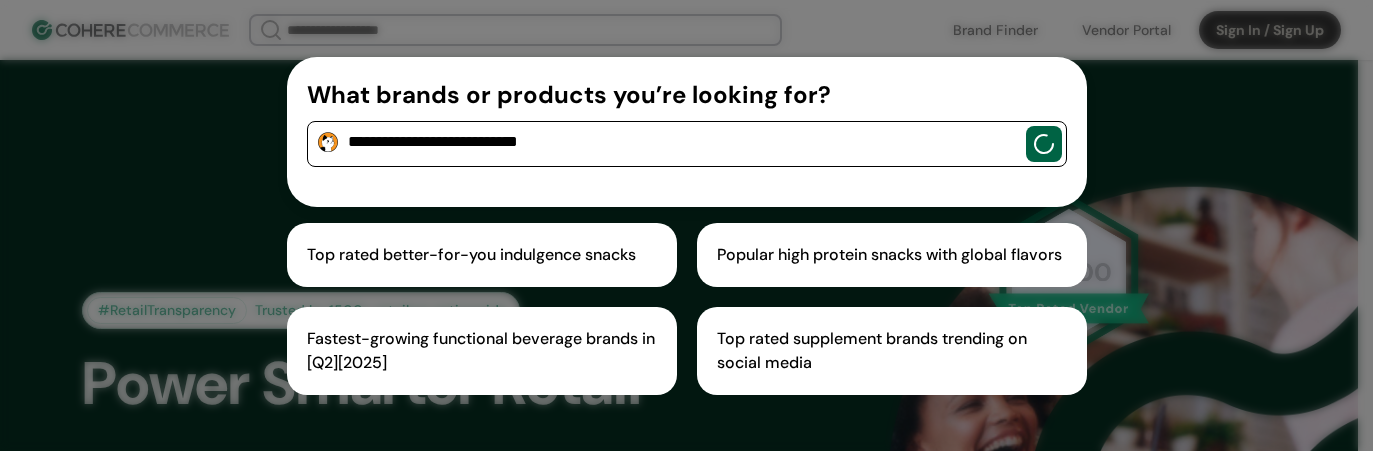 type on "**********" 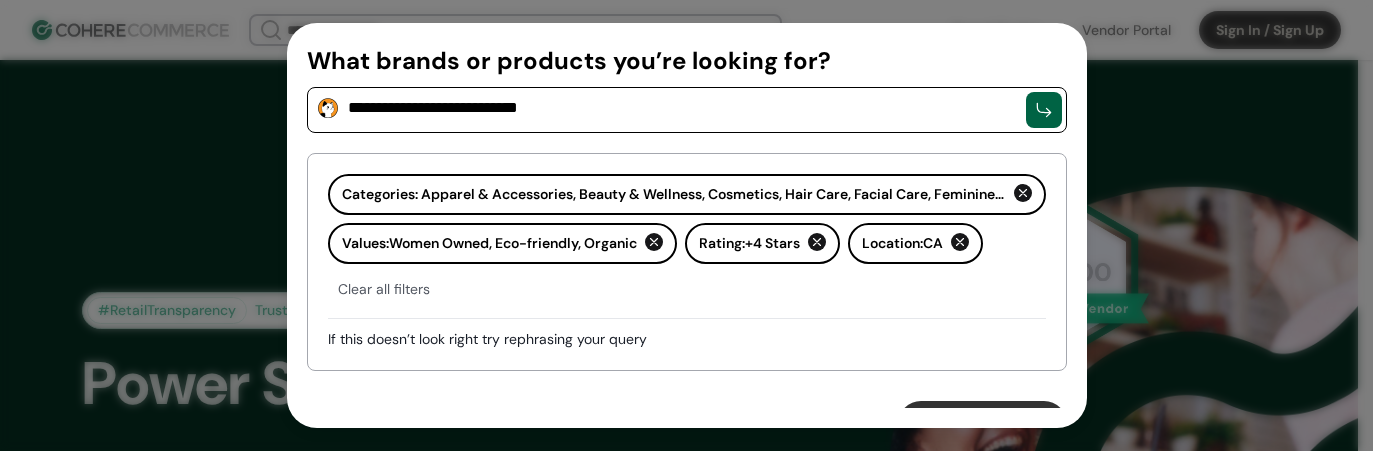 click at bounding box center [1044, 110] 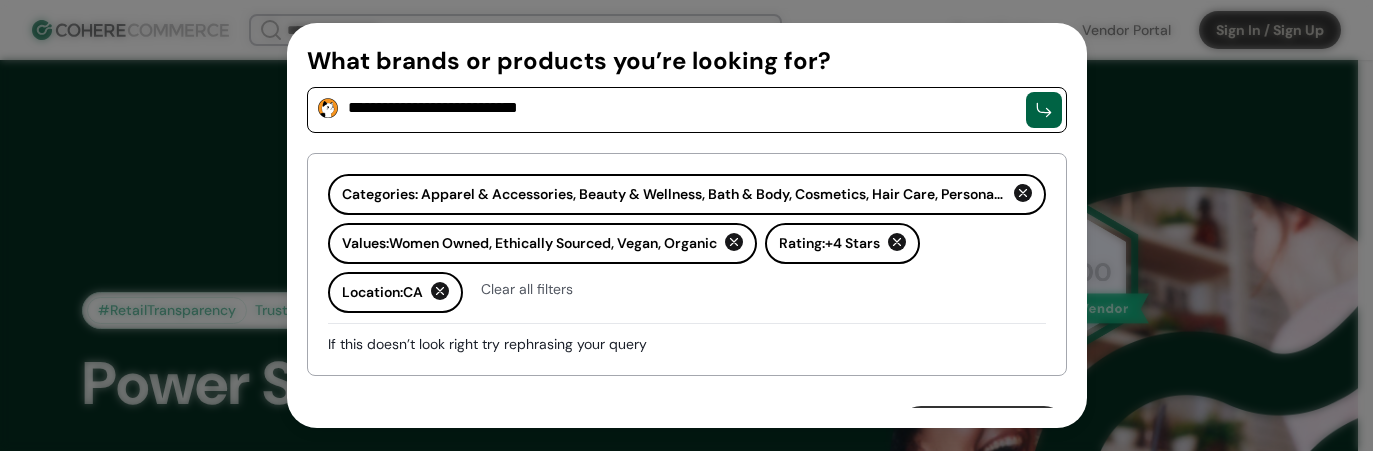 click at bounding box center (1044, 110) 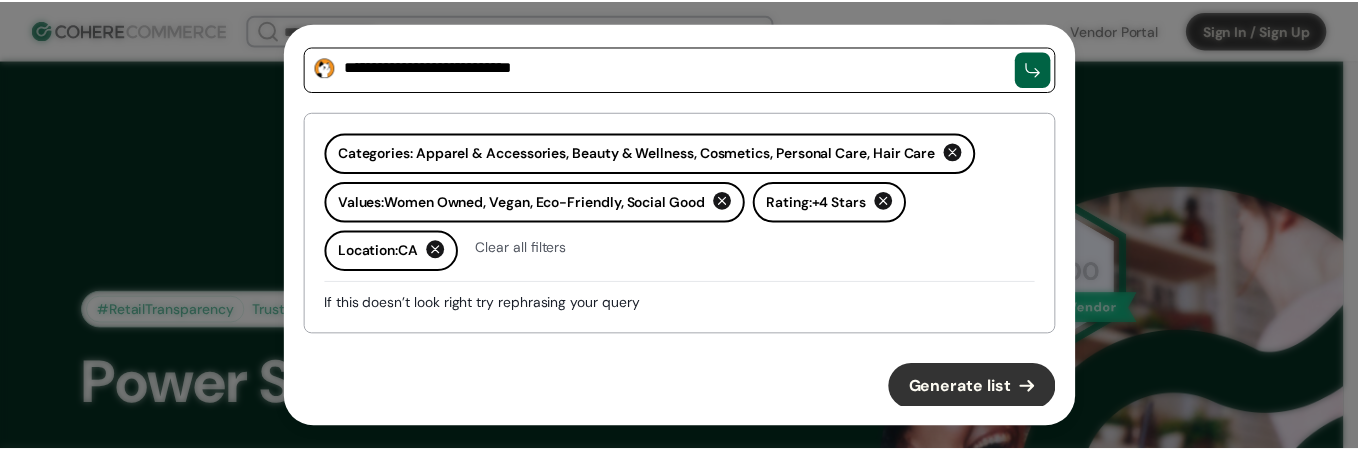 scroll, scrollTop: 43, scrollLeft: 0, axis: vertical 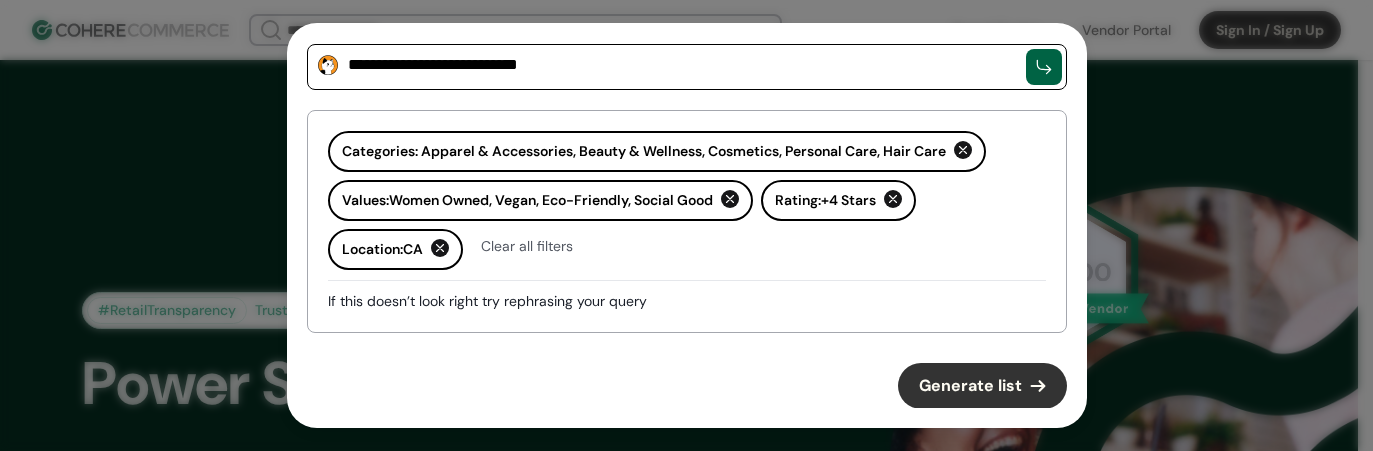 click on "Generate list" at bounding box center (982, 386) 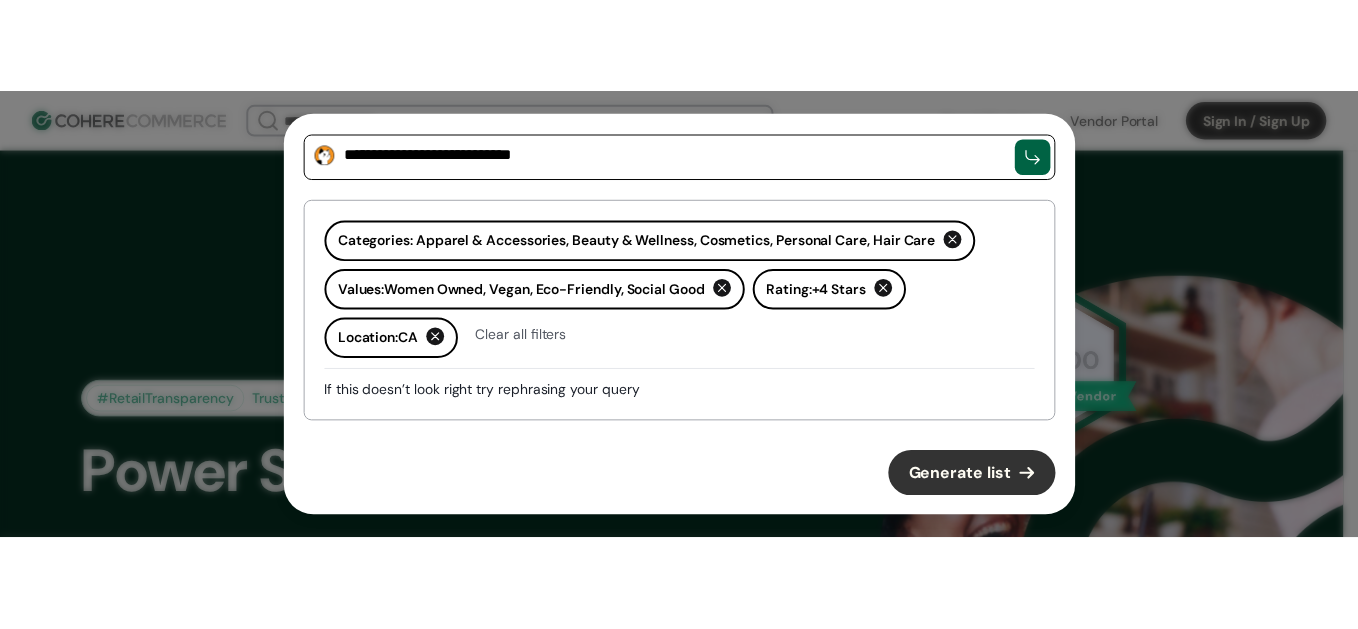 scroll, scrollTop: 0, scrollLeft: 0, axis: both 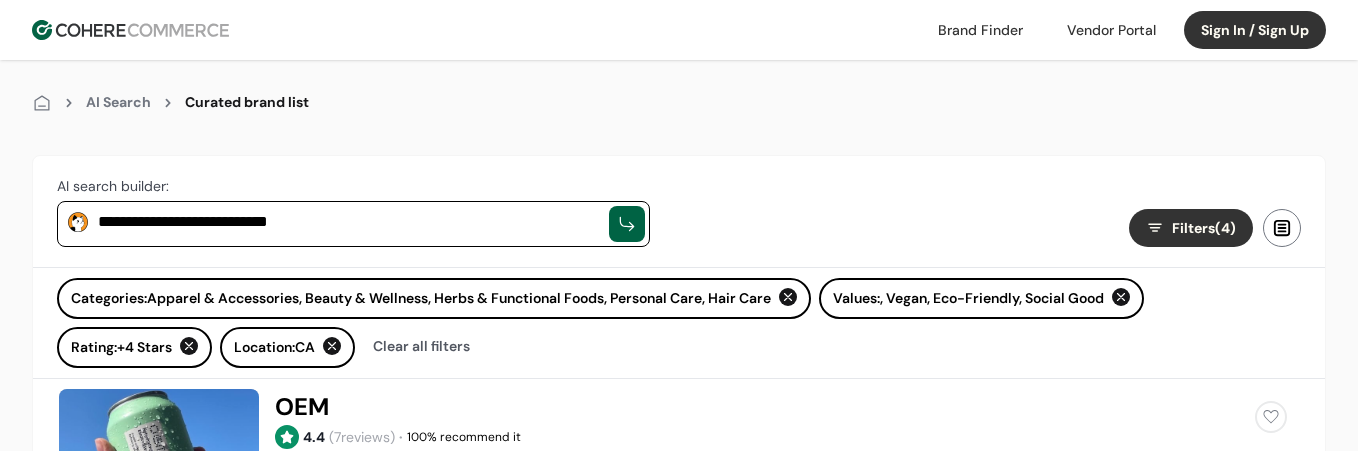 click on "Filters  (4)" at bounding box center [1204, 228] 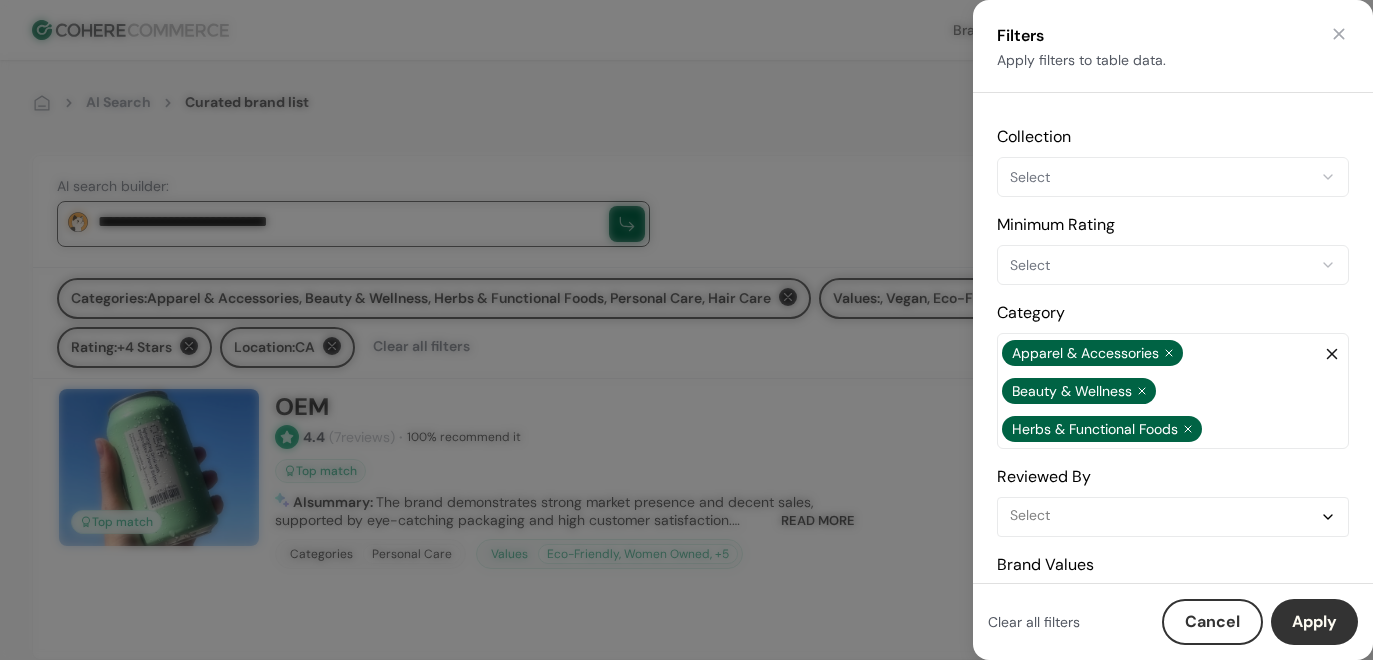 click on "Minimum Rating" at bounding box center [1056, 224] 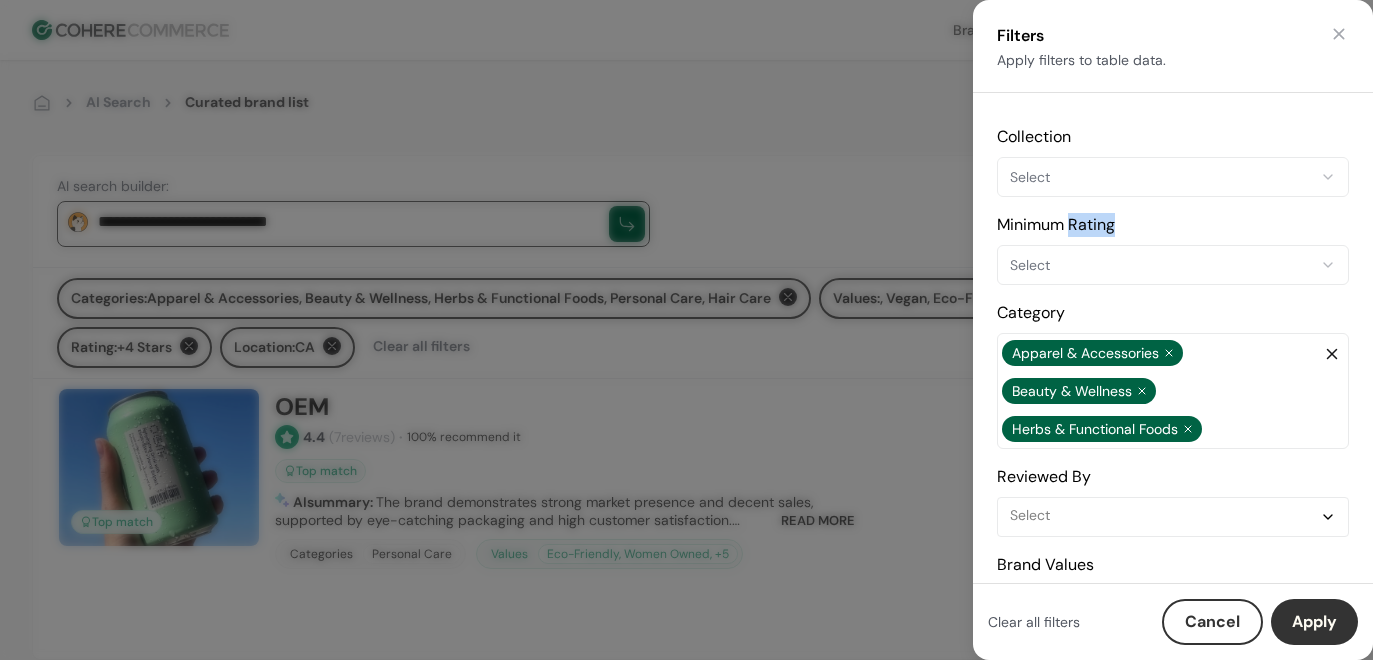 click on "Minimum Rating" at bounding box center (1056, 224) 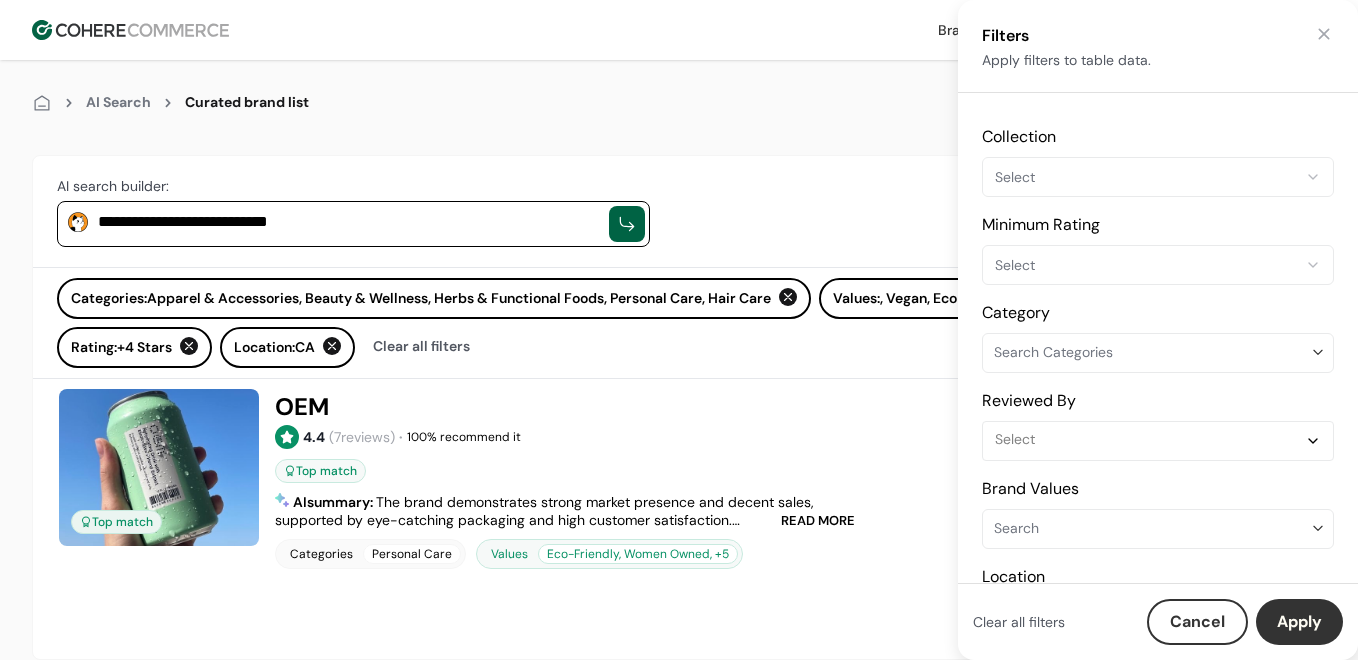 click on "**********" at bounding box center (679, 691) 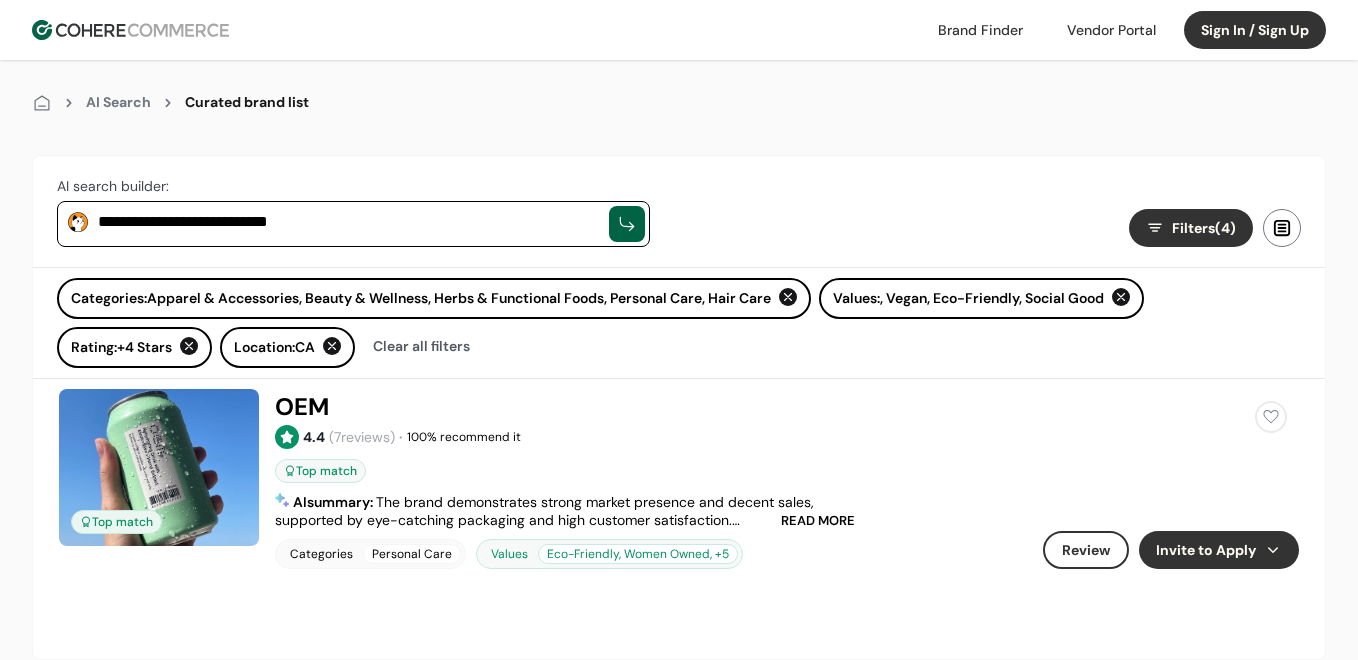 click on "**********" at bounding box center (348, 222) 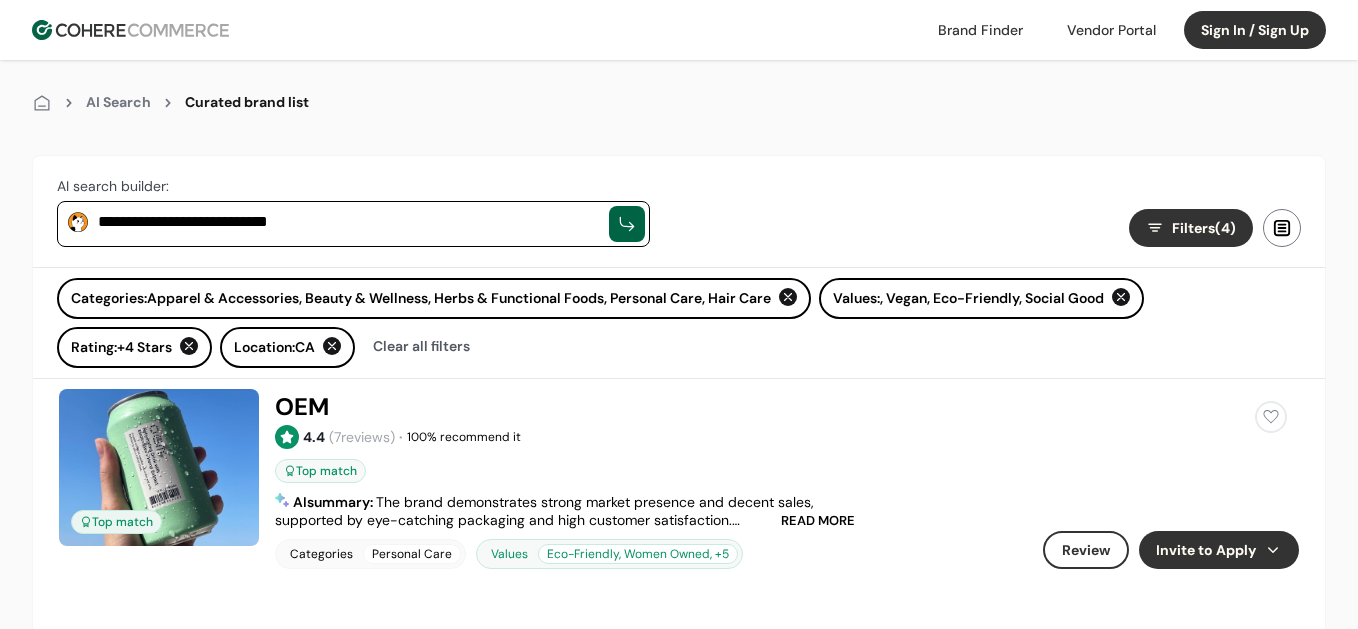click on "**********" at bounding box center [348, 222] 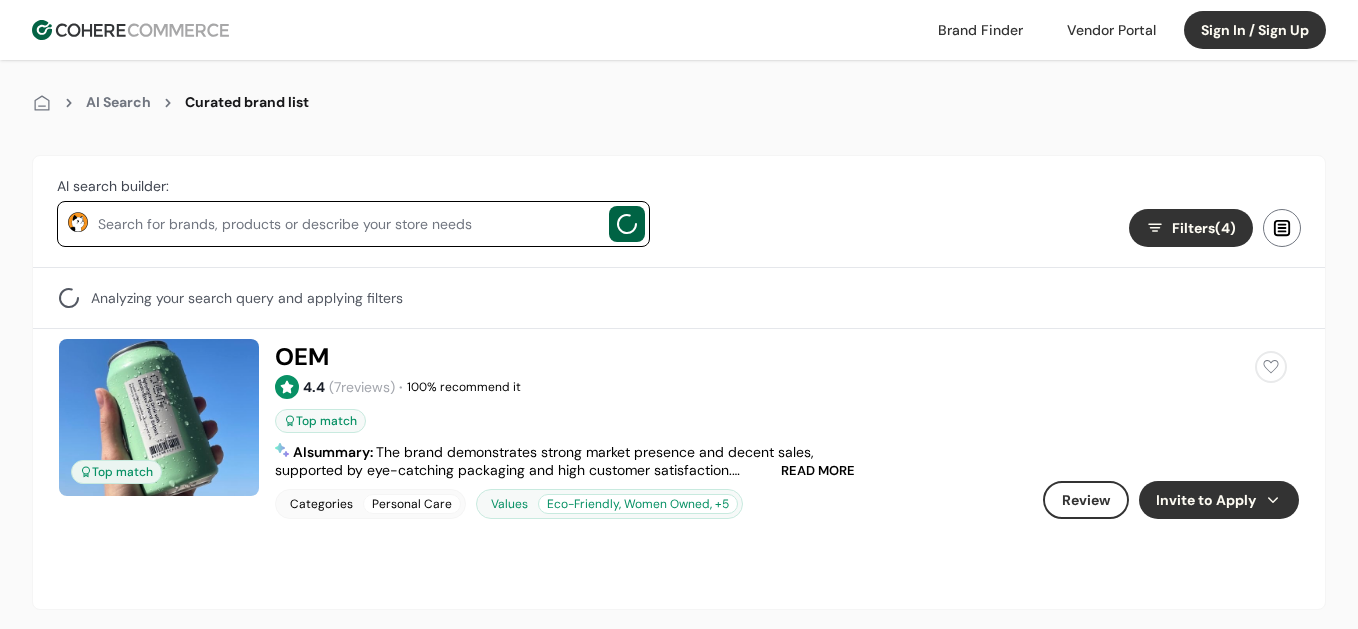 paste on "**********" 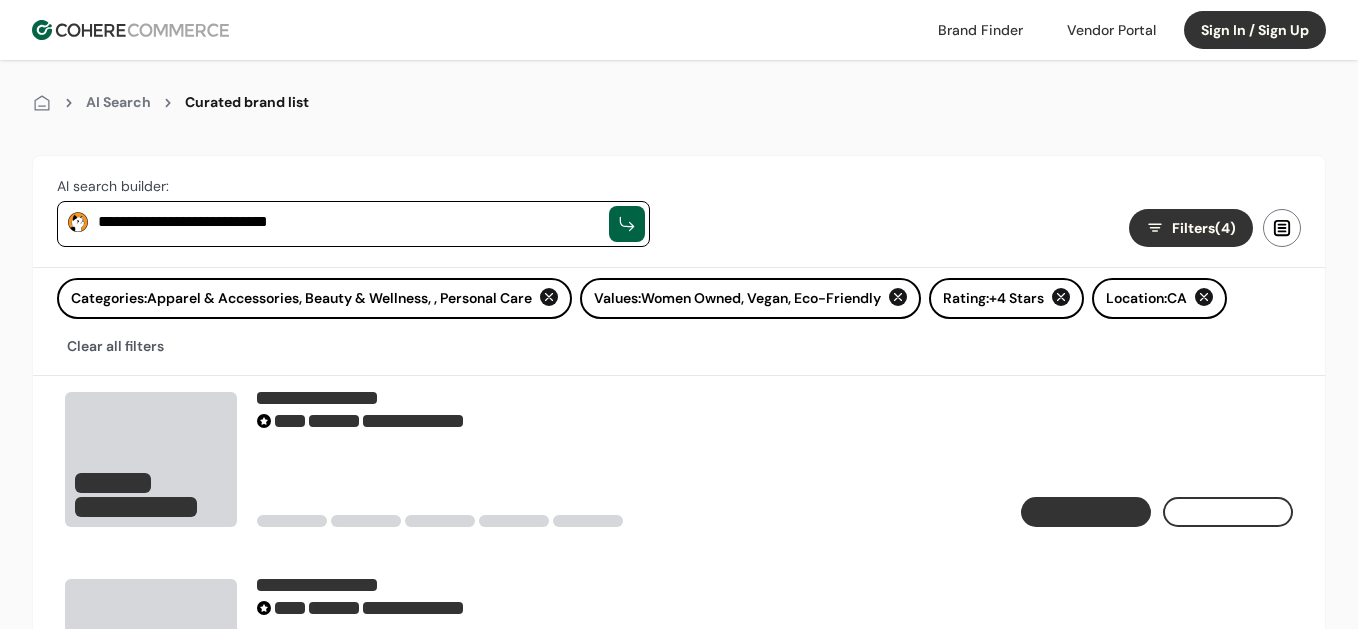 type on "**********" 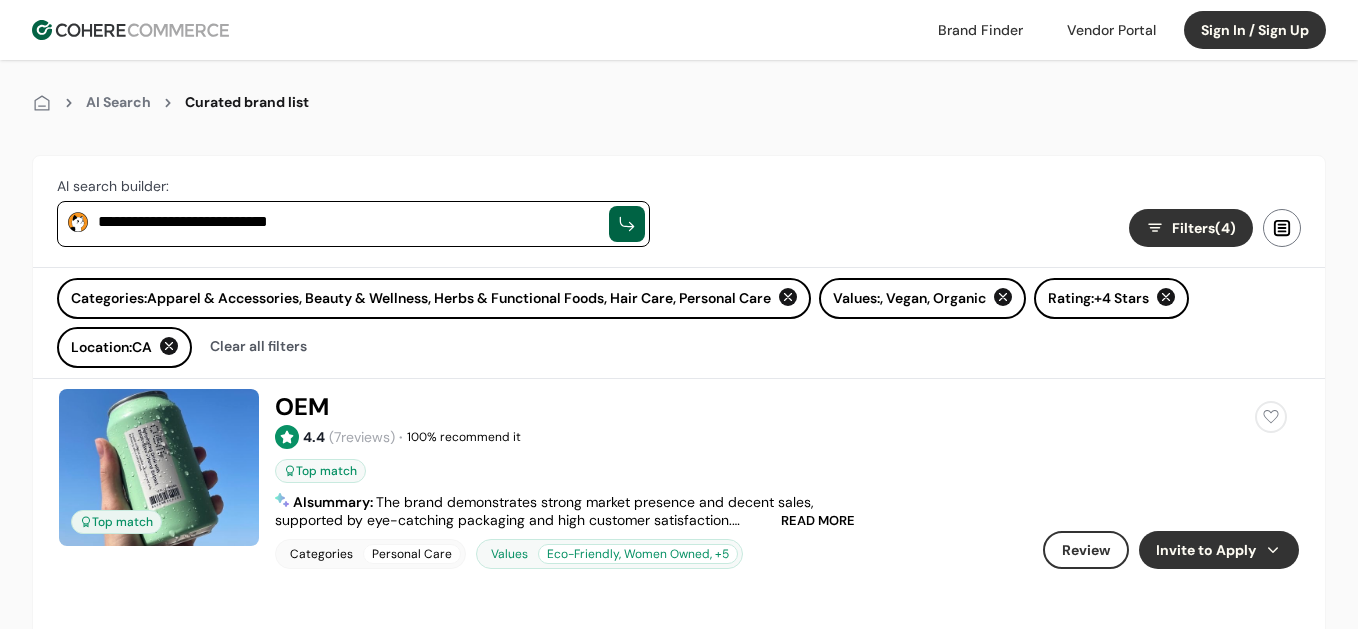 click on "Brand Finder Vendor Portal Sign In / Sign Up Brand Finder Vendor Portal Sign In / Sign Up" at bounding box center [679, 30] 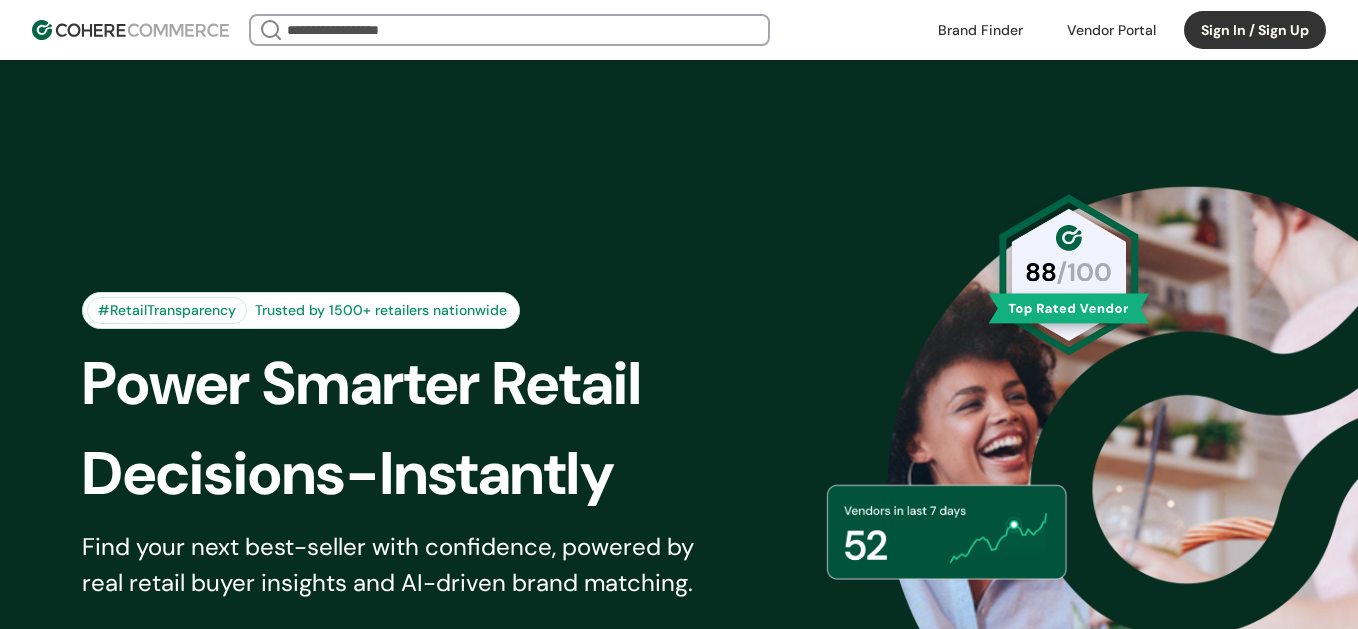 scroll, scrollTop: 0, scrollLeft: 0, axis: both 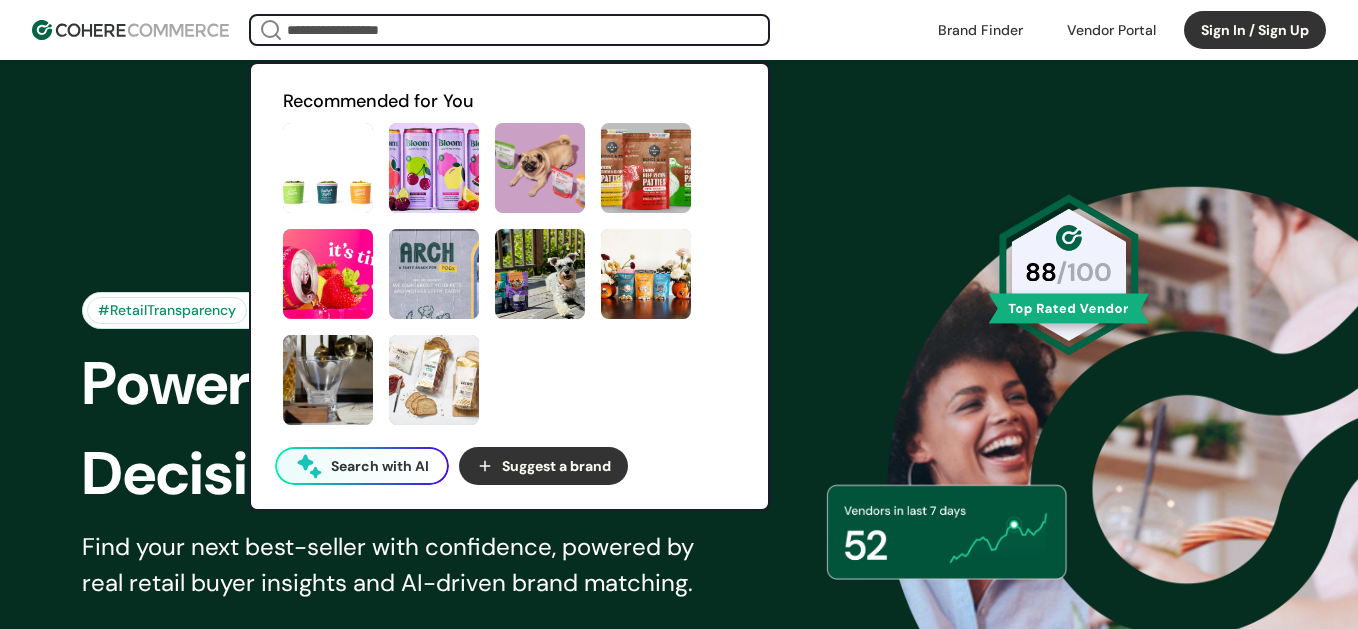 click on "Search with AI" at bounding box center [380, 466] 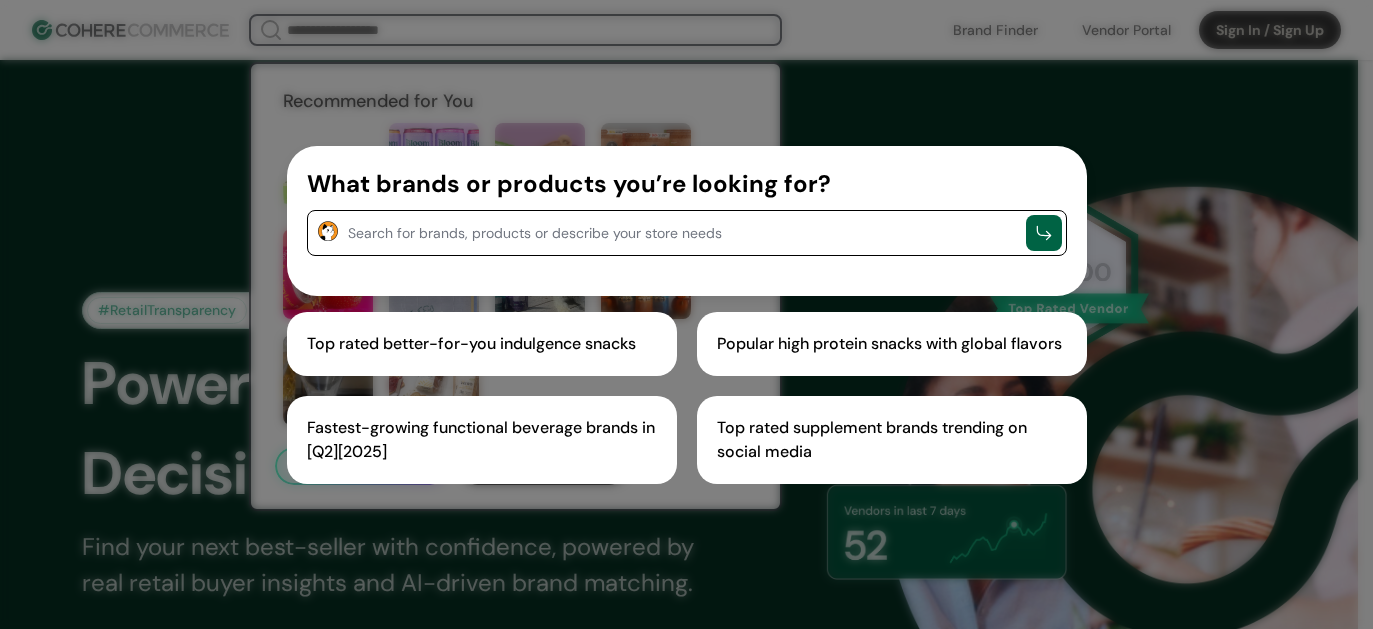 click at bounding box center (682, 231) 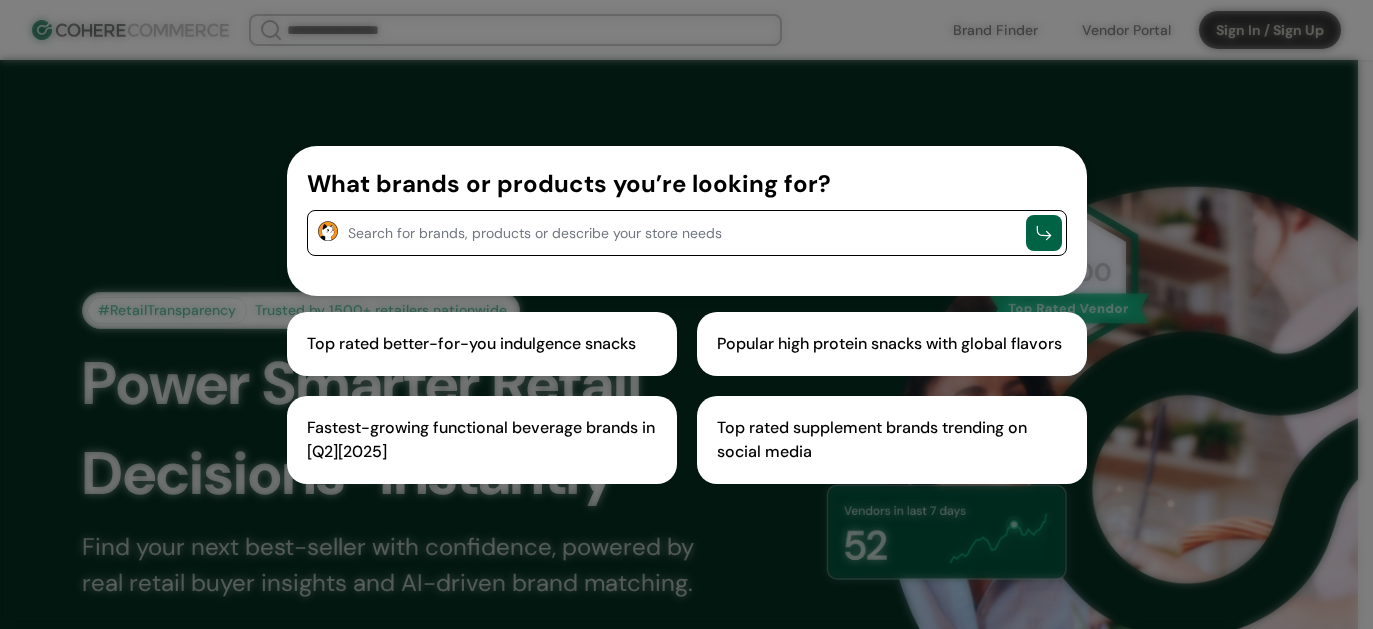 paste on "**********" 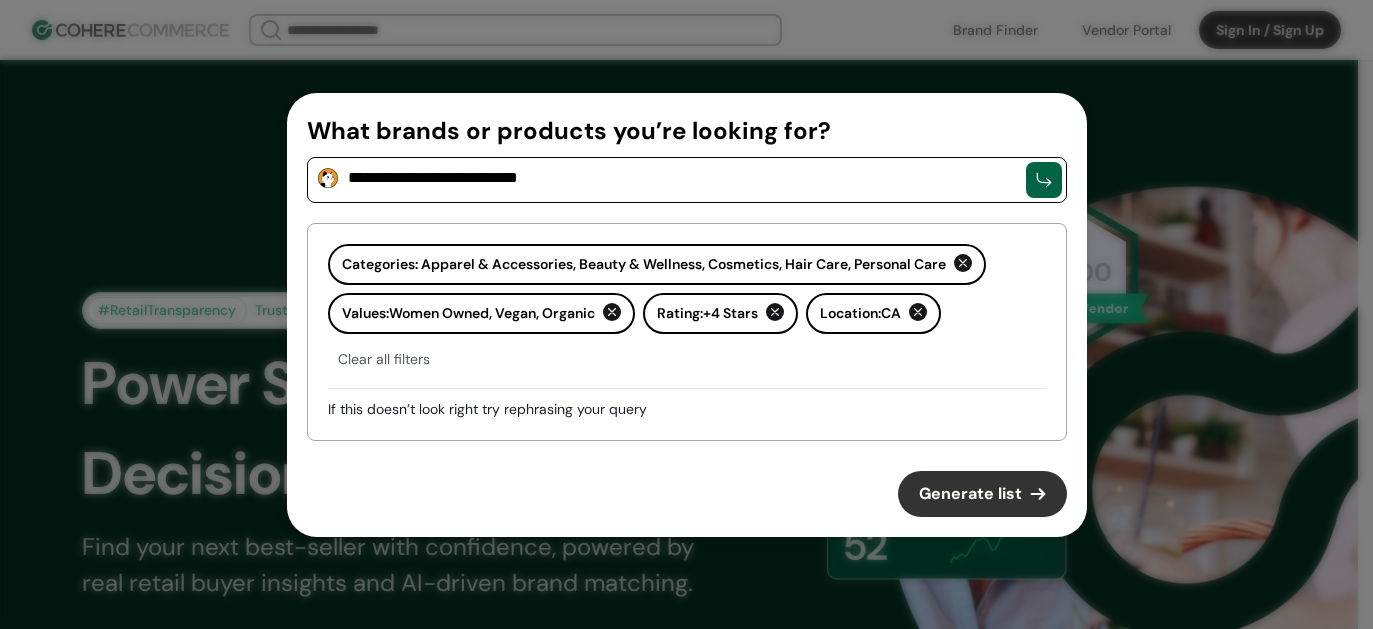 type on "**********" 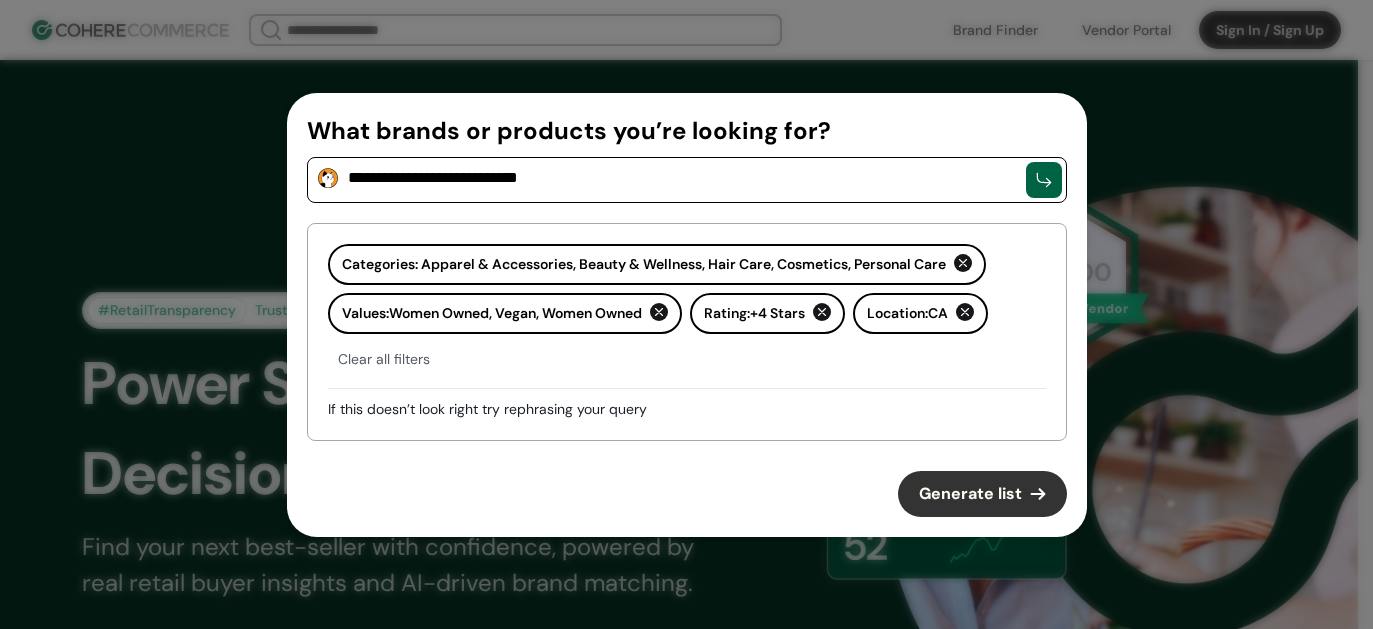 click on "Generate list" at bounding box center [970, 494] 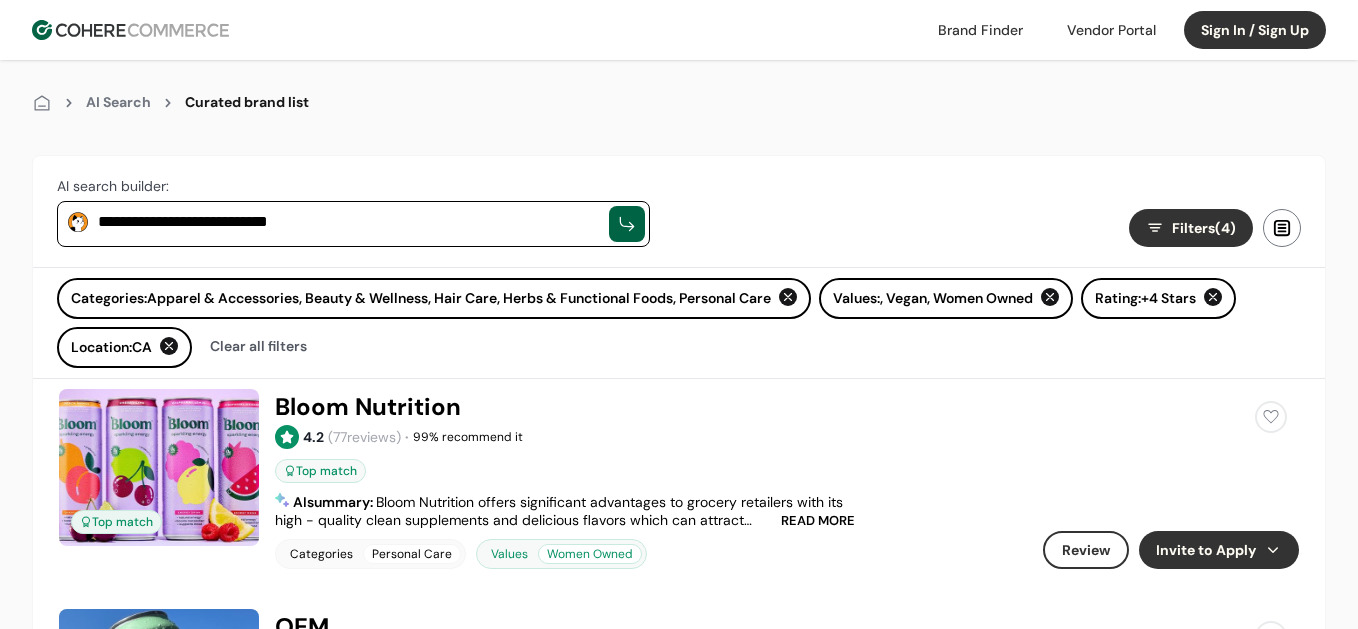 click at bounding box center [130, 30] 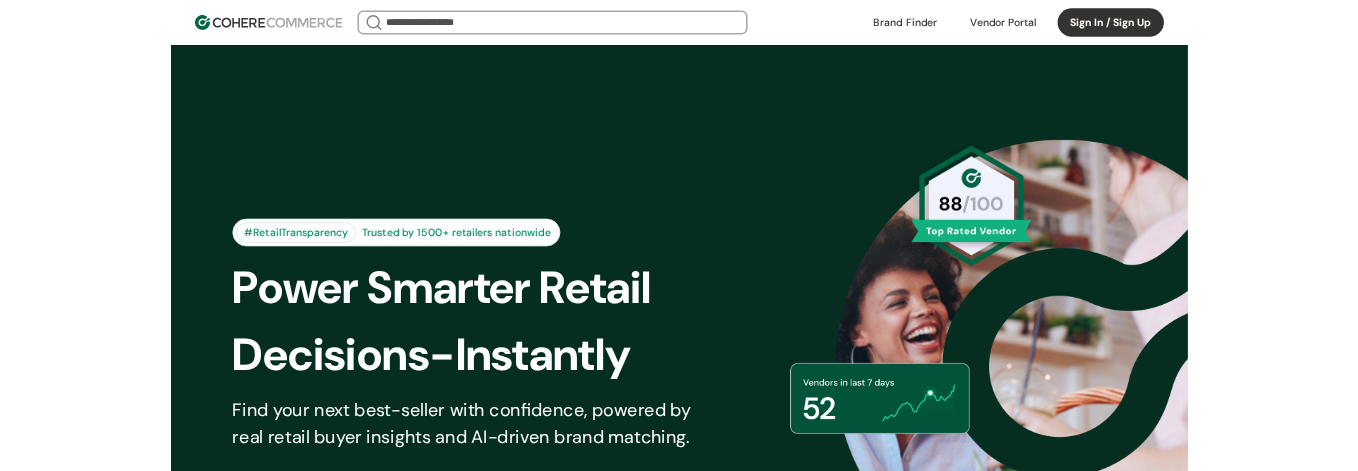 scroll, scrollTop: 0, scrollLeft: 0, axis: both 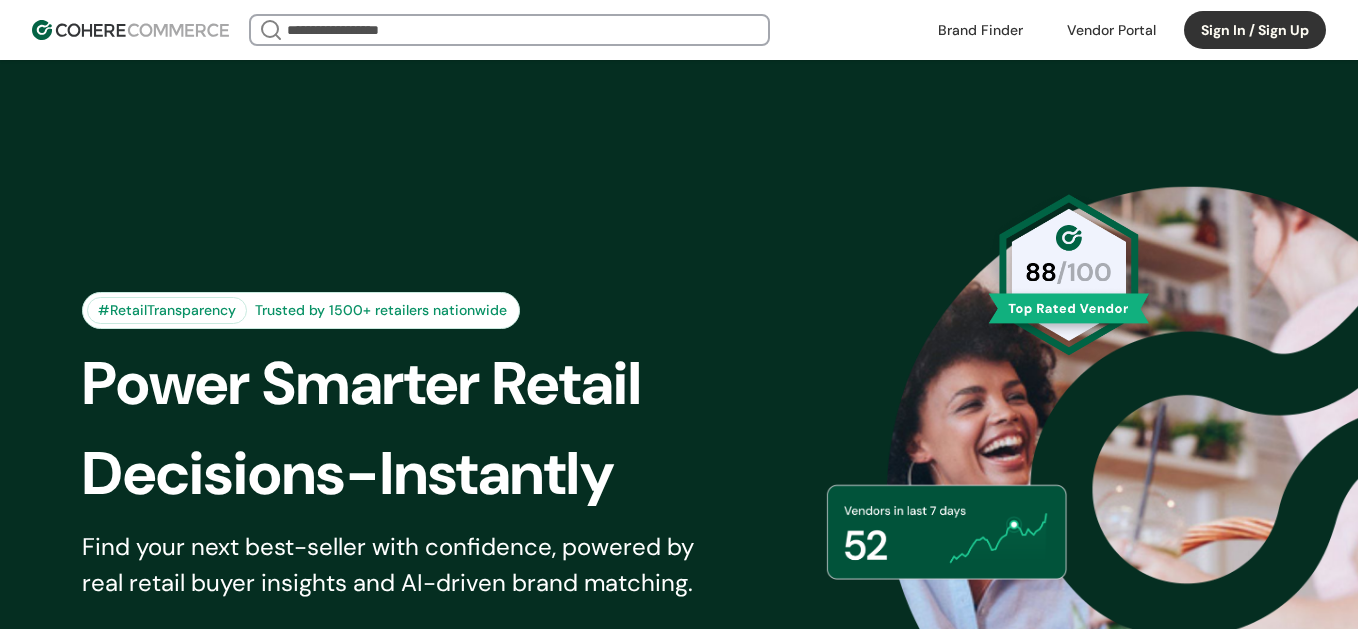 click at bounding box center (509, 30) 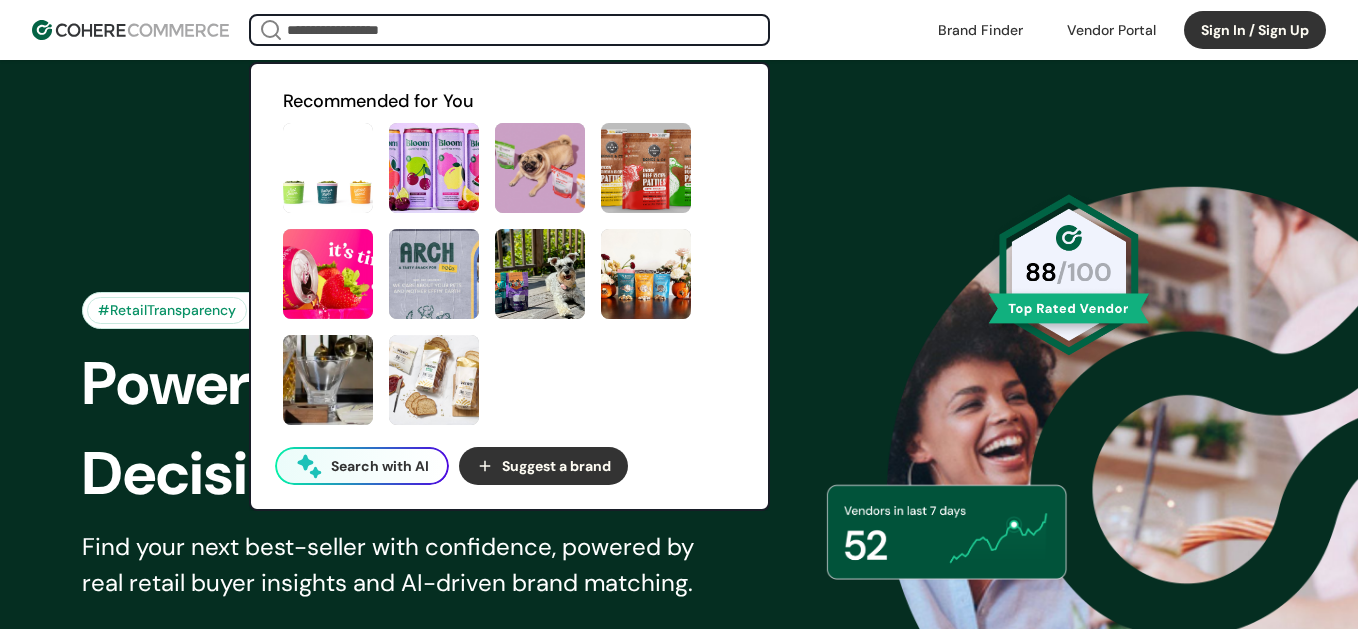 drag, startPoint x: 332, startPoint y: 469, endPoint x: 422, endPoint y: 472, distance: 90.04999 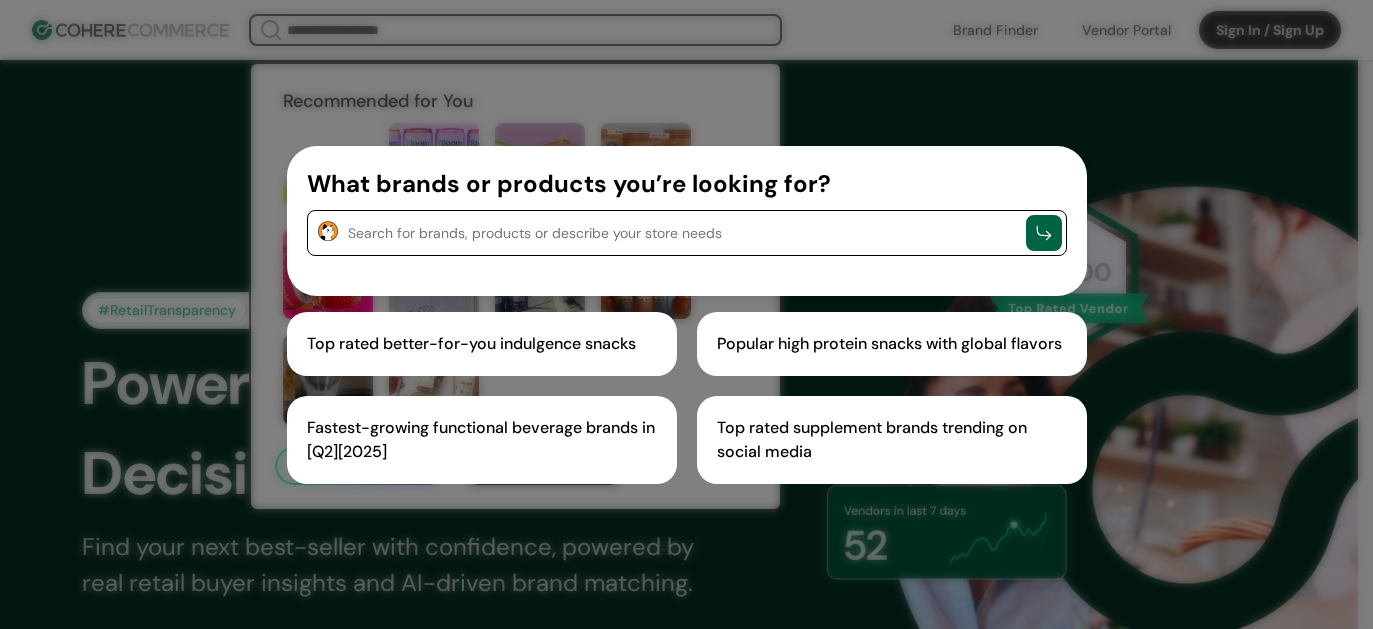 drag, startPoint x: 453, startPoint y: 227, endPoint x: 469, endPoint y: 207, distance: 25.612497 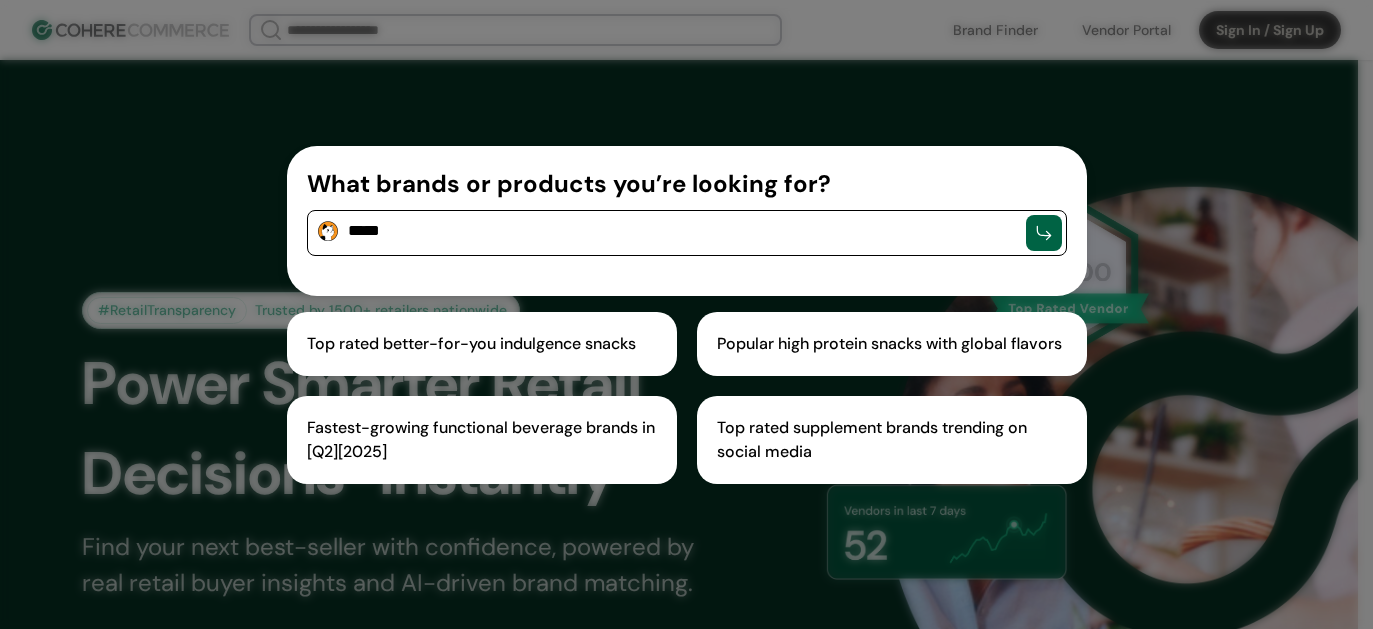 click on "What brands or products you’re looking for? ****" at bounding box center [687, 221] 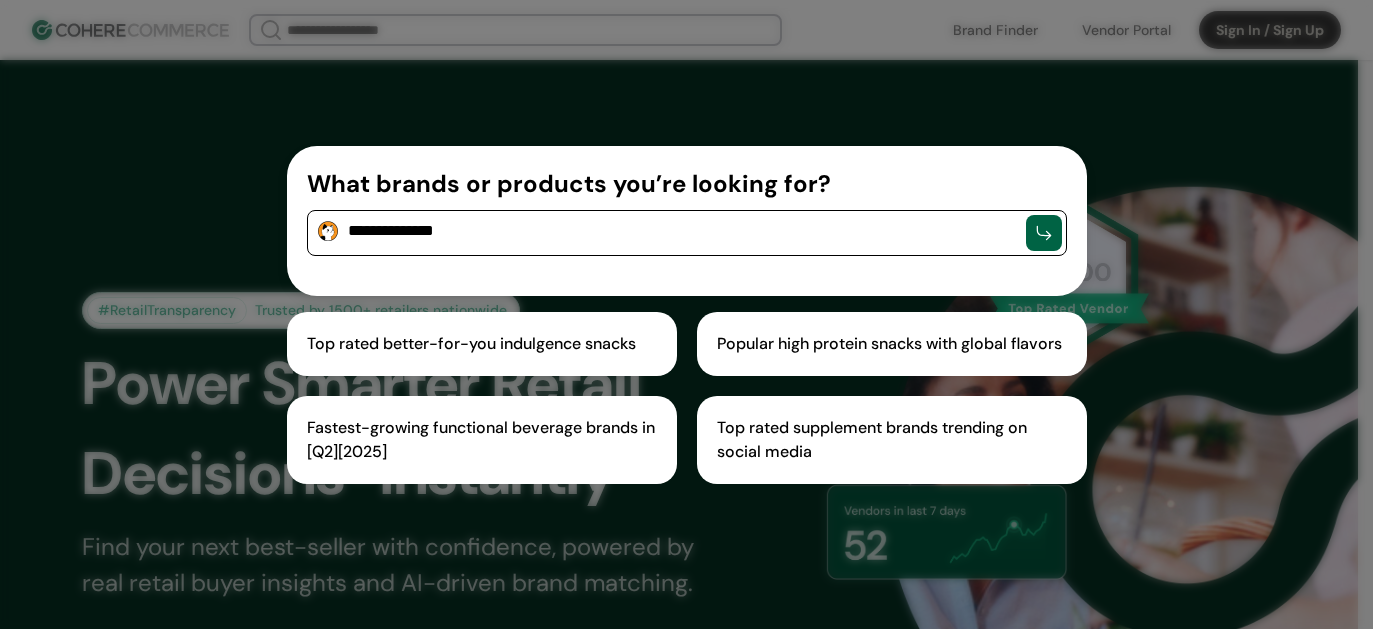 click on "**********" at bounding box center (687, 221) 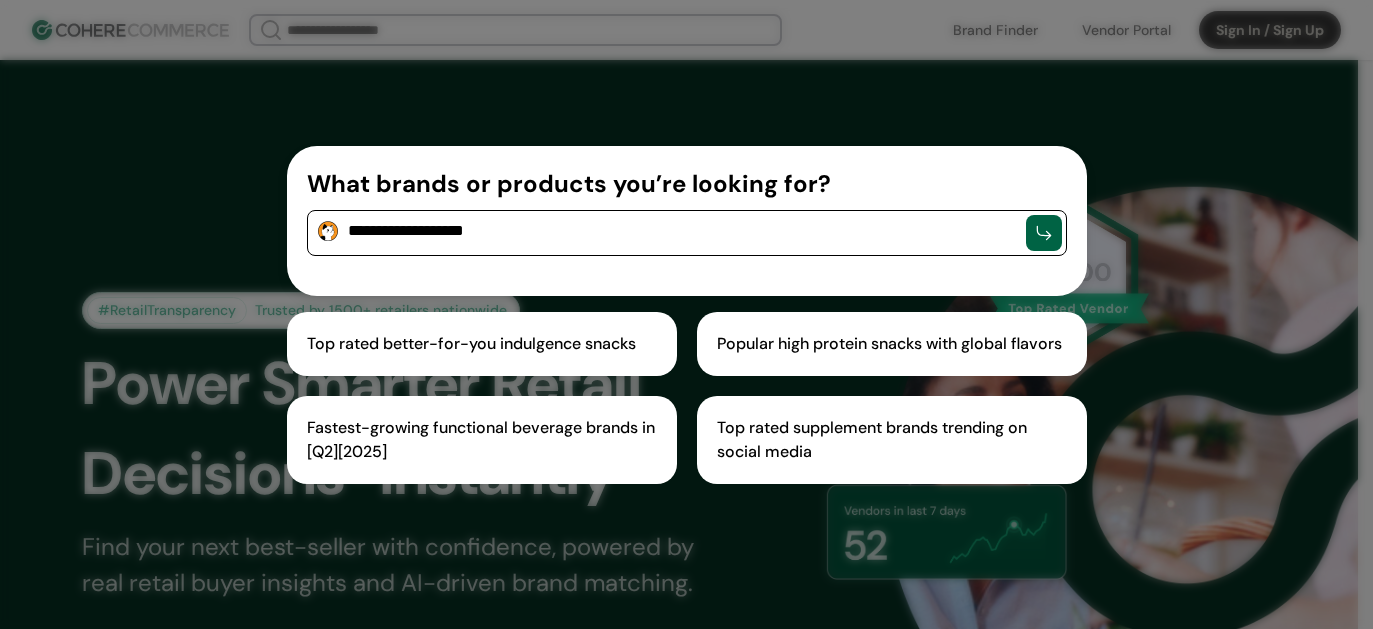 click on "**********" at bounding box center [687, 221] 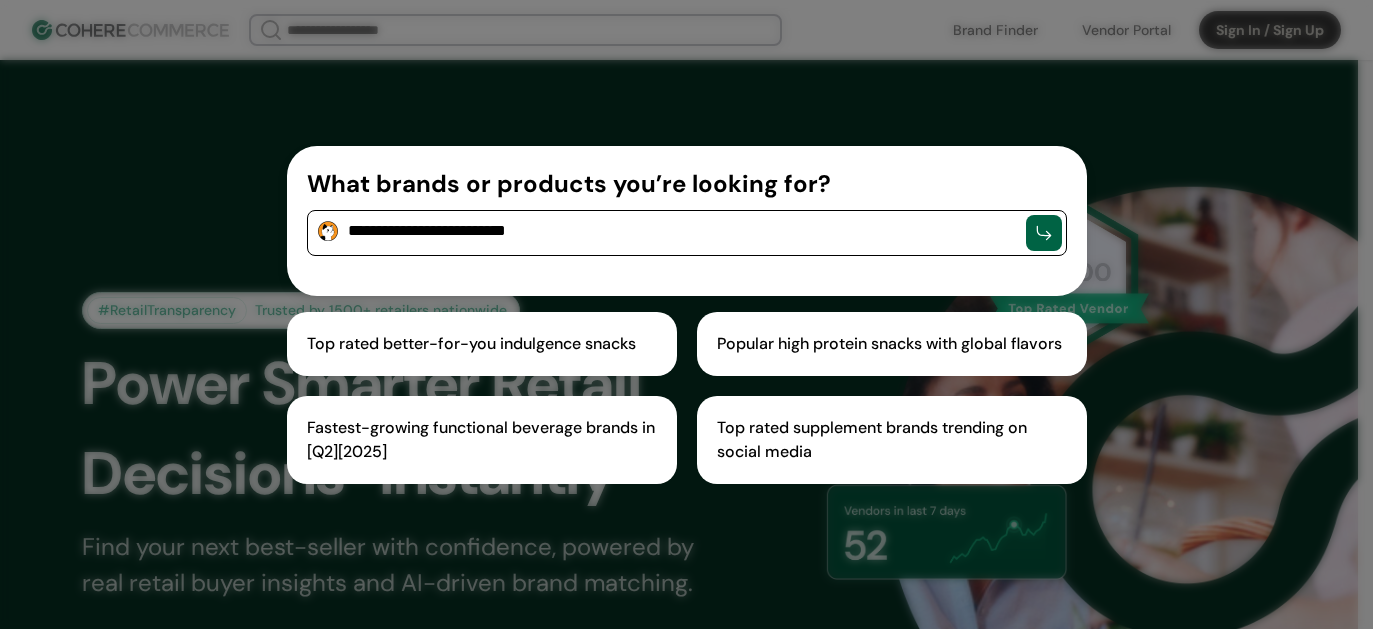 click on "**********" at bounding box center [687, 221] 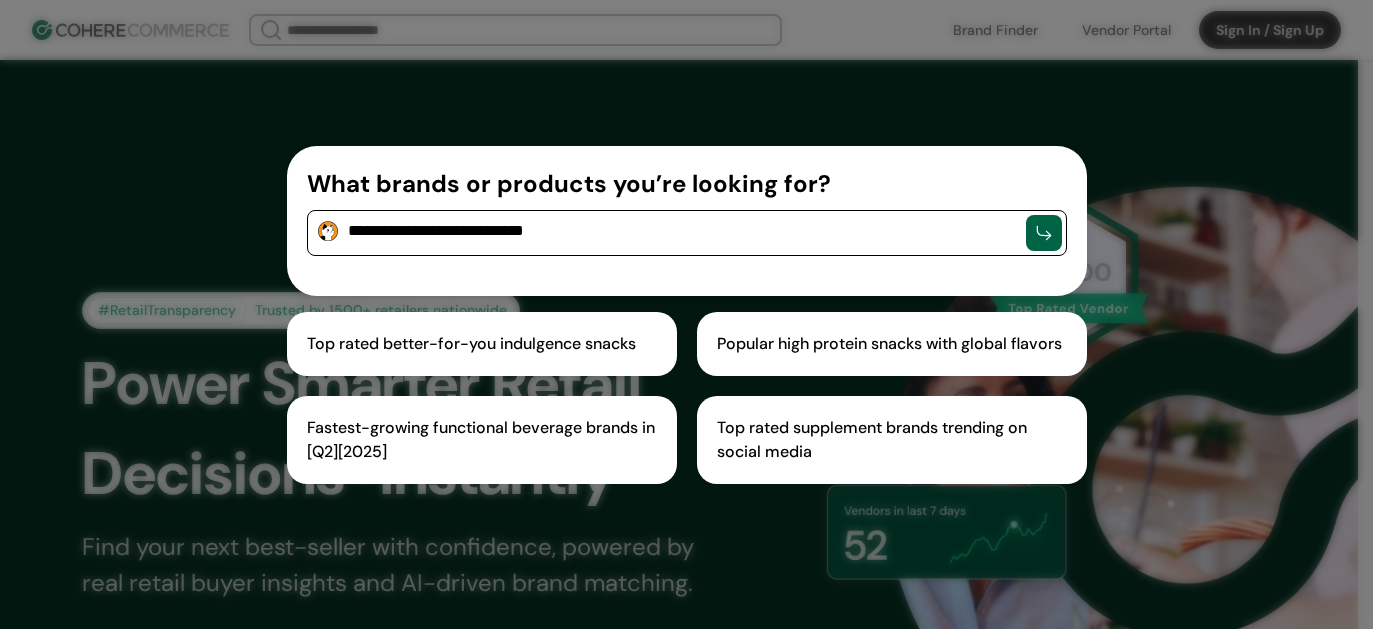 click on "**********" at bounding box center [687, 221] 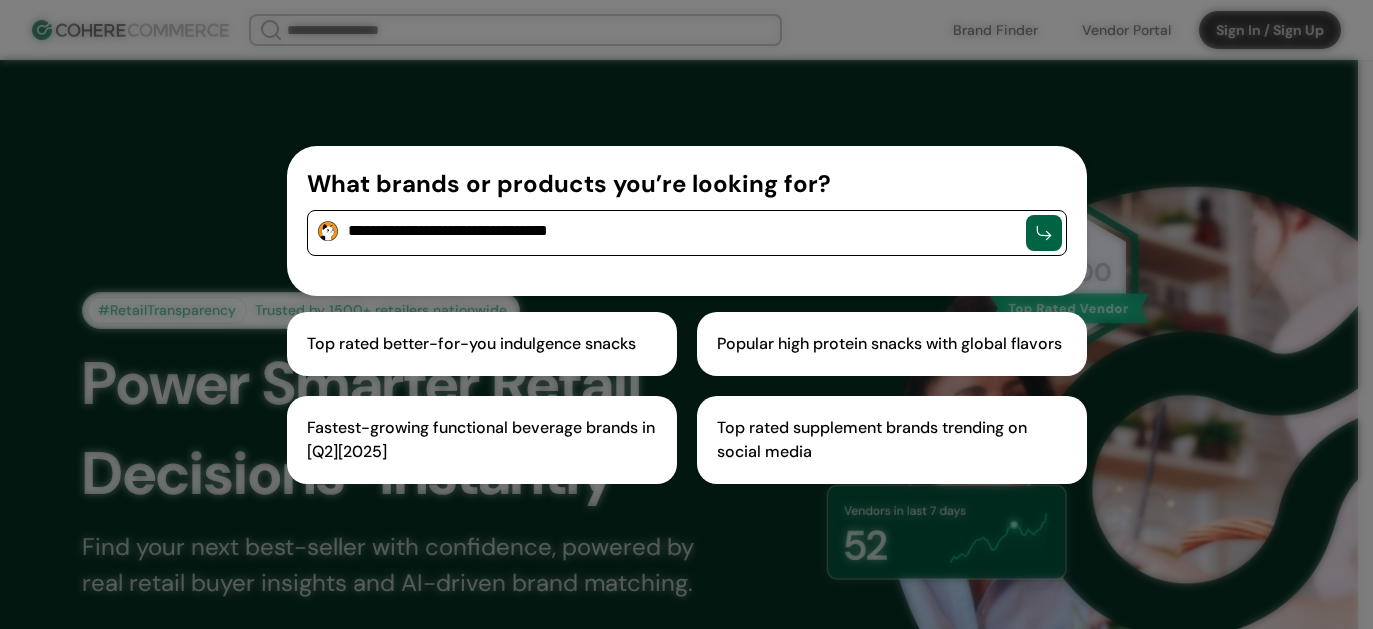 click on "**********" at bounding box center (687, 221) 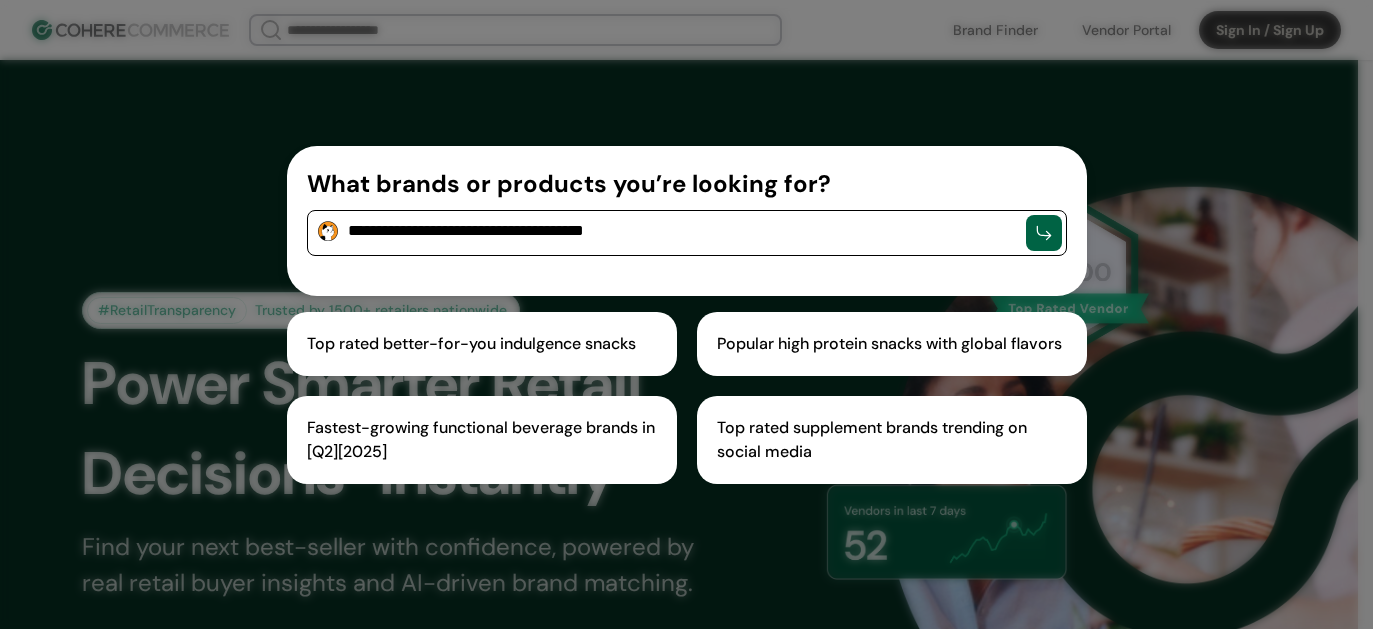 click on "**********" at bounding box center (687, 221) 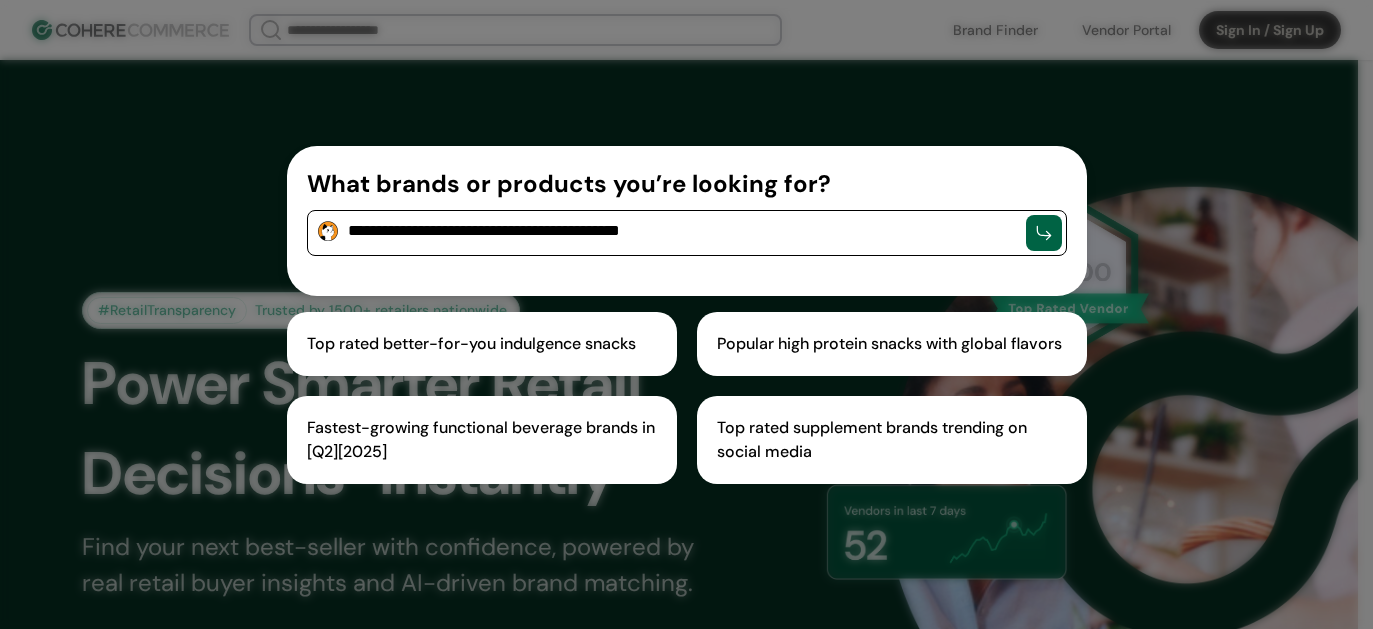 click on "**********" at bounding box center [687, 221] 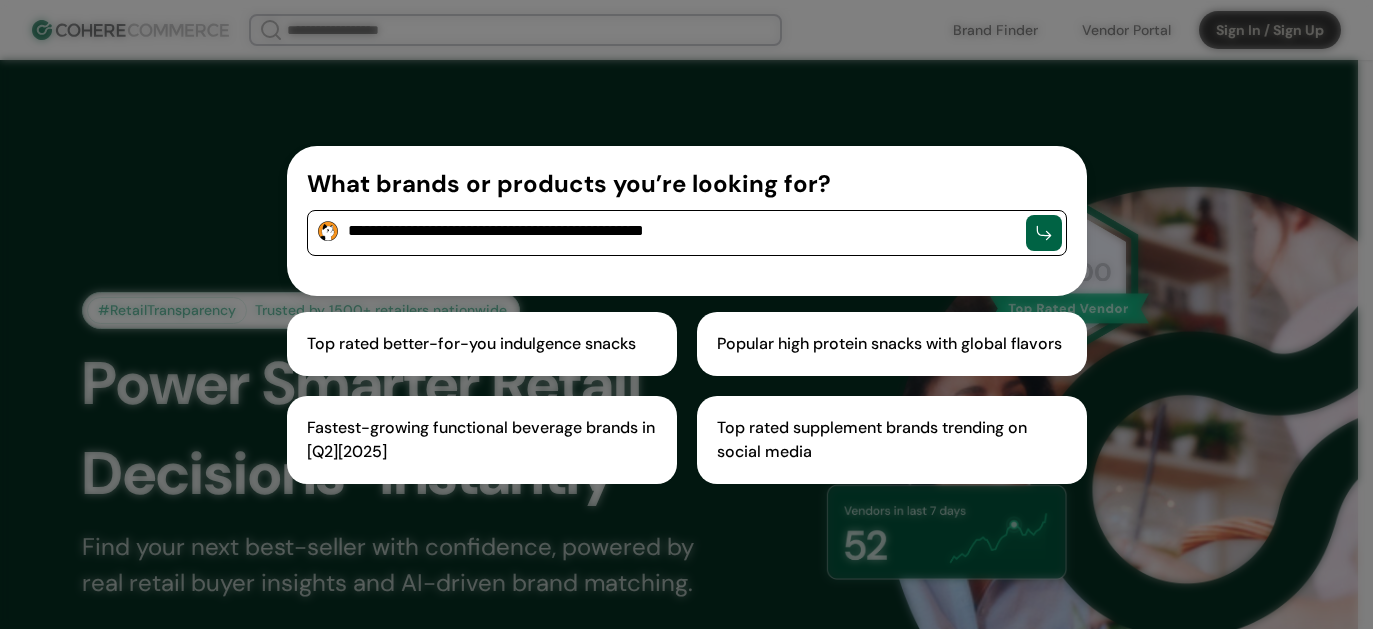 type on "**********" 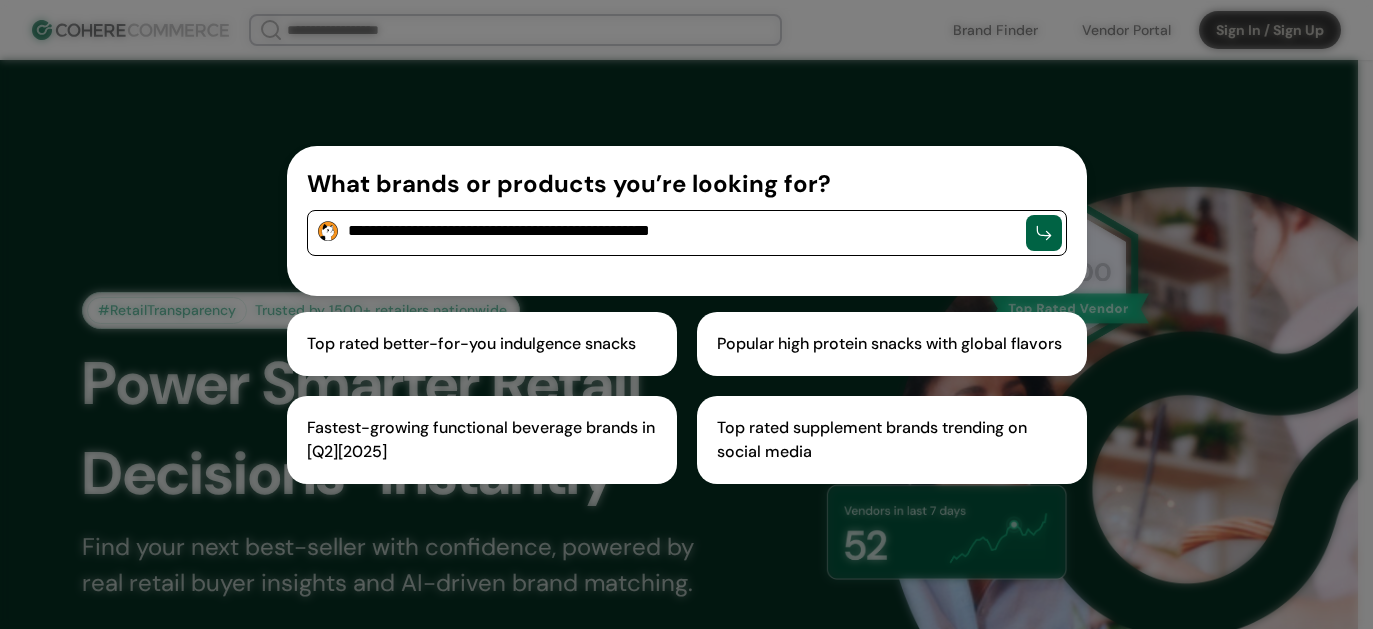 type 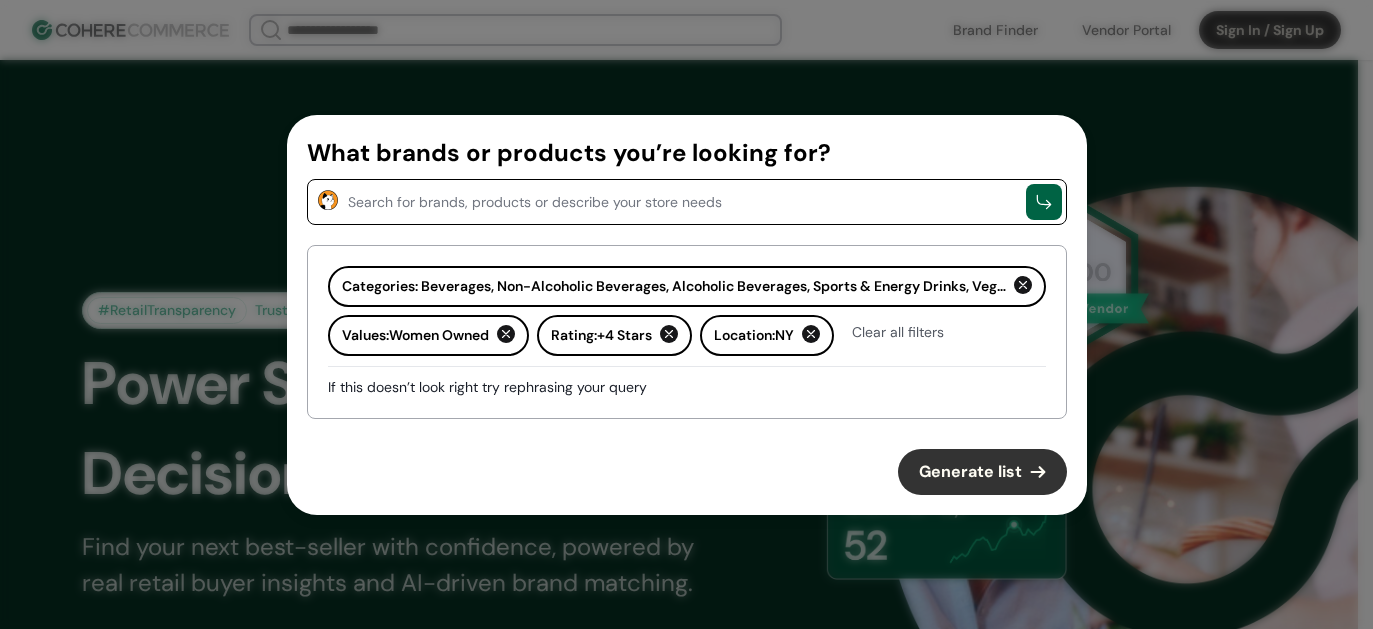 click on "Generate list" at bounding box center (970, 472) 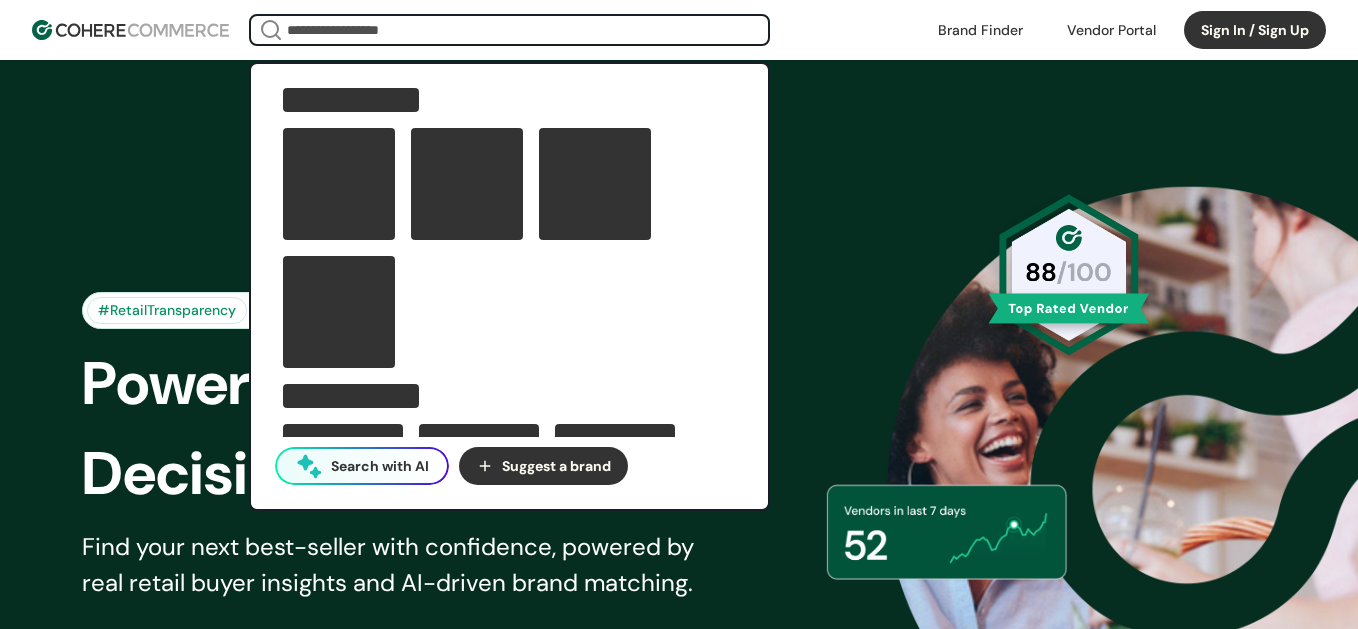 click at bounding box center (509, 30) 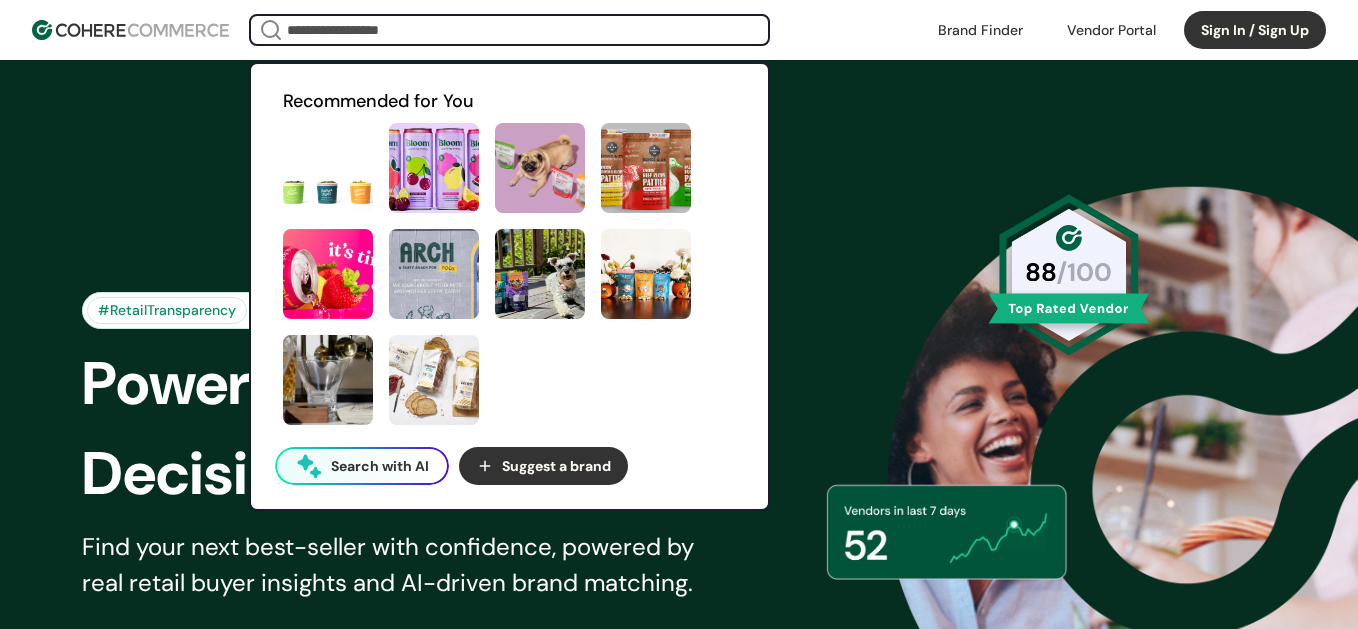 click on "Search with AI" at bounding box center [380, 466] 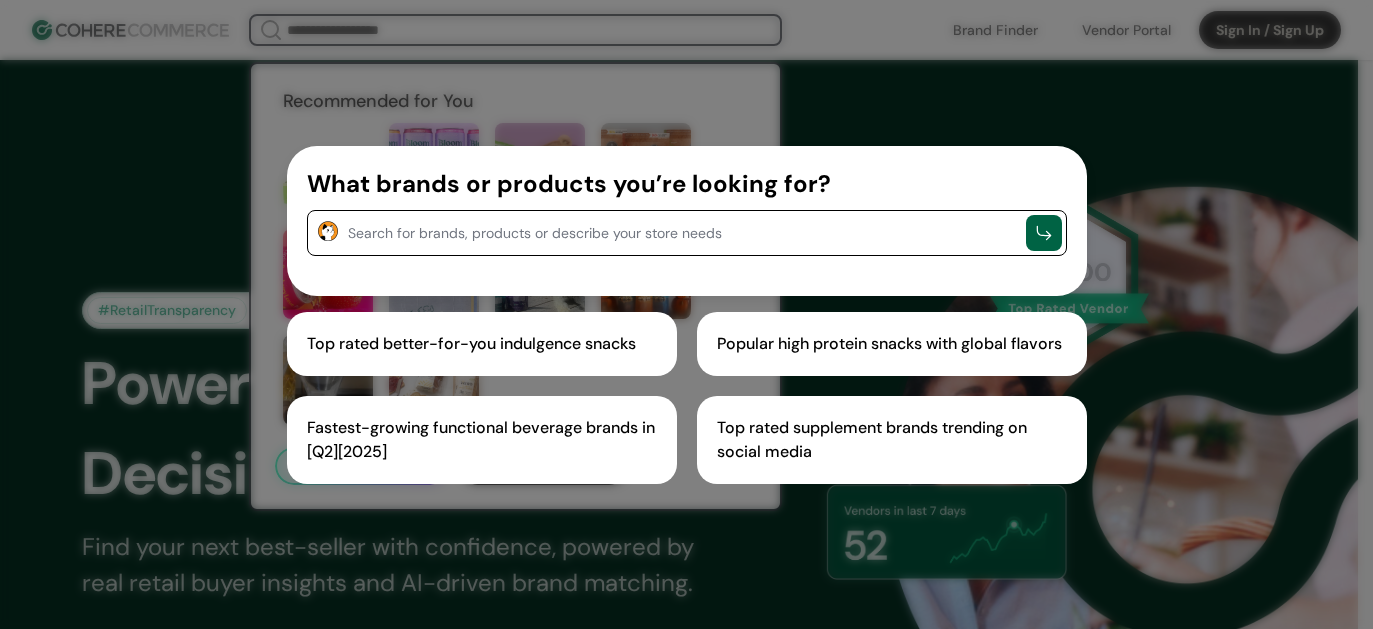 click at bounding box center [682, 231] 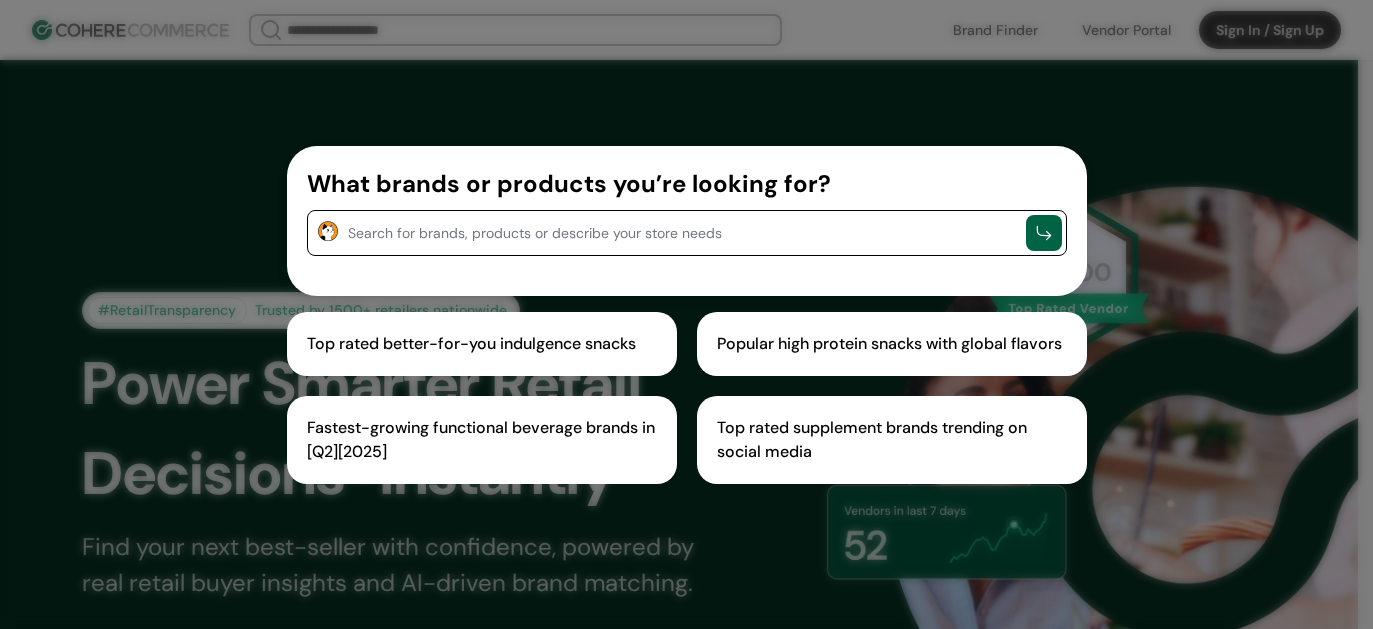 paste on "**********" 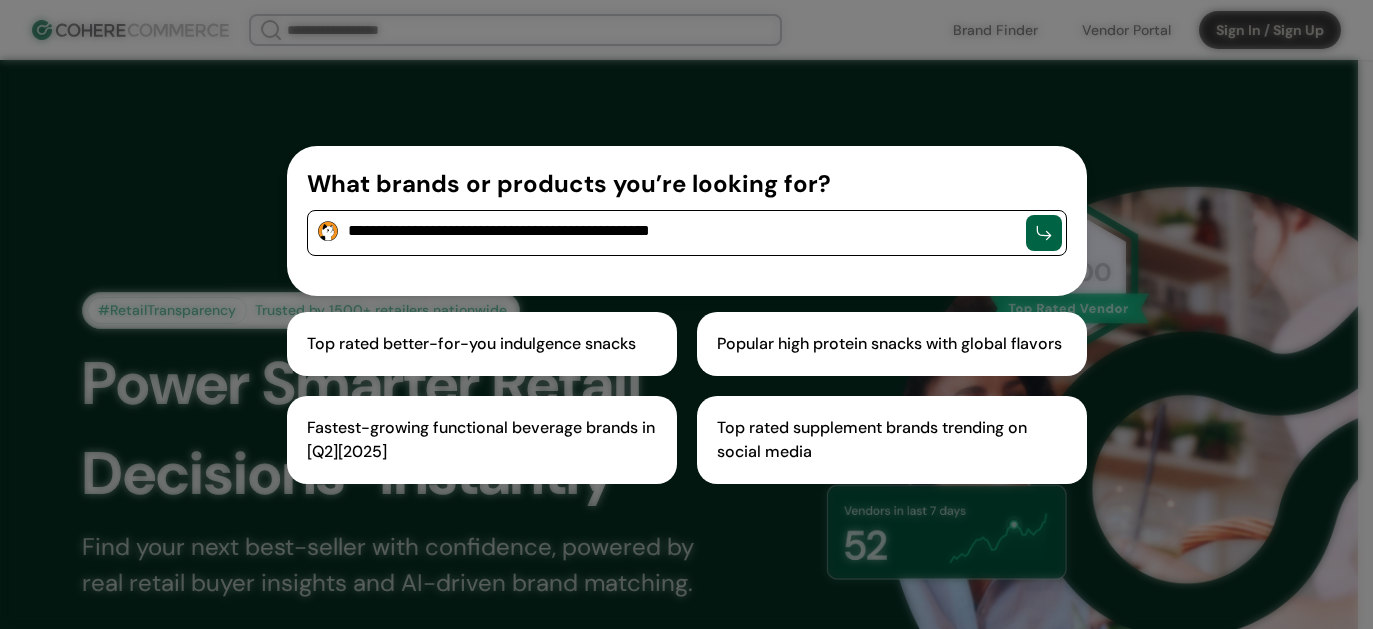 click on "Top rated better-for-you indulgence snacks" at bounding box center [482, 344] 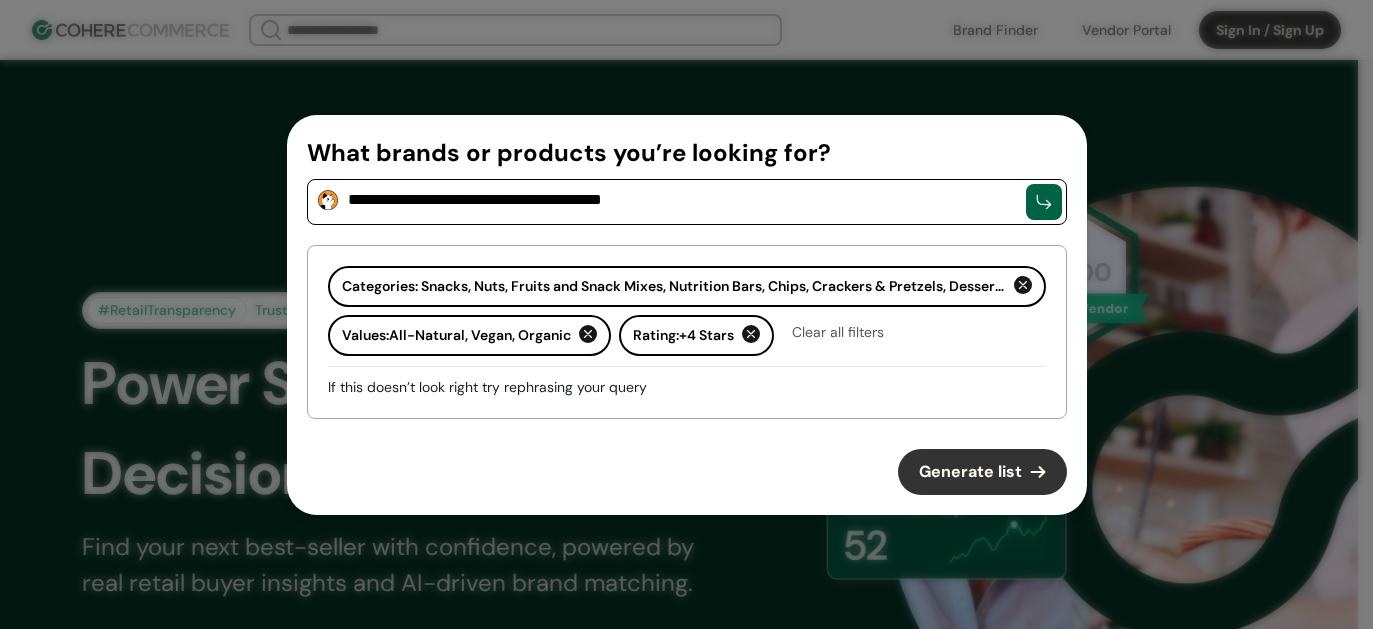 click at bounding box center (1044, 202) 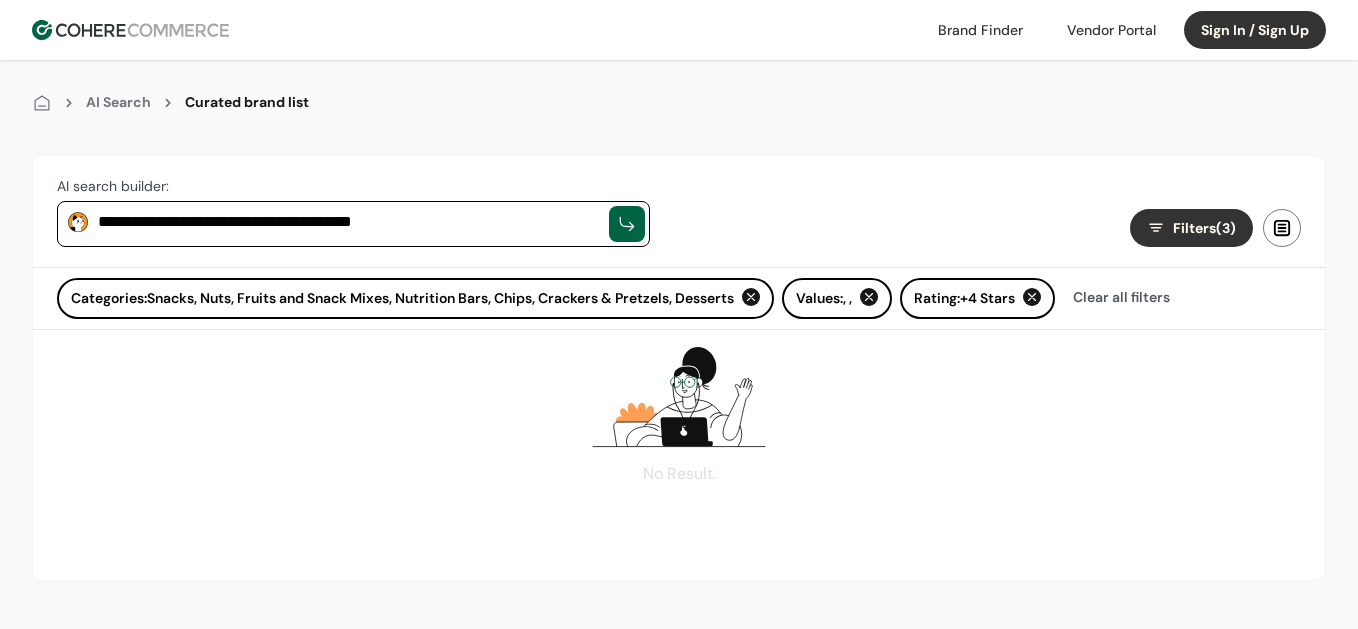 drag, startPoint x: 874, startPoint y: 620, endPoint x: 888, endPoint y: 540, distance: 81.21576 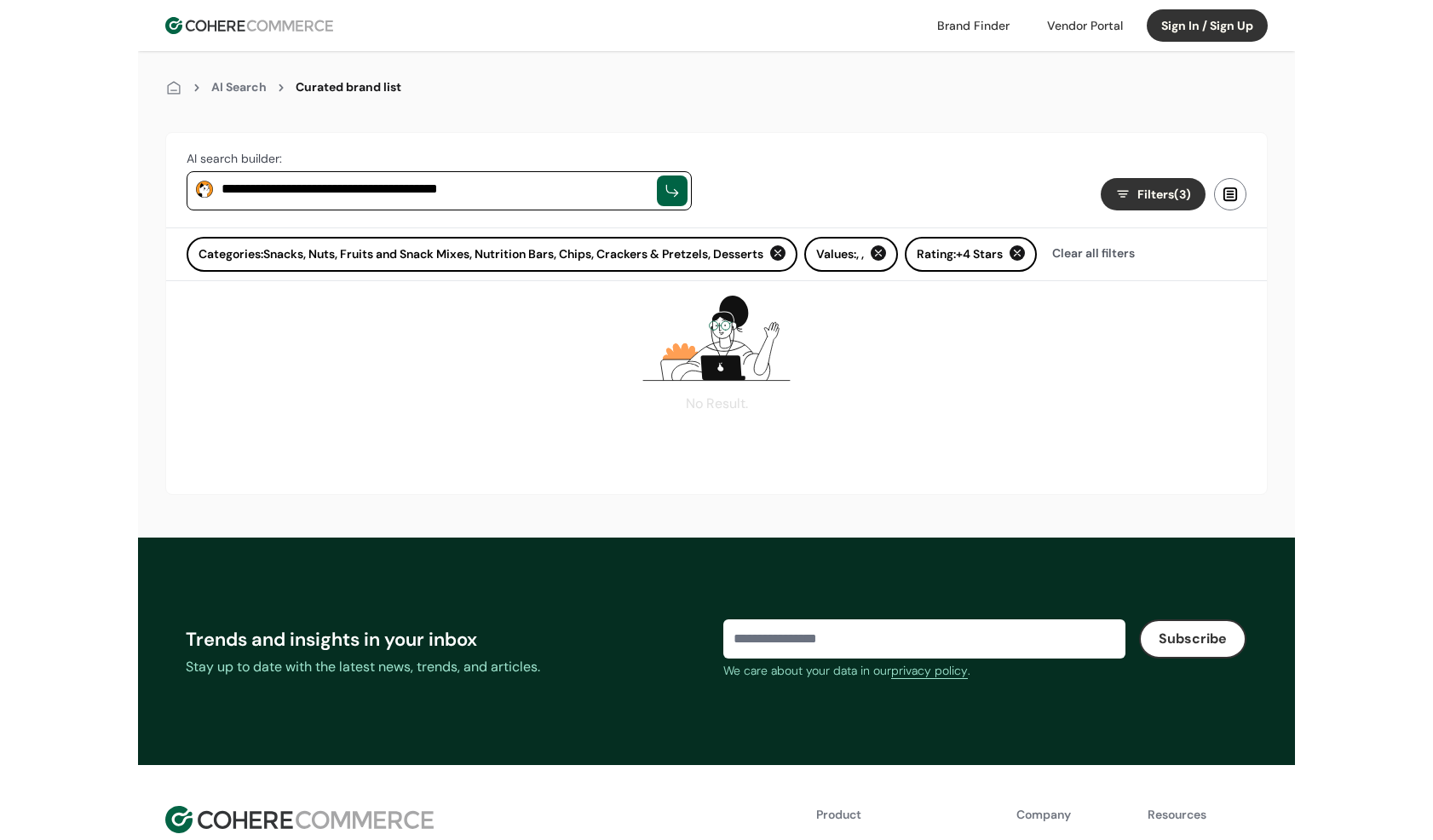 scroll, scrollTop: 0, scrollLeft: 0, axis: both 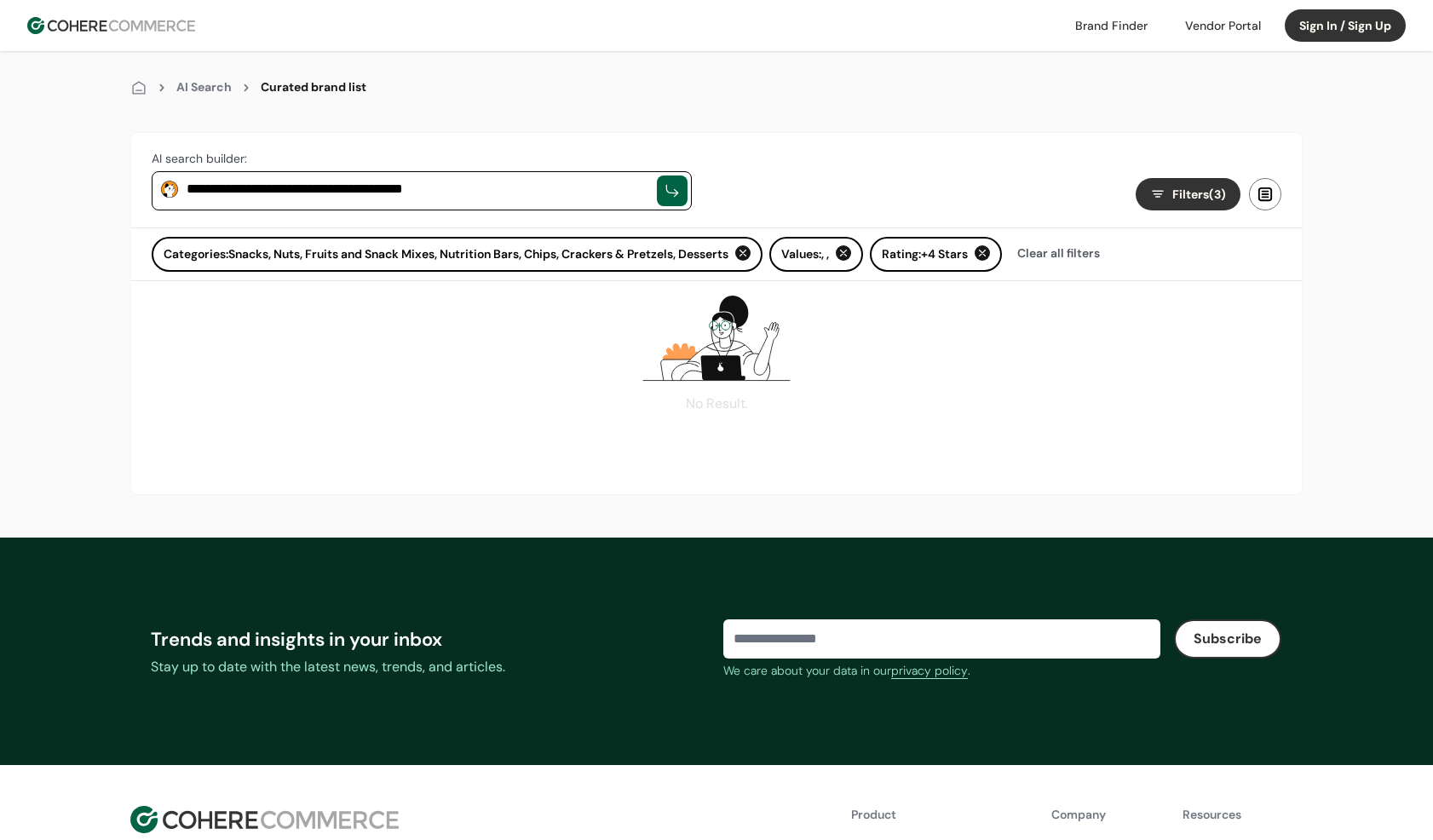 click on "No Result." at bounding box center (716, 354) 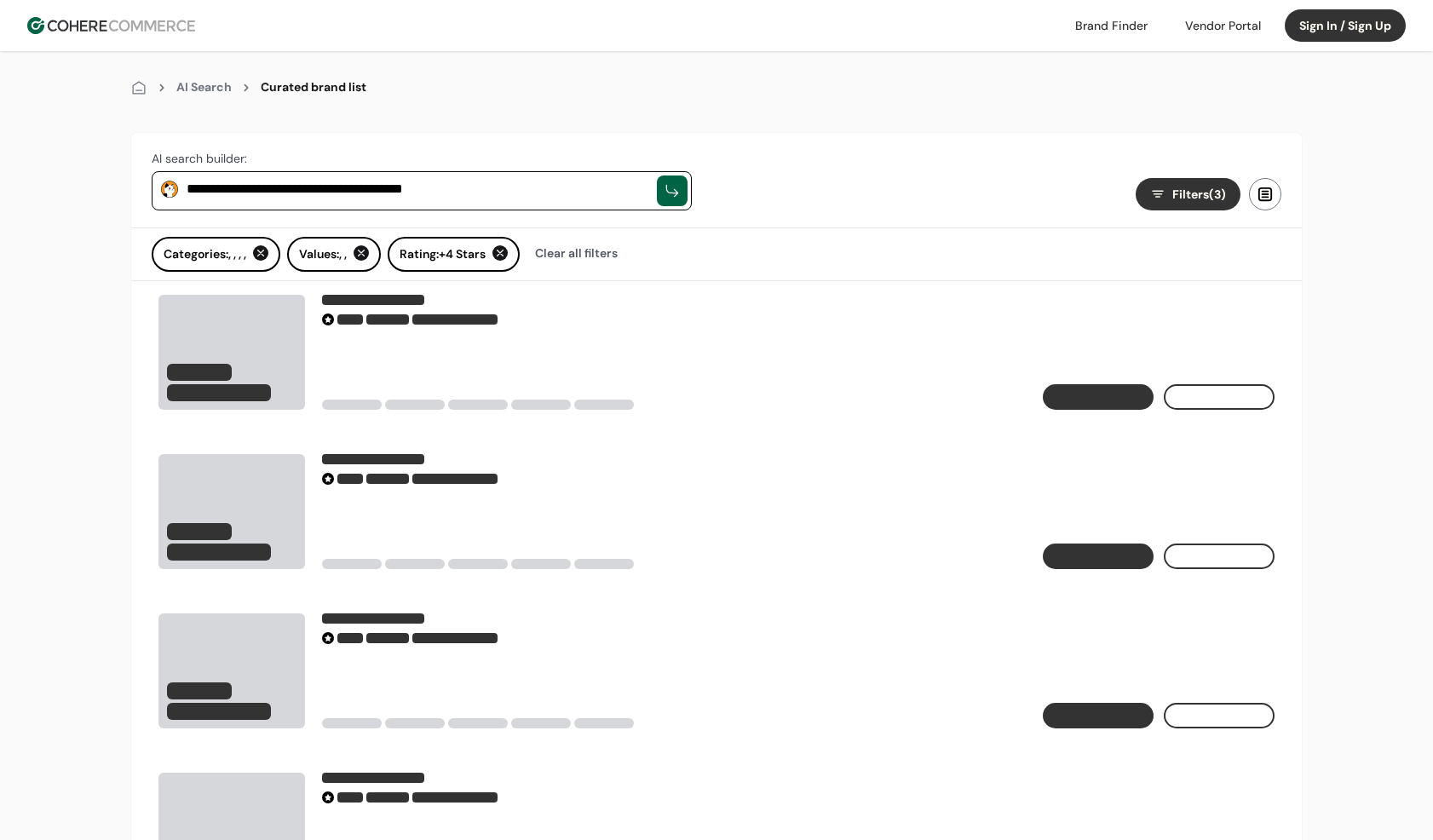 scroll, scrollTop: 0, scrollLeft: 0, axis: both 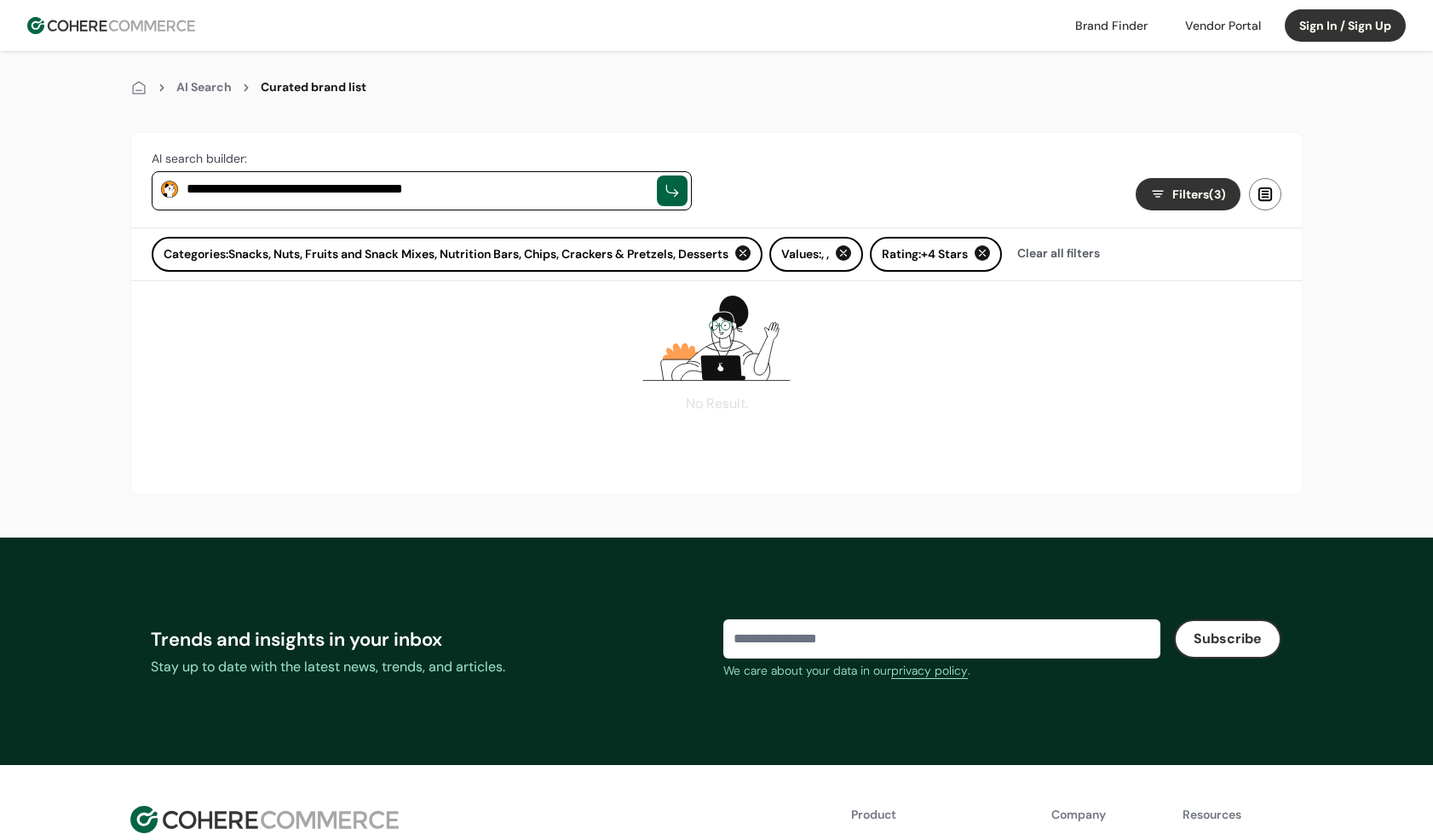 click at bounding box center (111, 26) 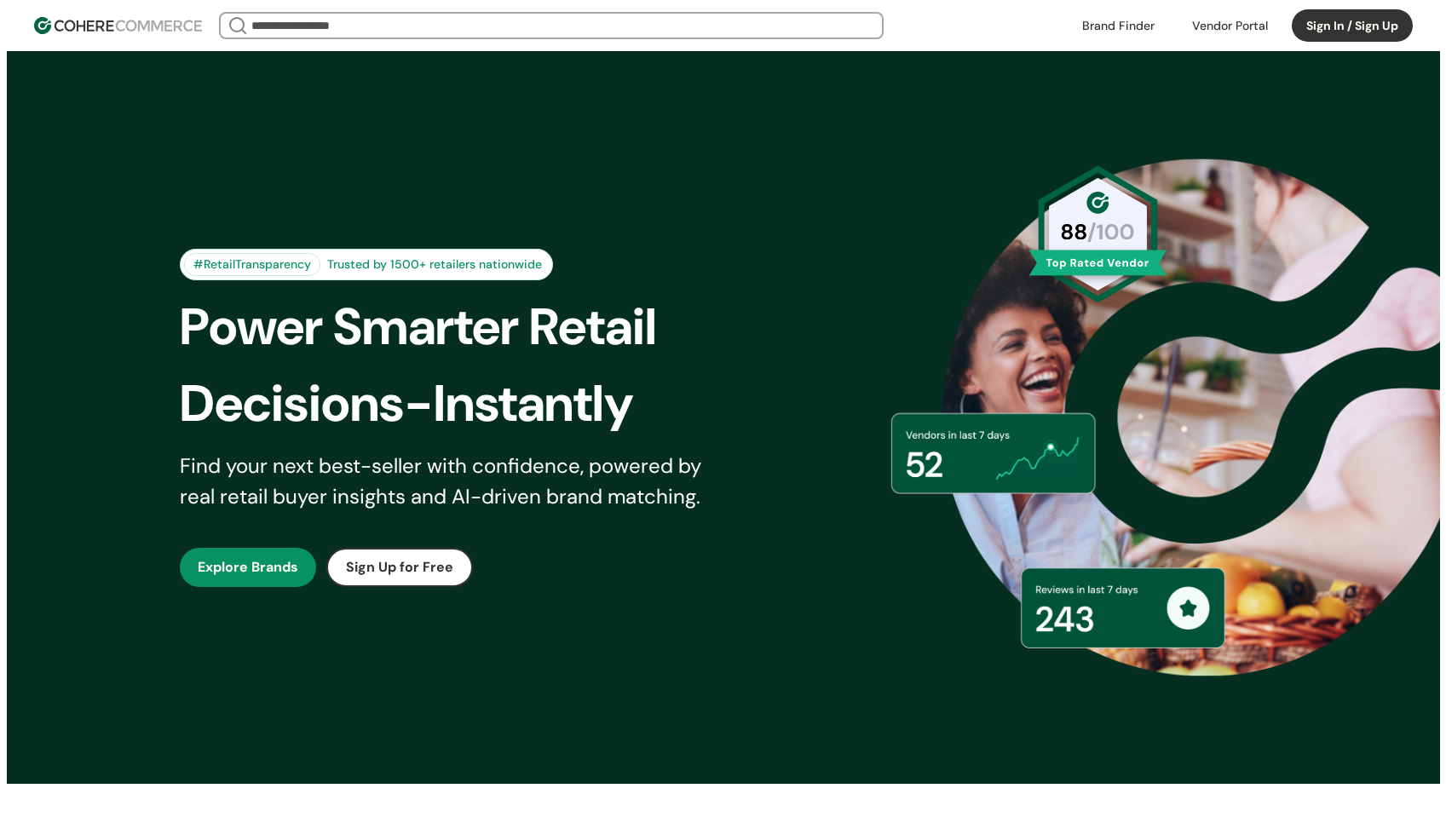 scroll, scrollTop: 0, scrollLeft: 0, axis: both 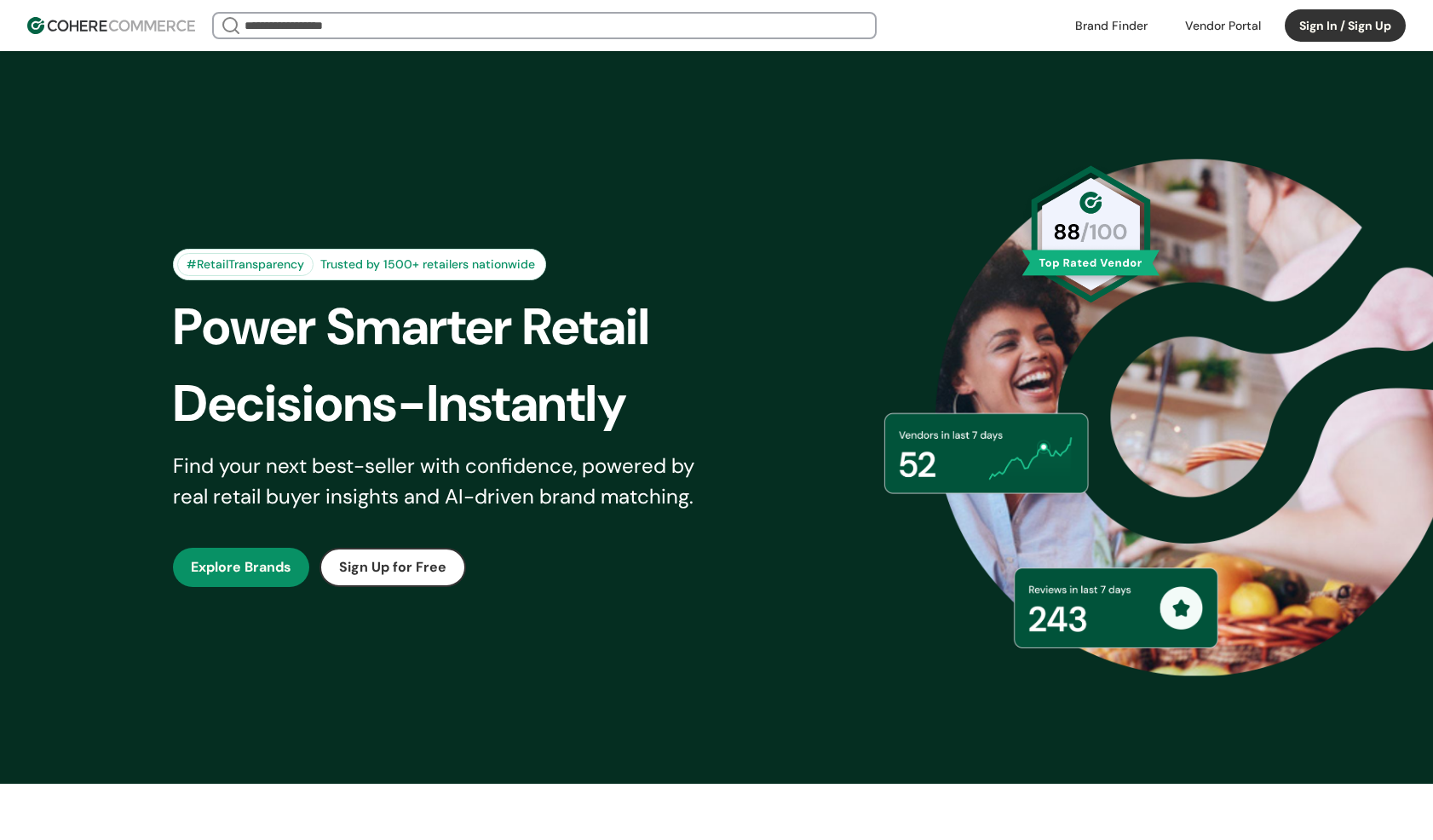 click at bounding box center [544, 26] 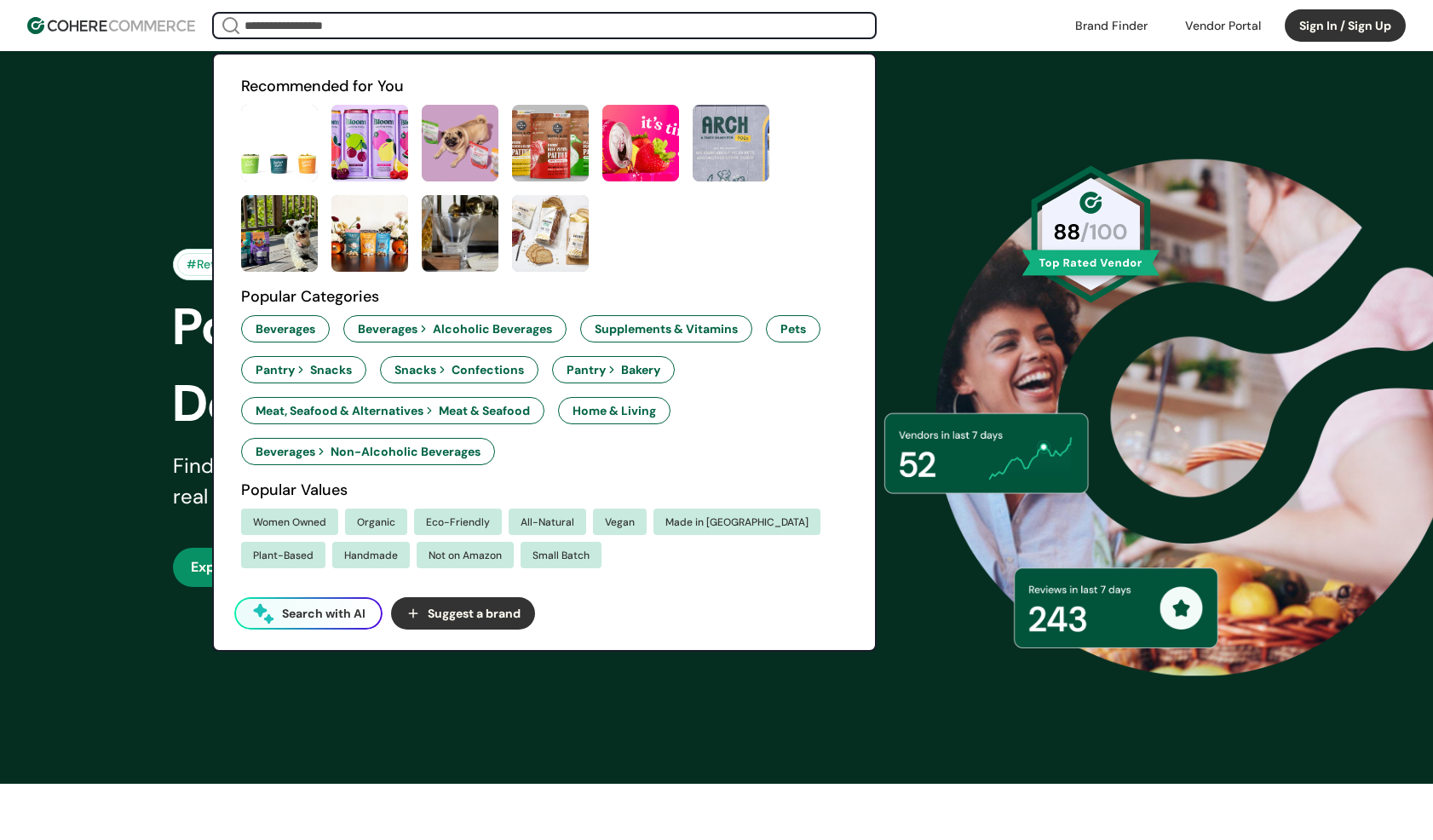 click on "Search with AI" at bounding box center (324, 613) 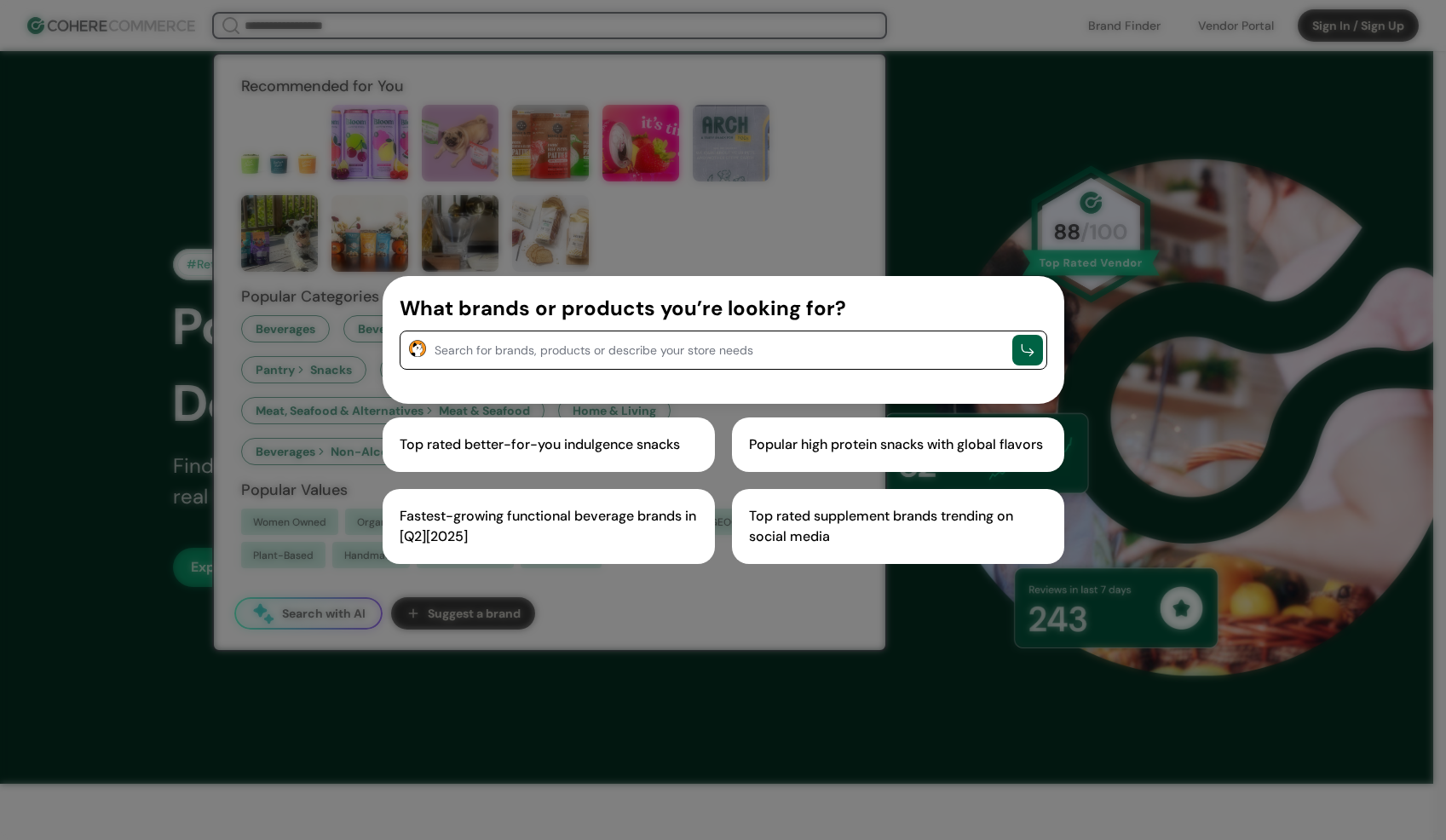 click on "Top rated better-for-you indulgence snacks" at bounding box center (549, 445) 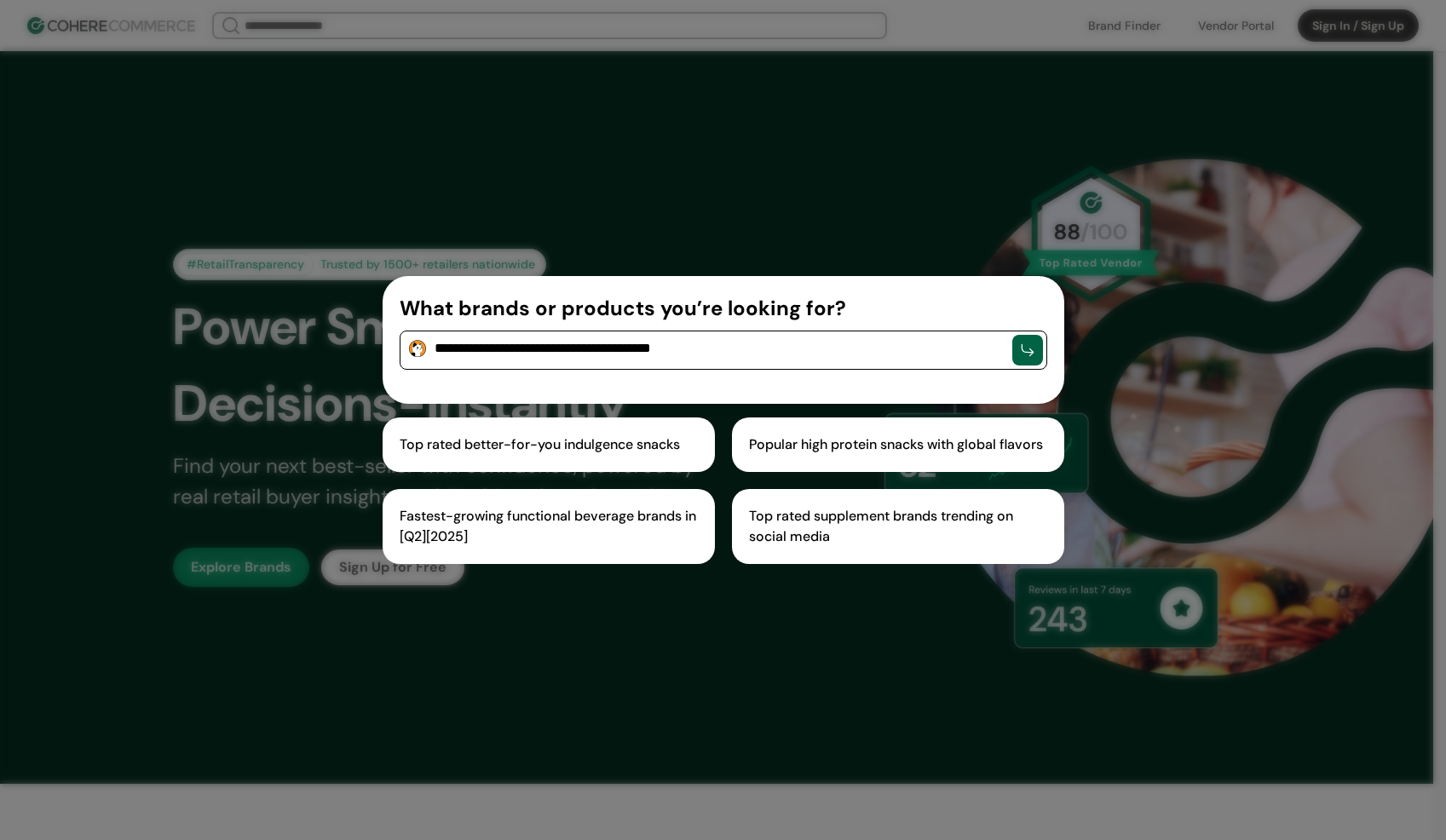 type on "**********" 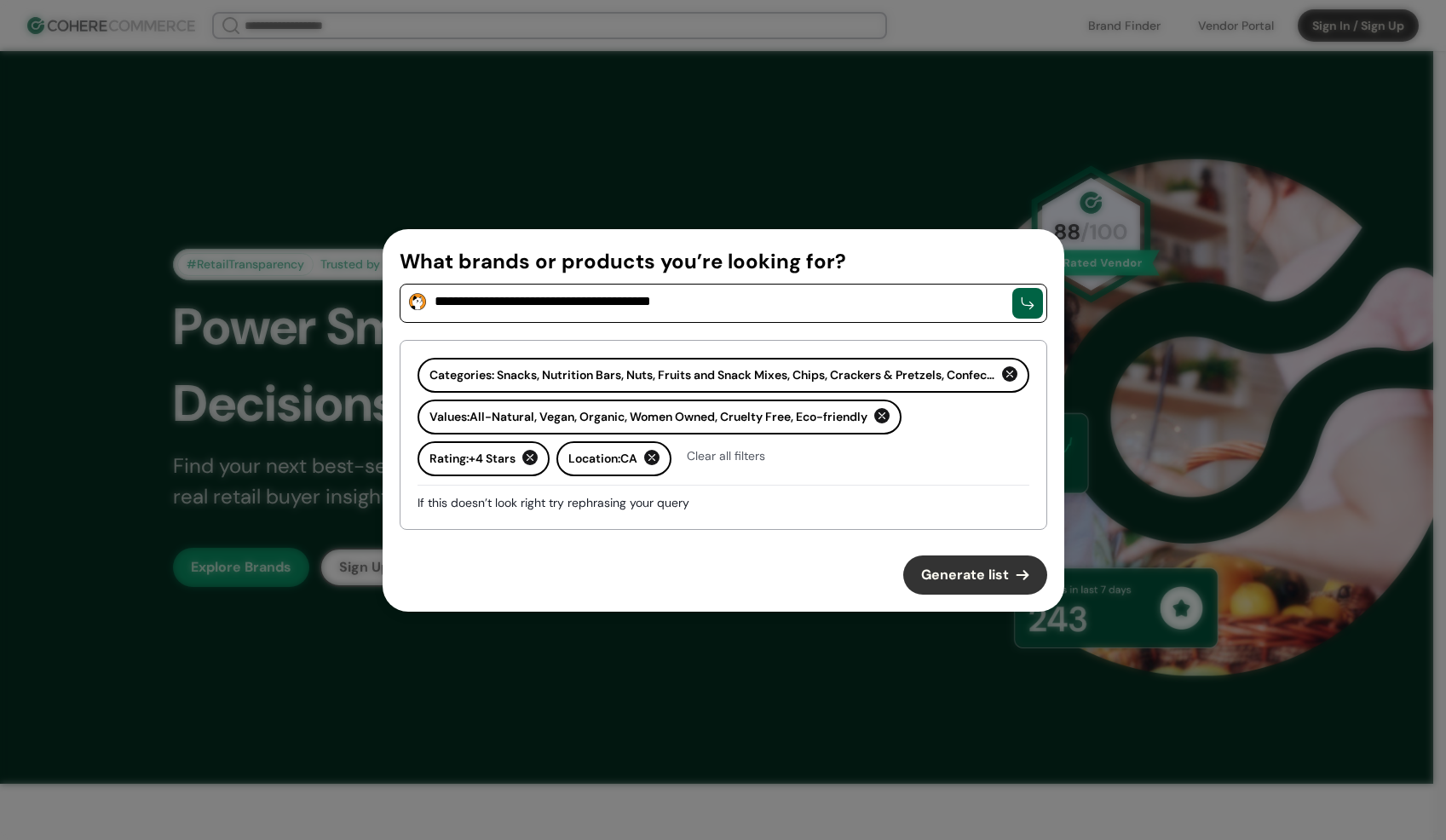 click on "Generate list" at bounding box center (965, 575) 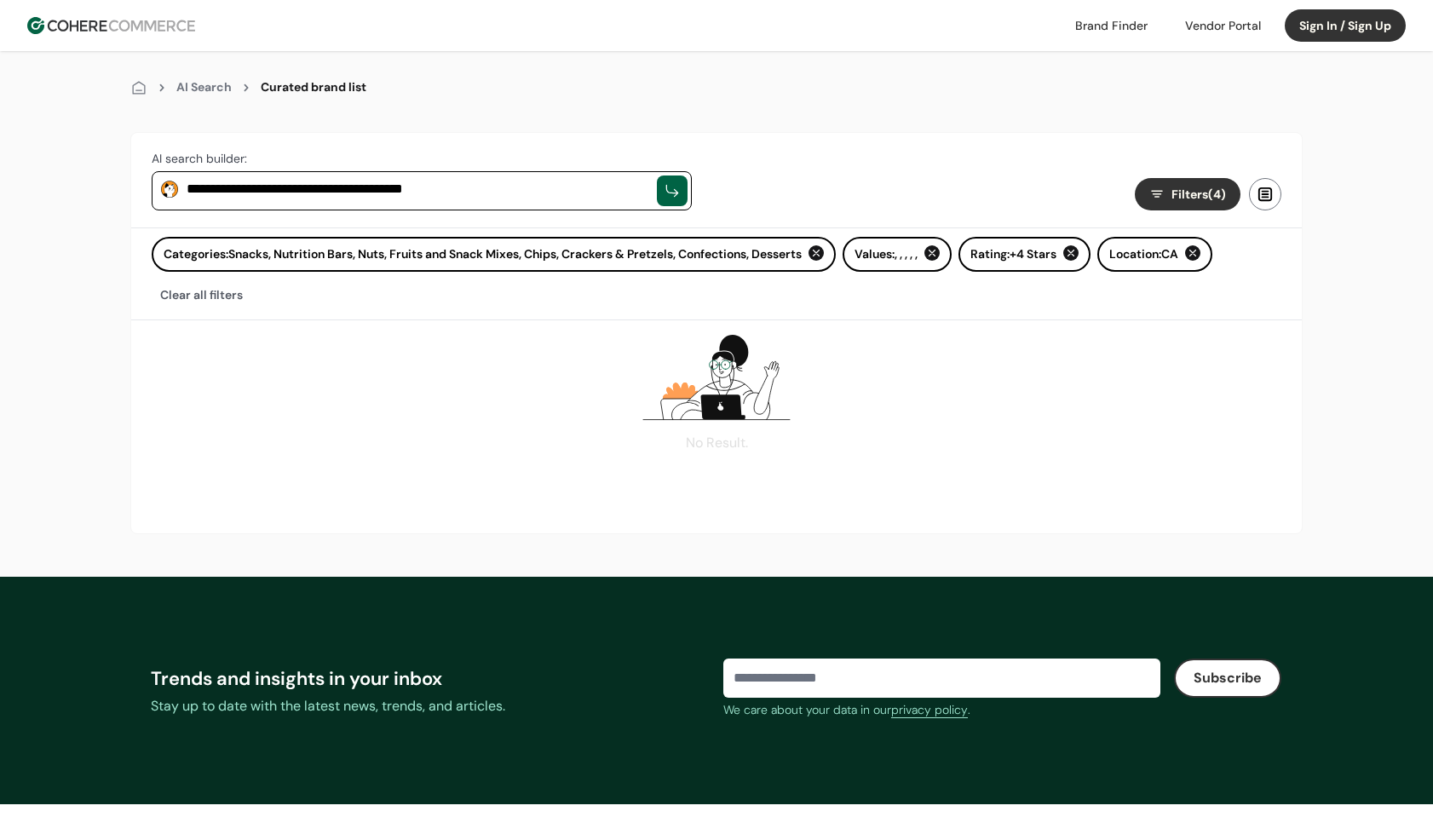 click on "Filters  (4)" at bounding box center [1199, 194] 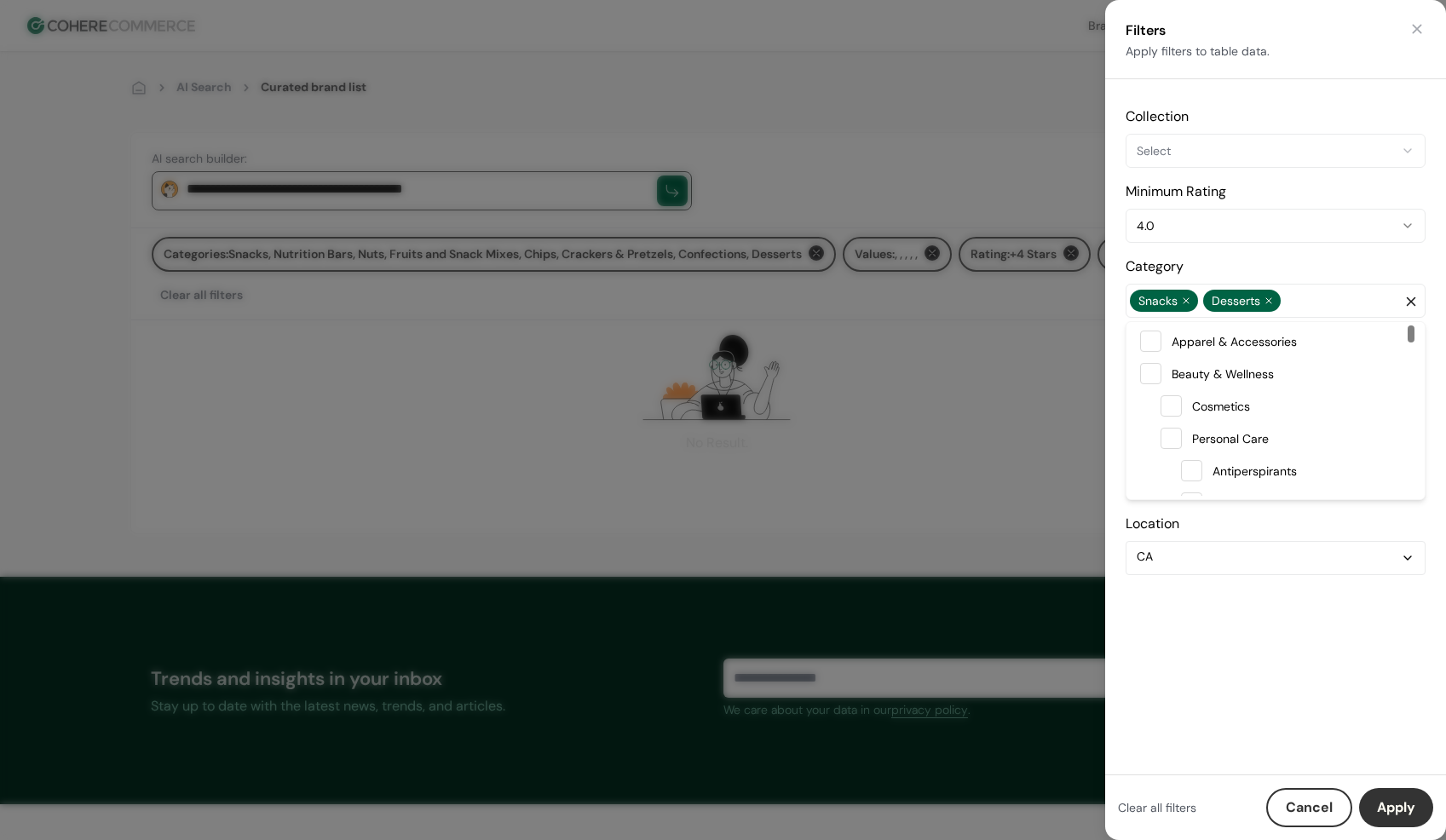 click on "Snacks Desserts" at bounding box center (1265, 301) 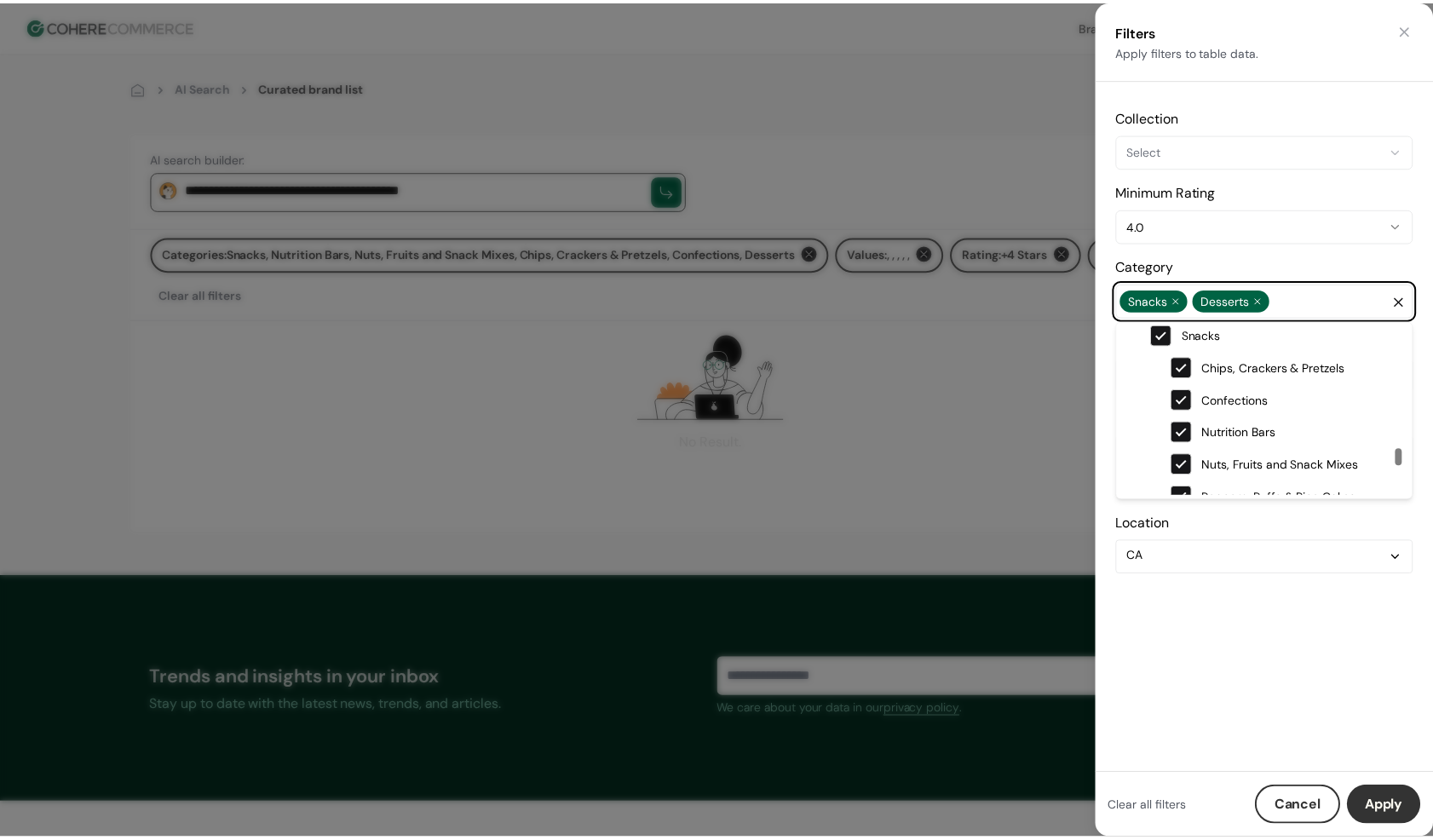 scroll, scrollTop: 2954, scrollLeft: 0, axis: vertical 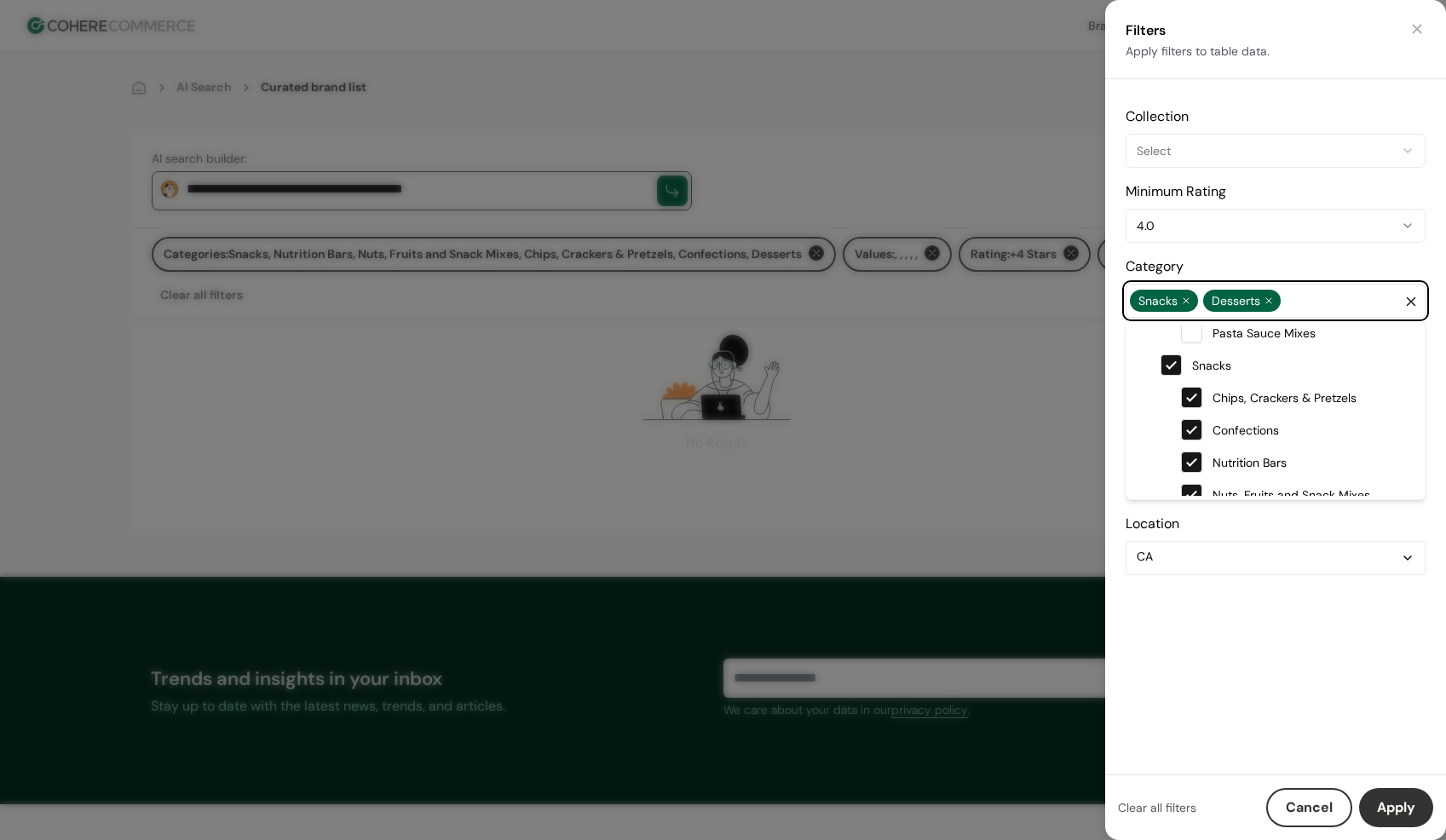 click at bounding box center [1191, 397] 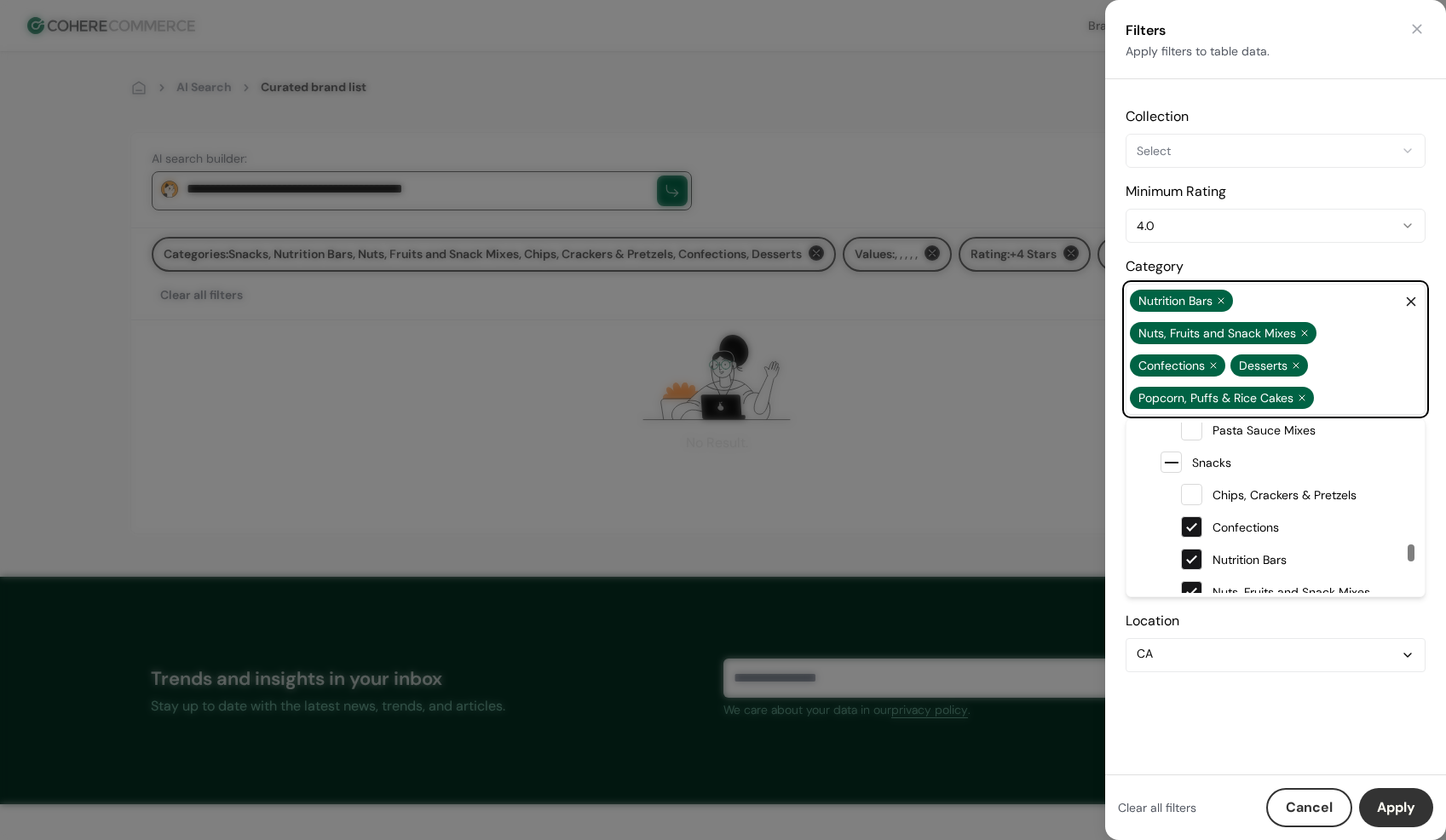 click at bounding box center [1191, 494] 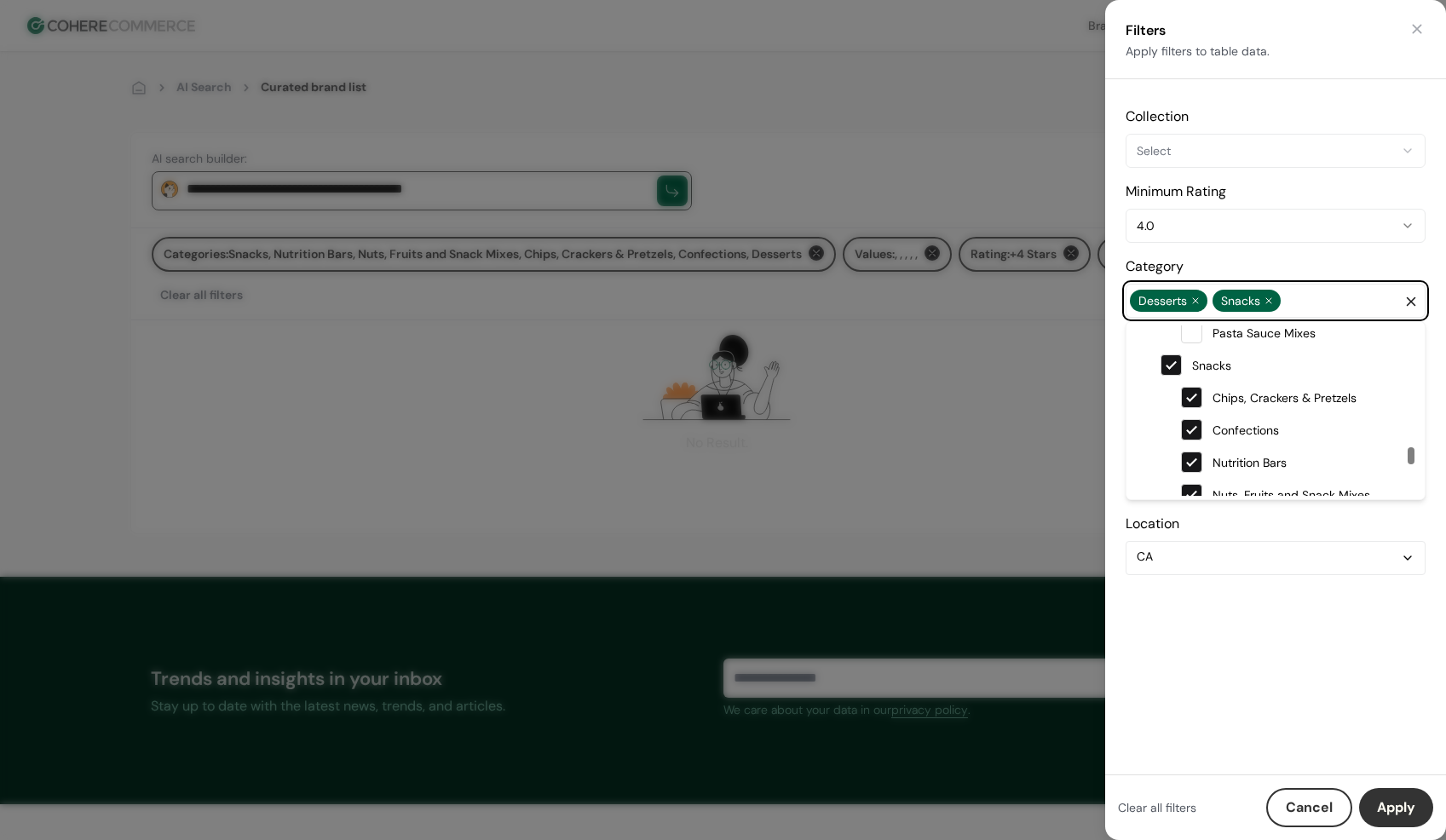 select 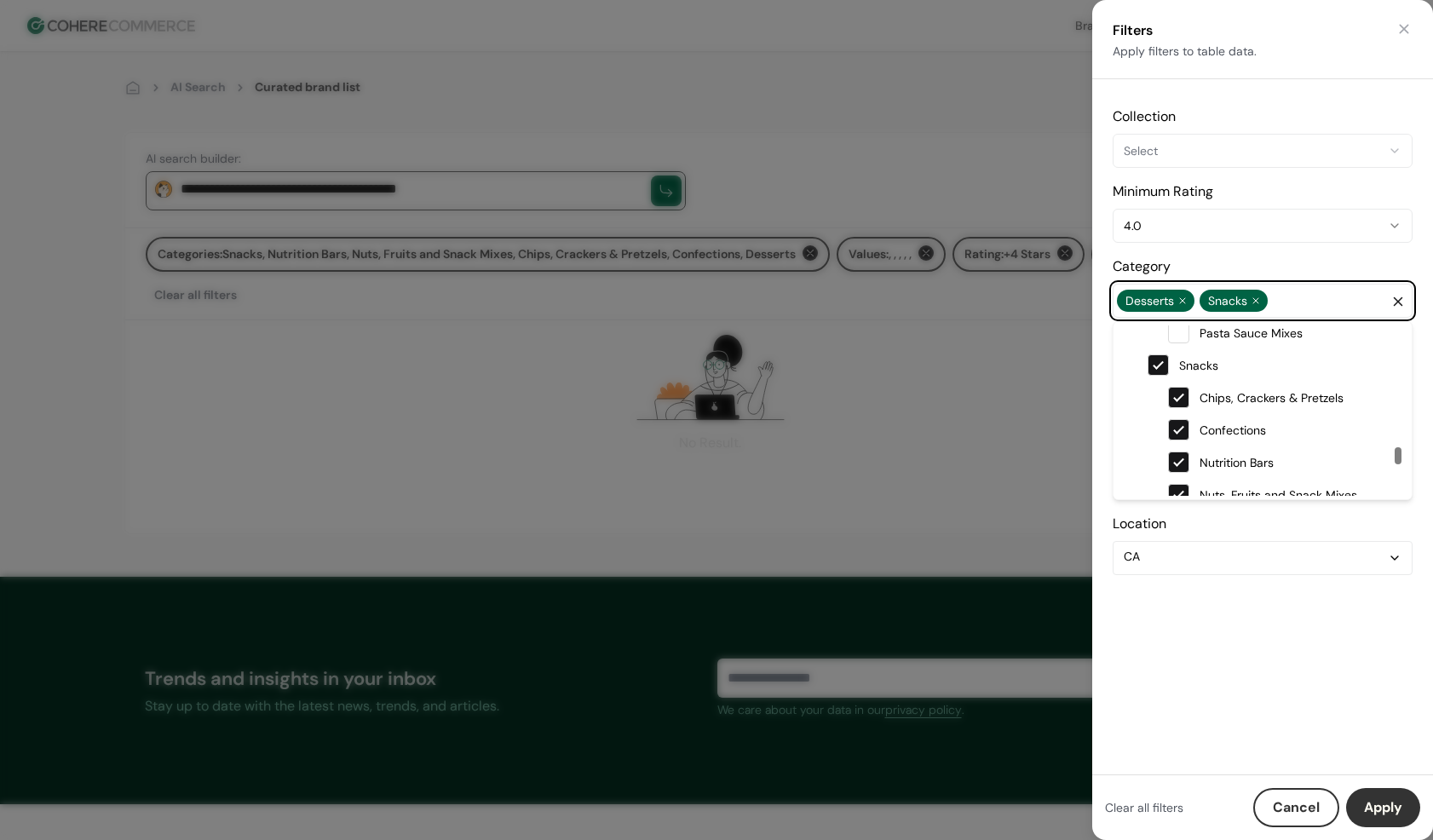 click on "**********" at bounding box center [716, 575] 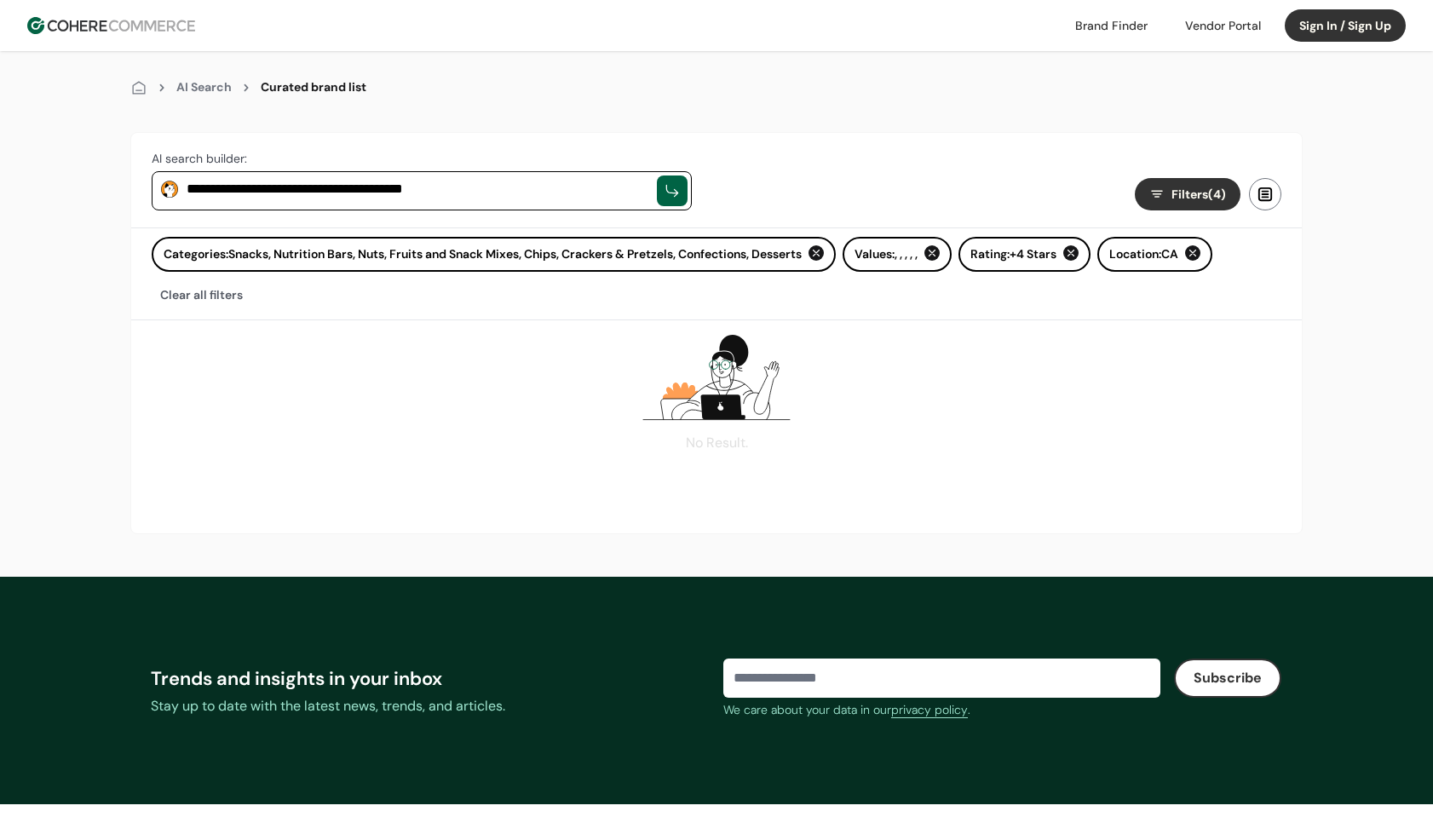 click on "No Result." at bounding box center (716, 393) 